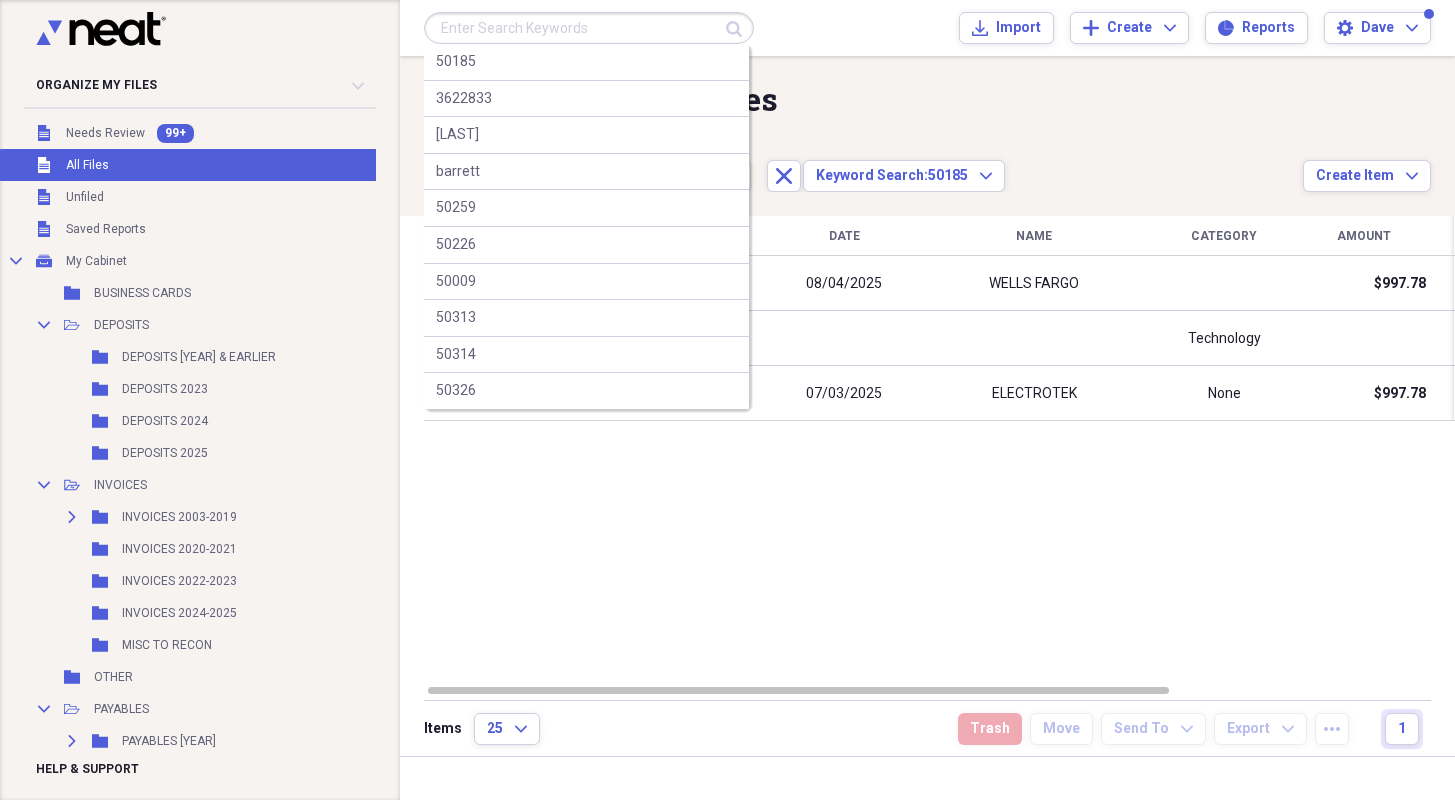 scroll, scrollTop: 0, scrollLeft: 0, axis: both 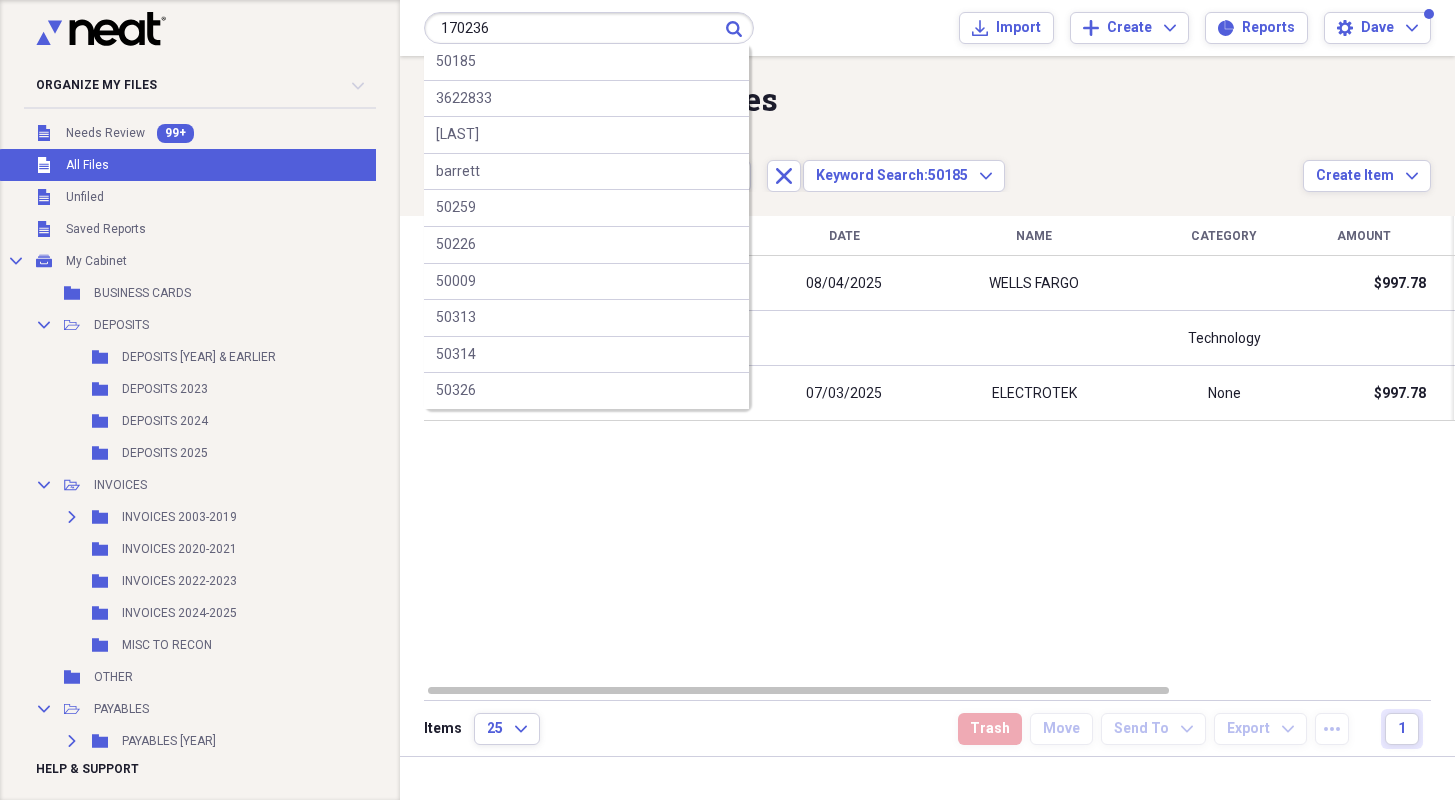 type on "170236" 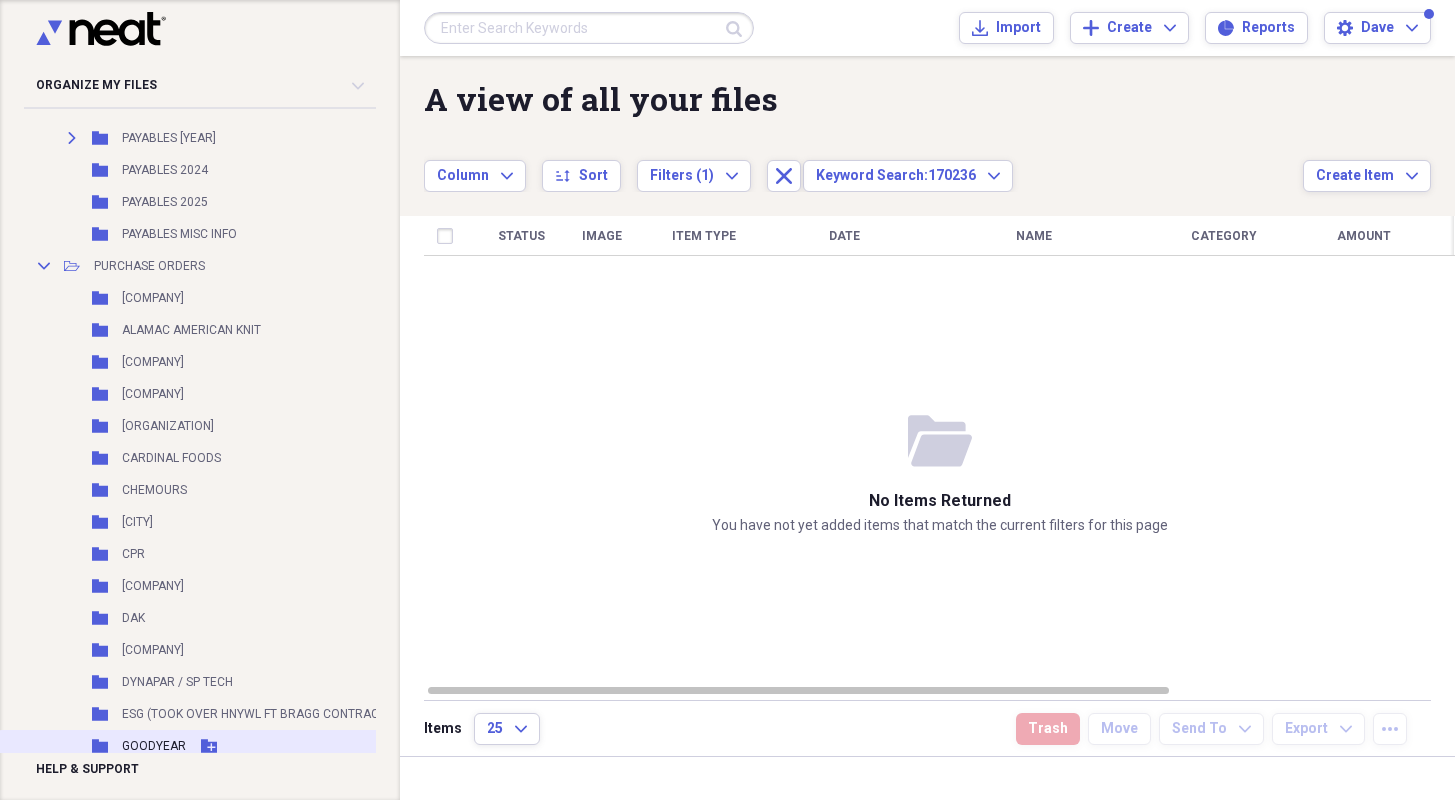 scroll, scrollTop: 300, scrollLeft: 0, axis: vertical 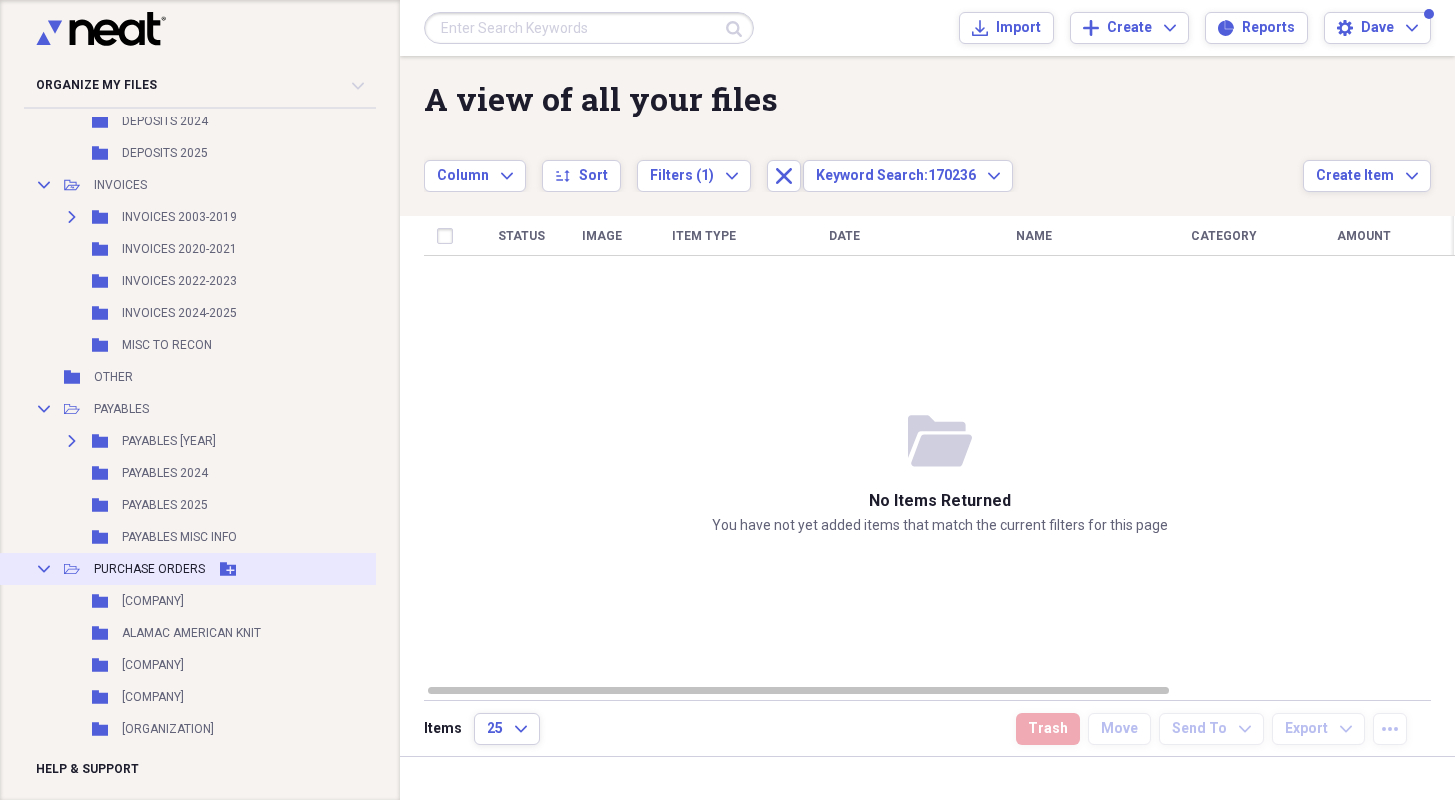 click on "Collapse" 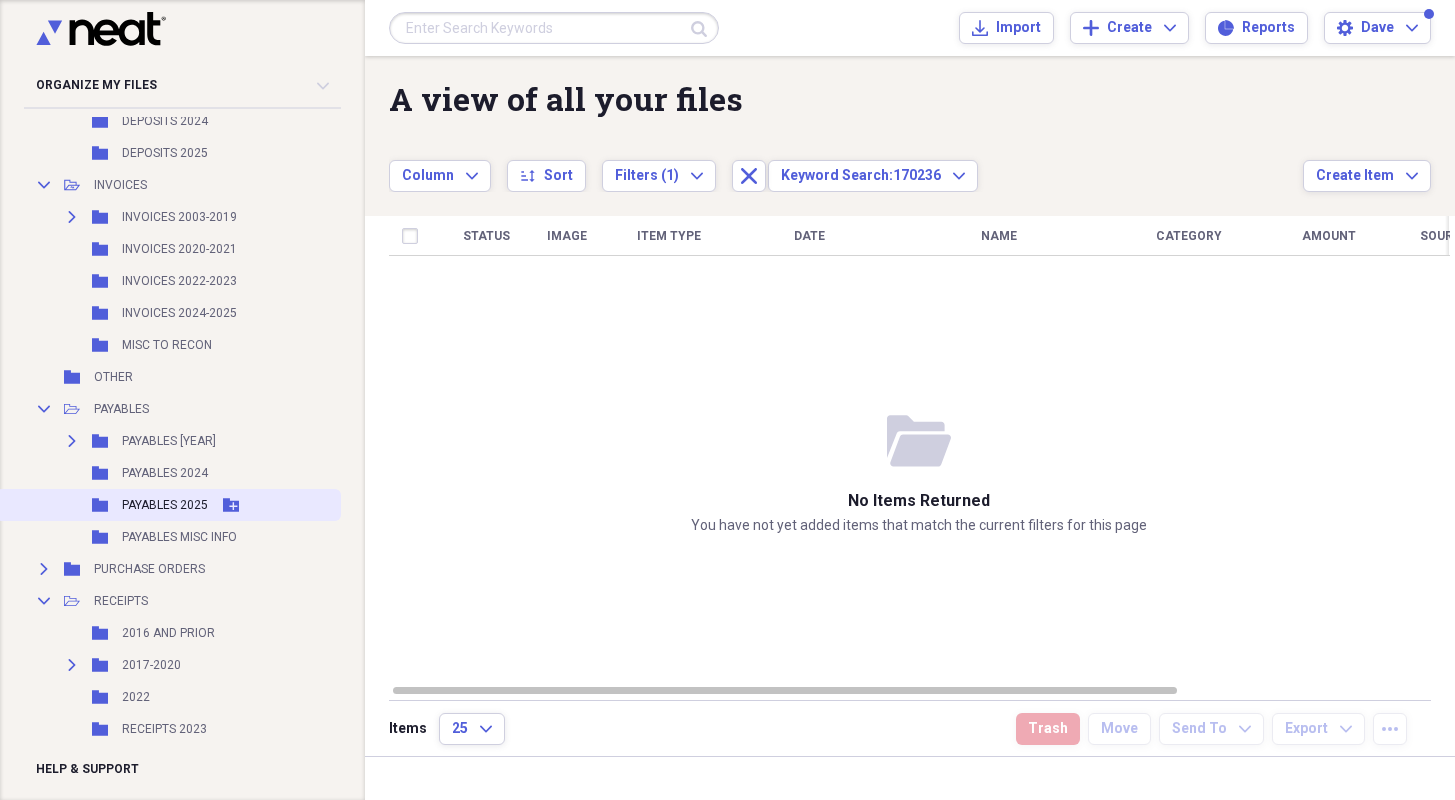 click on "PAYABLES 2025" at bounding box center [165, 505] 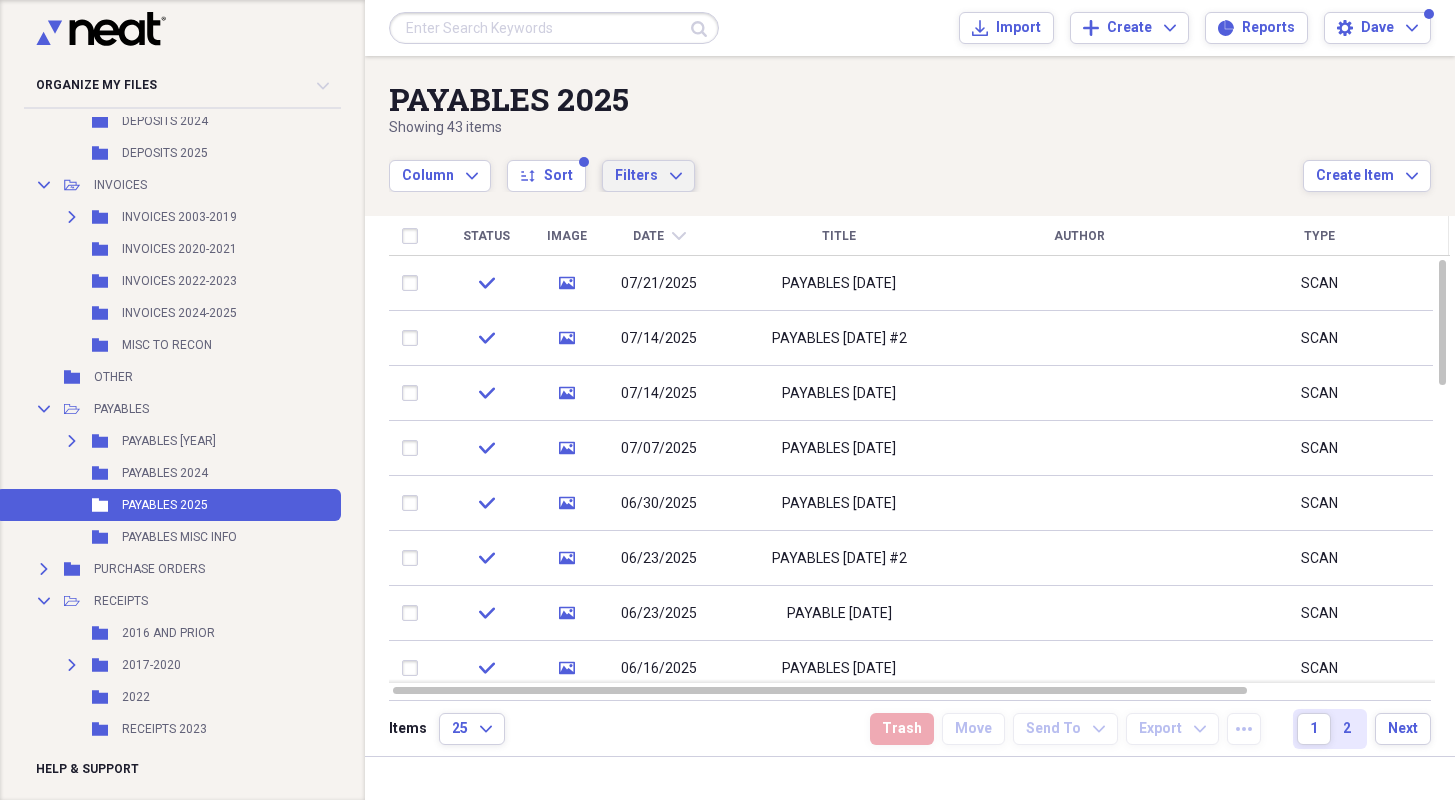 click on "Expand" 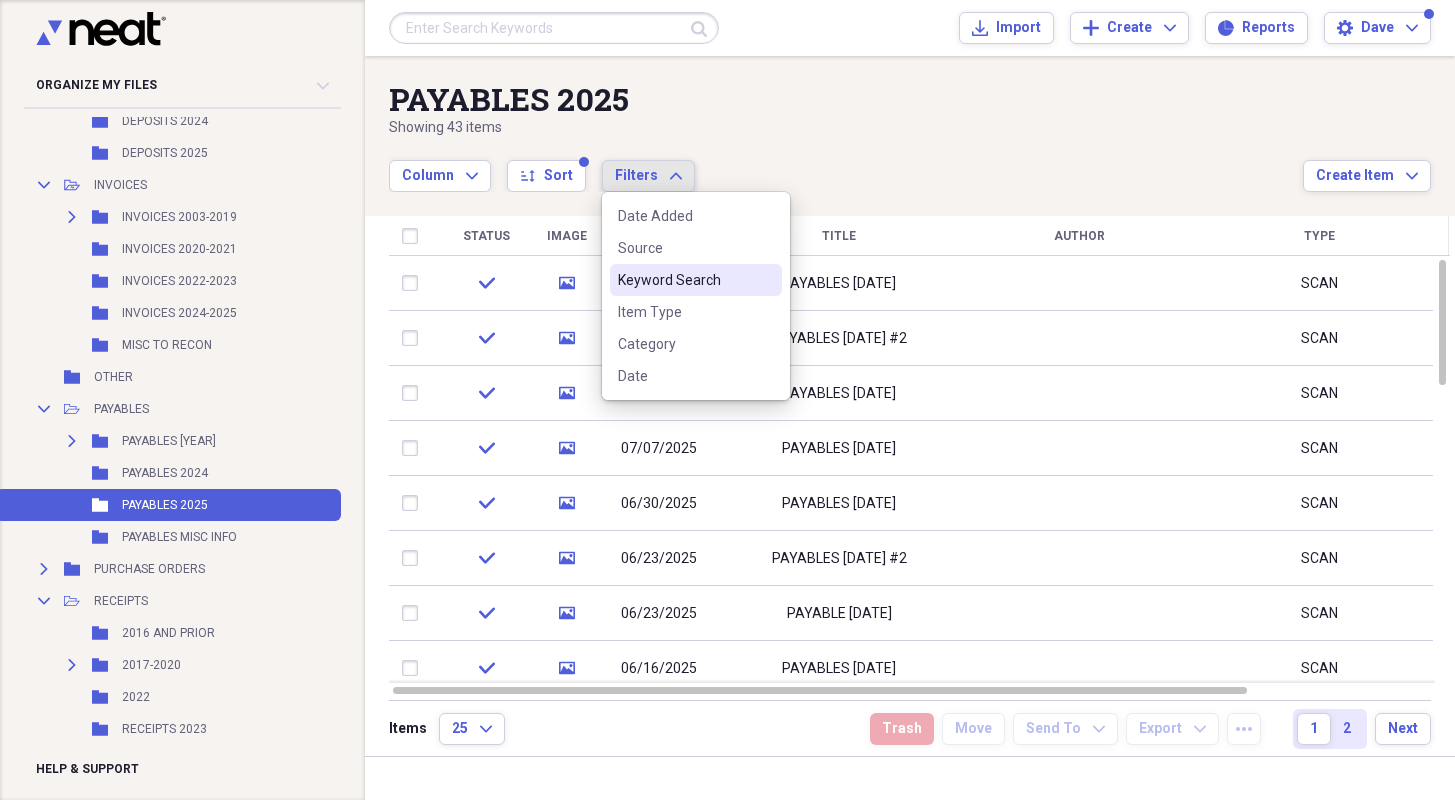 click on "Keyword Search" at bounding box center [684, 280] 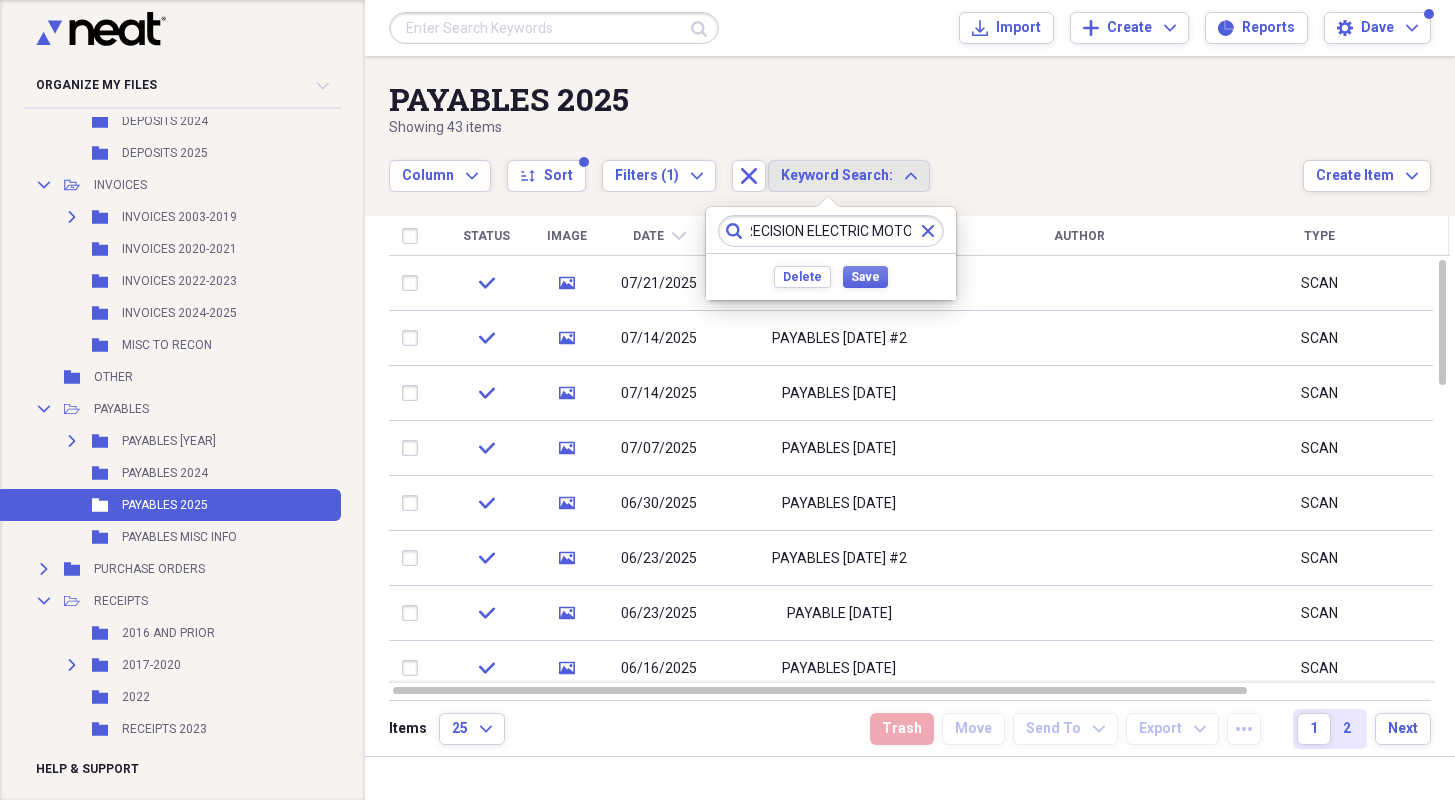 scroll, scrollTop: 0, scrollLeft: 34, axis: horizontal 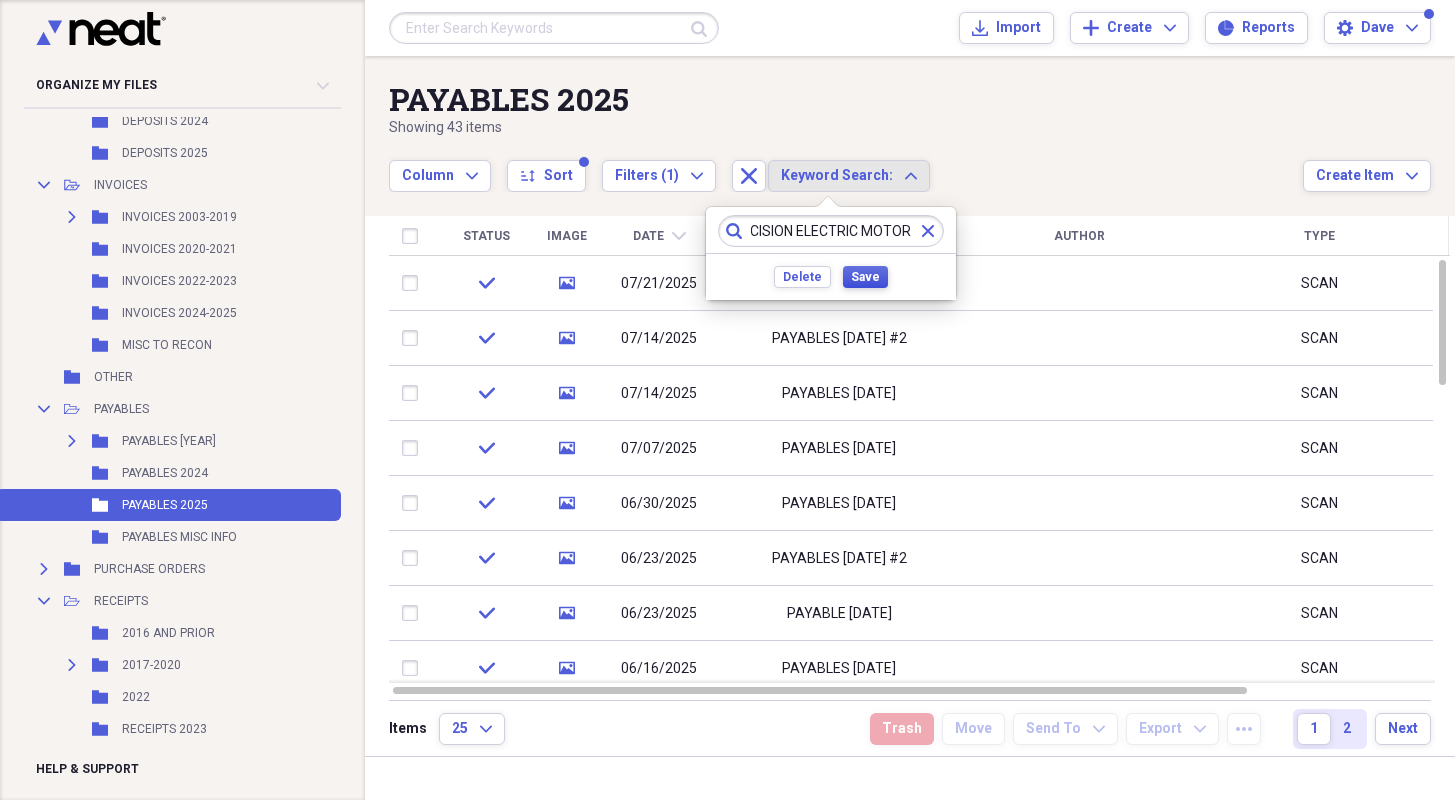 type on "PRECISION ELECTRIC MOTOR" 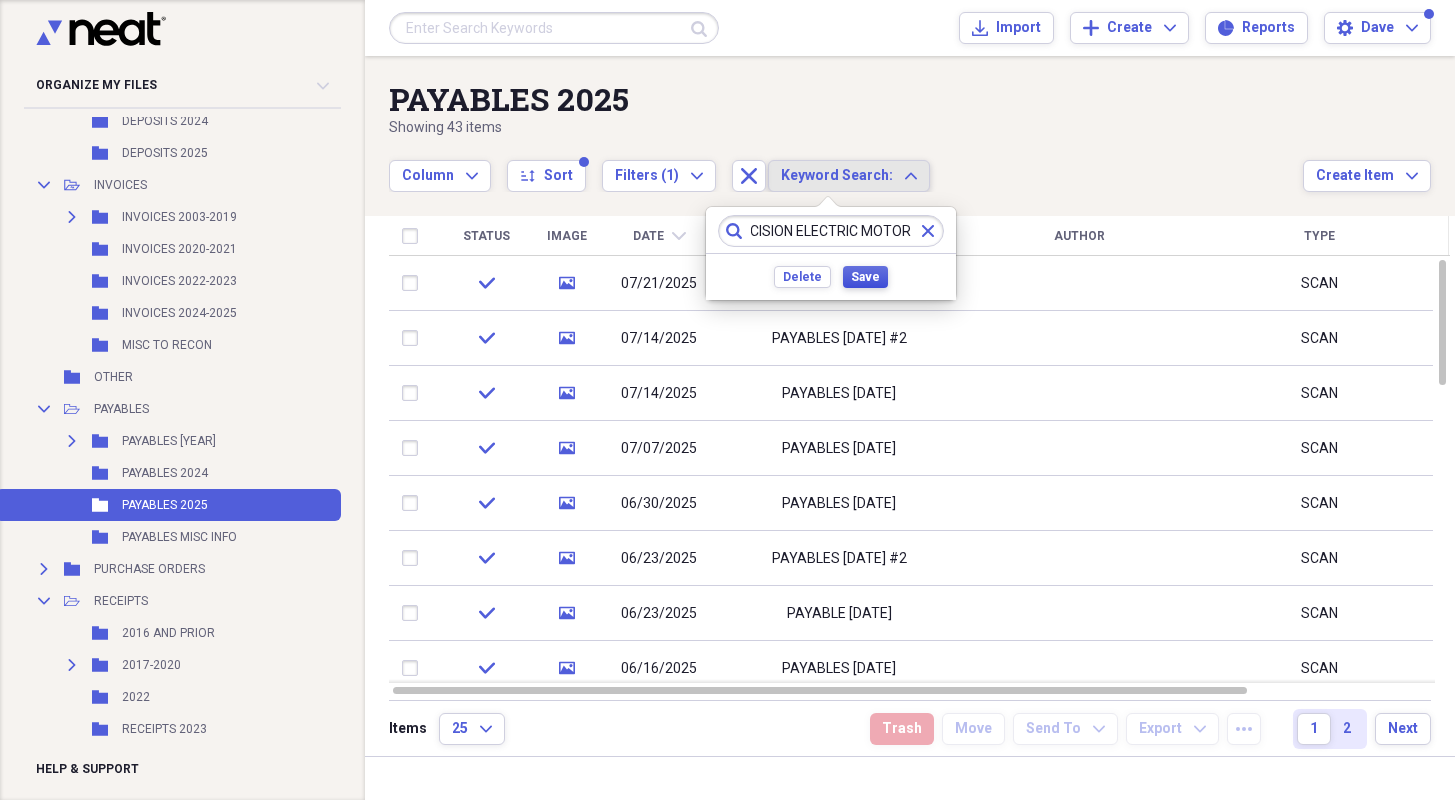 scroll, scrollTop: 0, scrollLeft: 0, axis: both 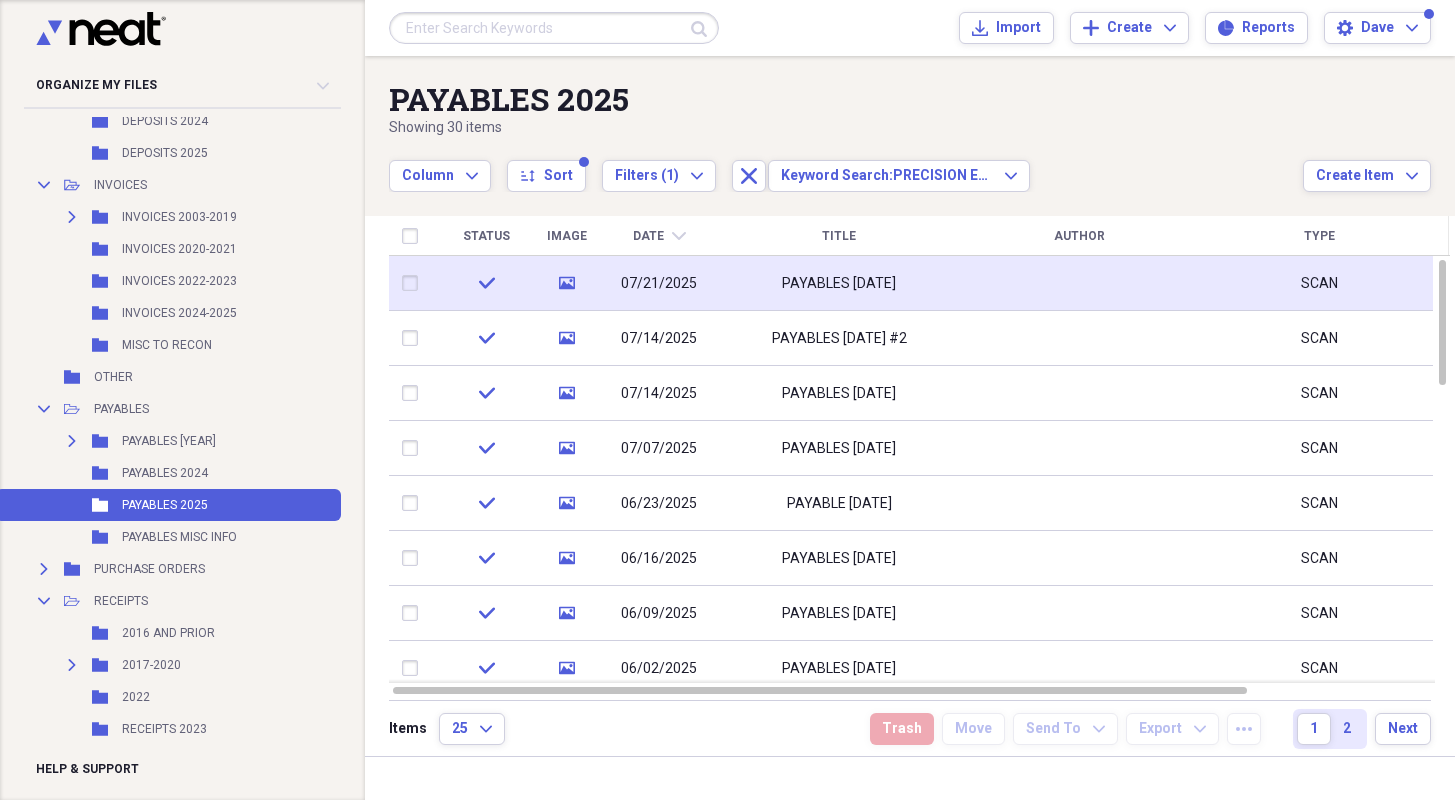 click on "media" at bounding box center (567, 283) 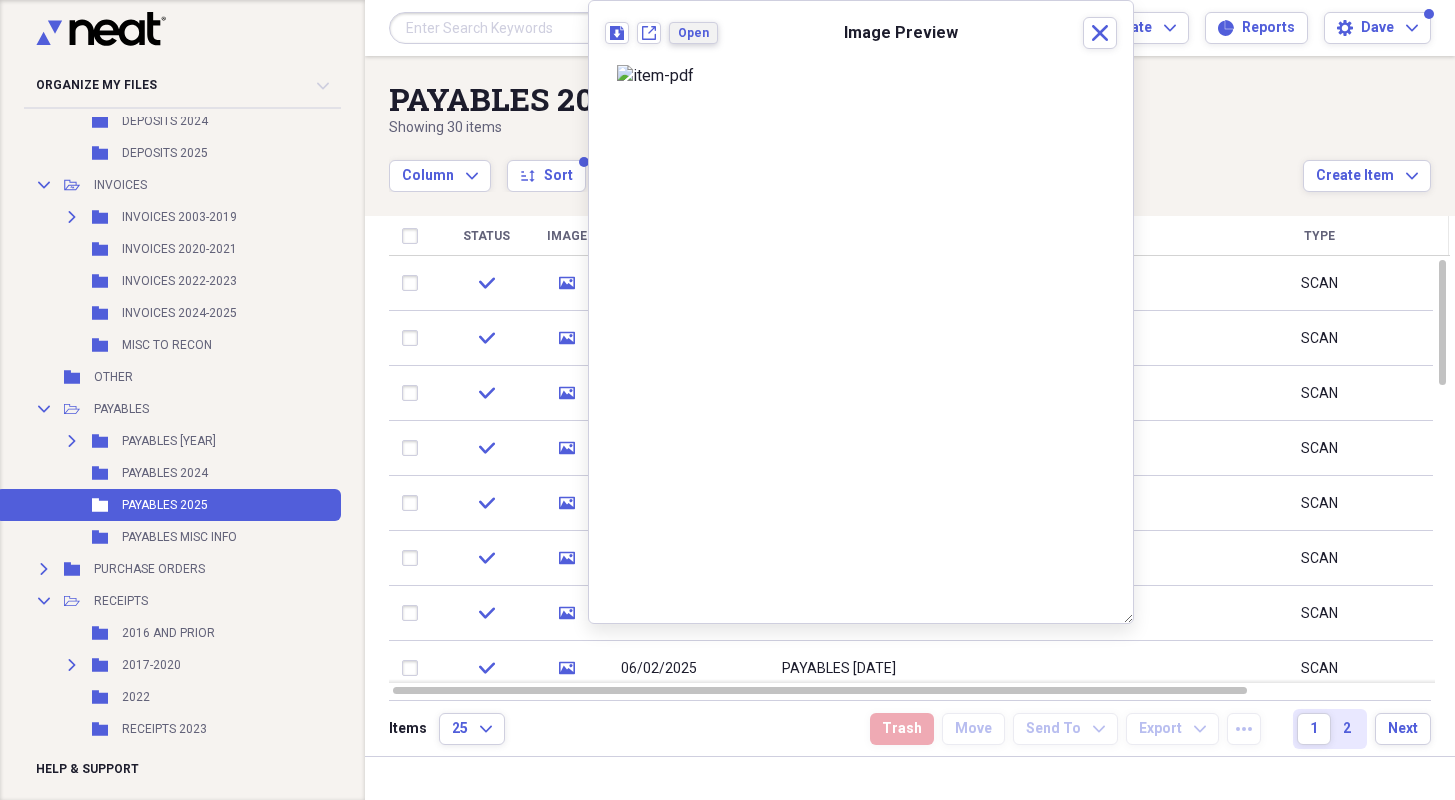 click on "Open" at bounding box center [693, 33] 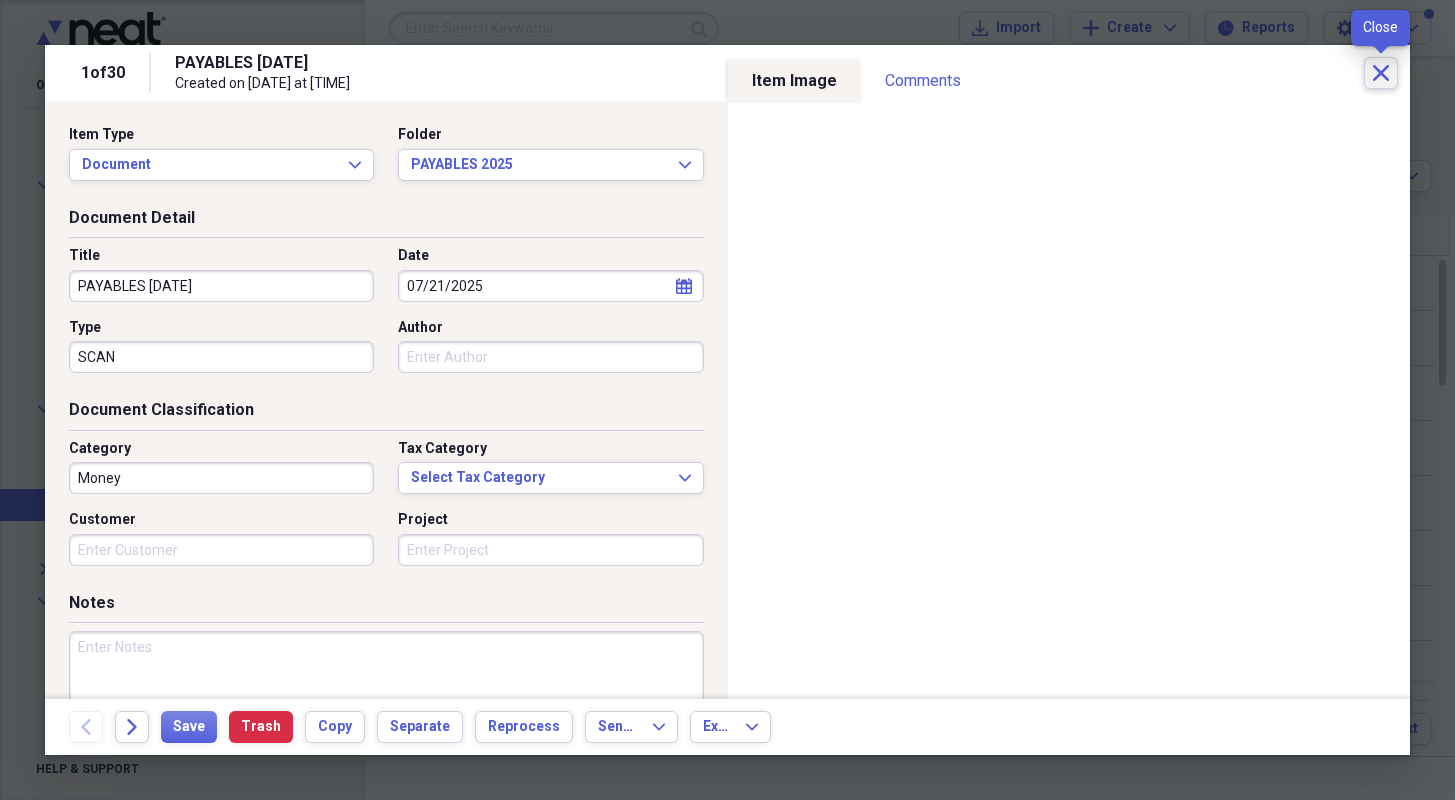 click 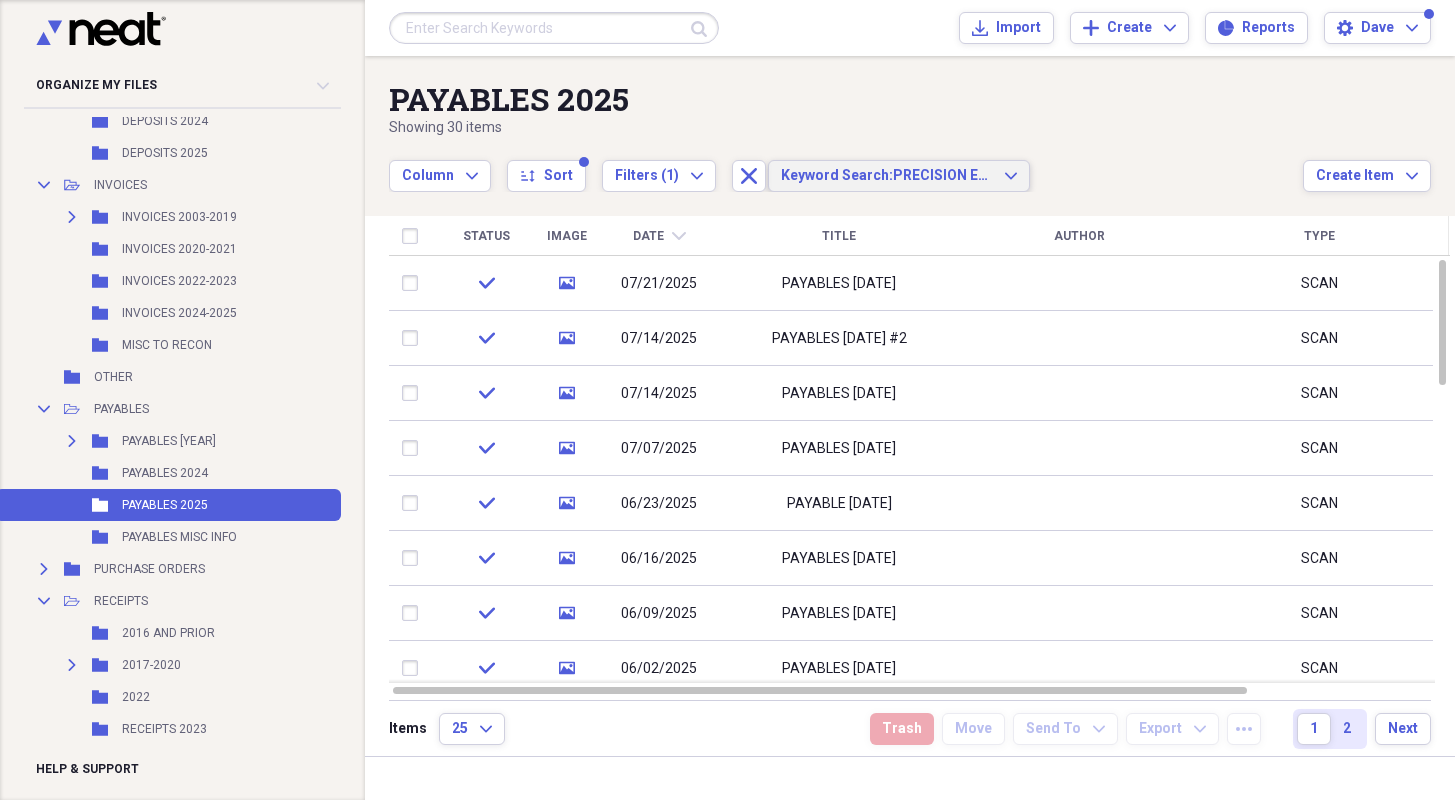 click on "Keyword Search:  [COMPANY]" at bounding box center [887, 176] 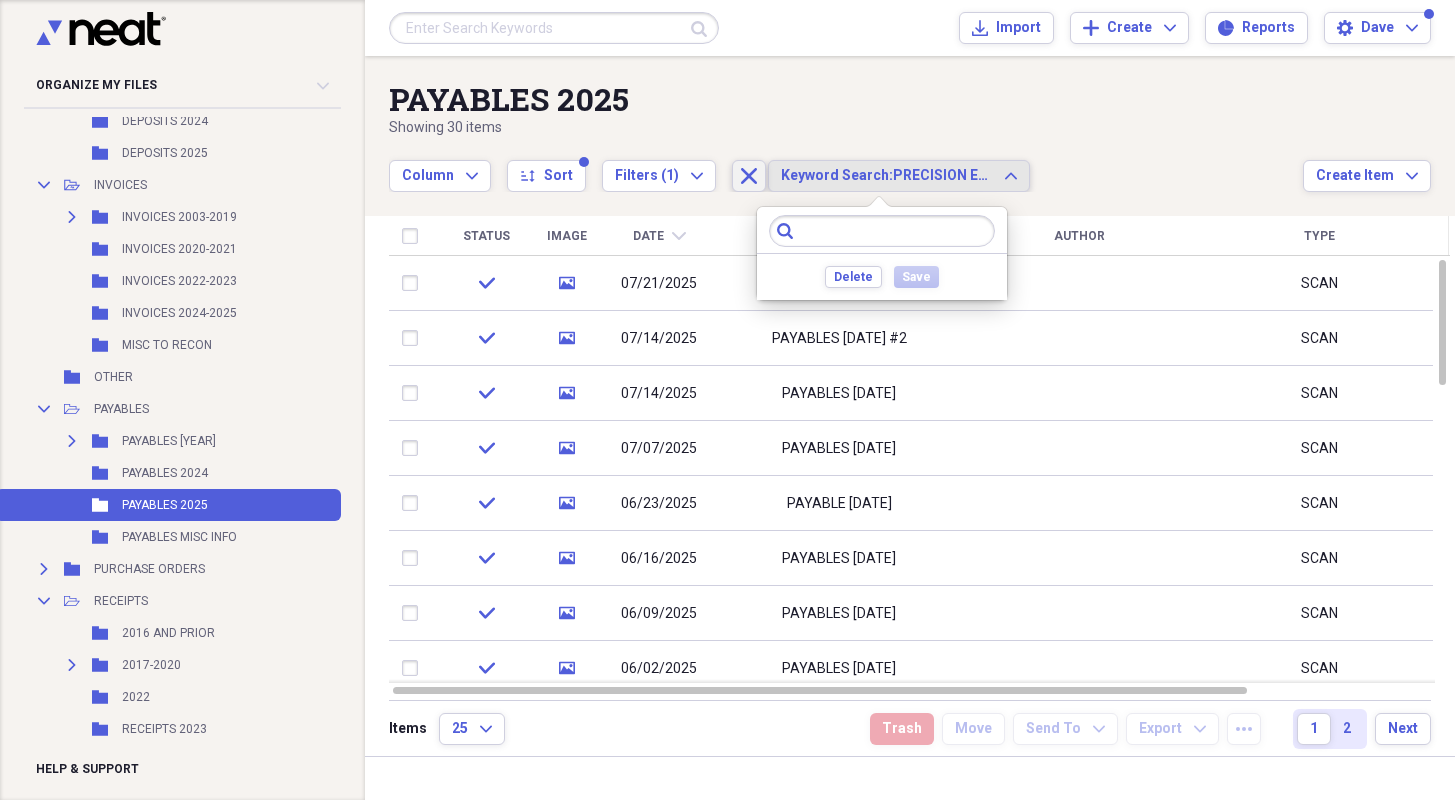 click 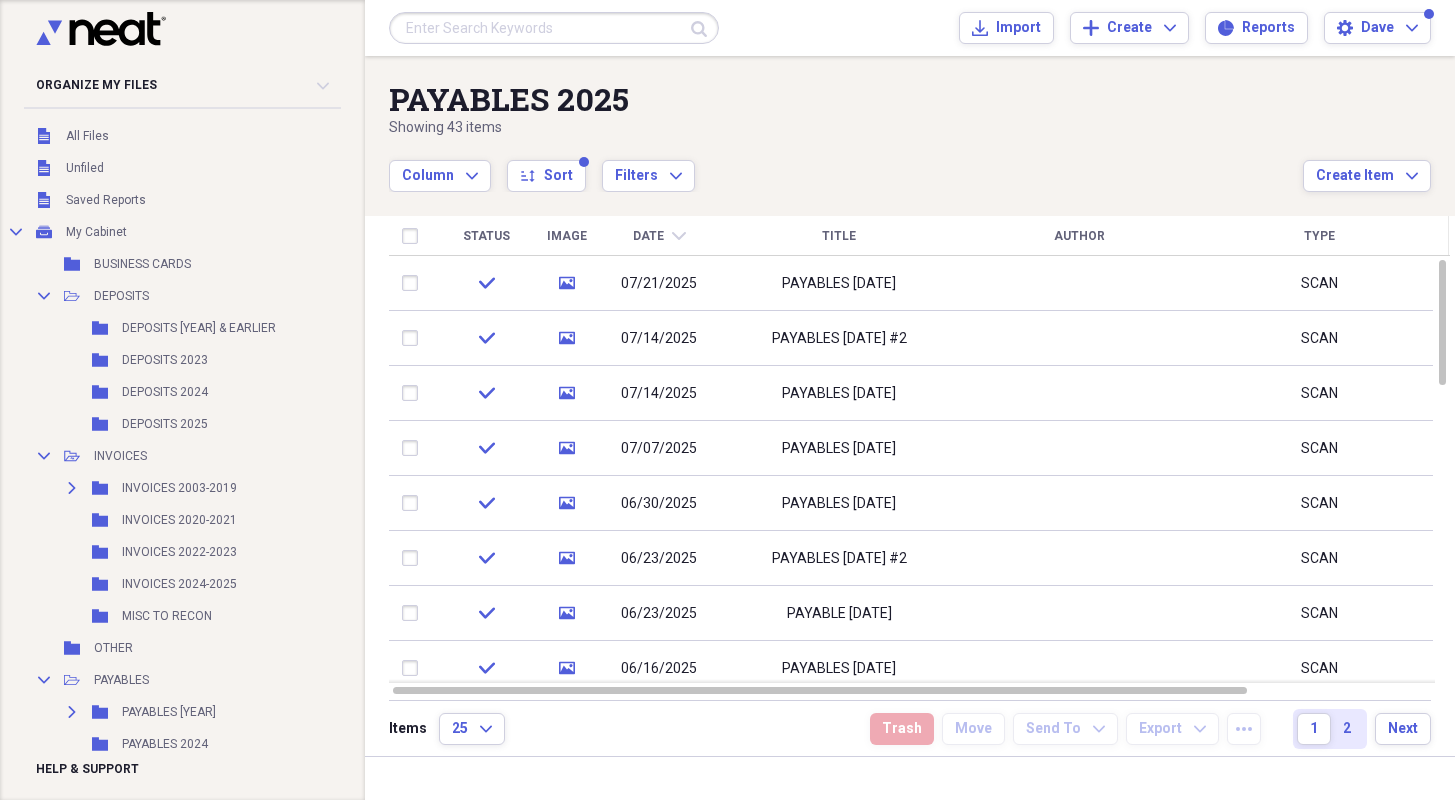 scroll, scrollTop: 0, scrollLeft: 0, axis: both 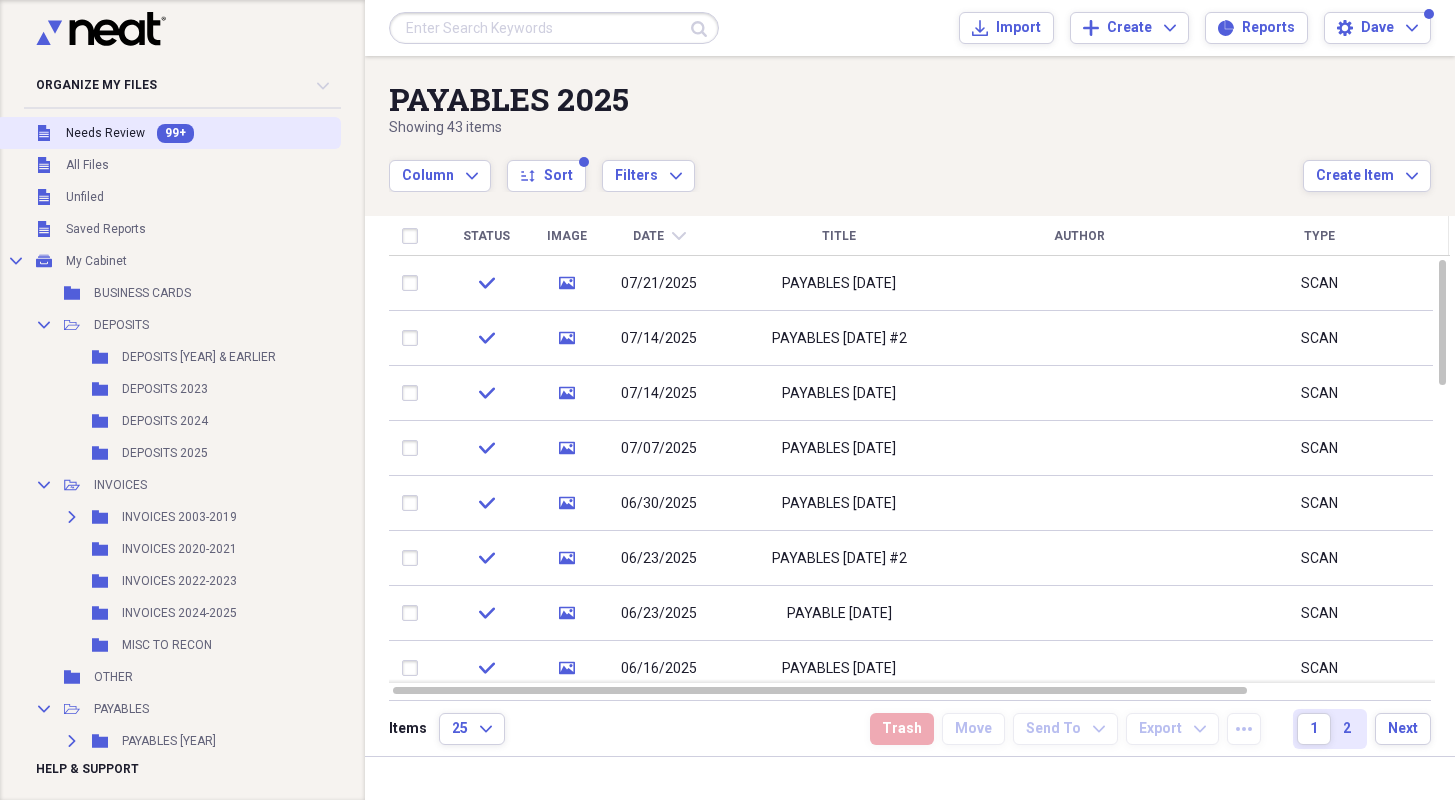 click on "Needs Review" at bounding box center (105, 133) 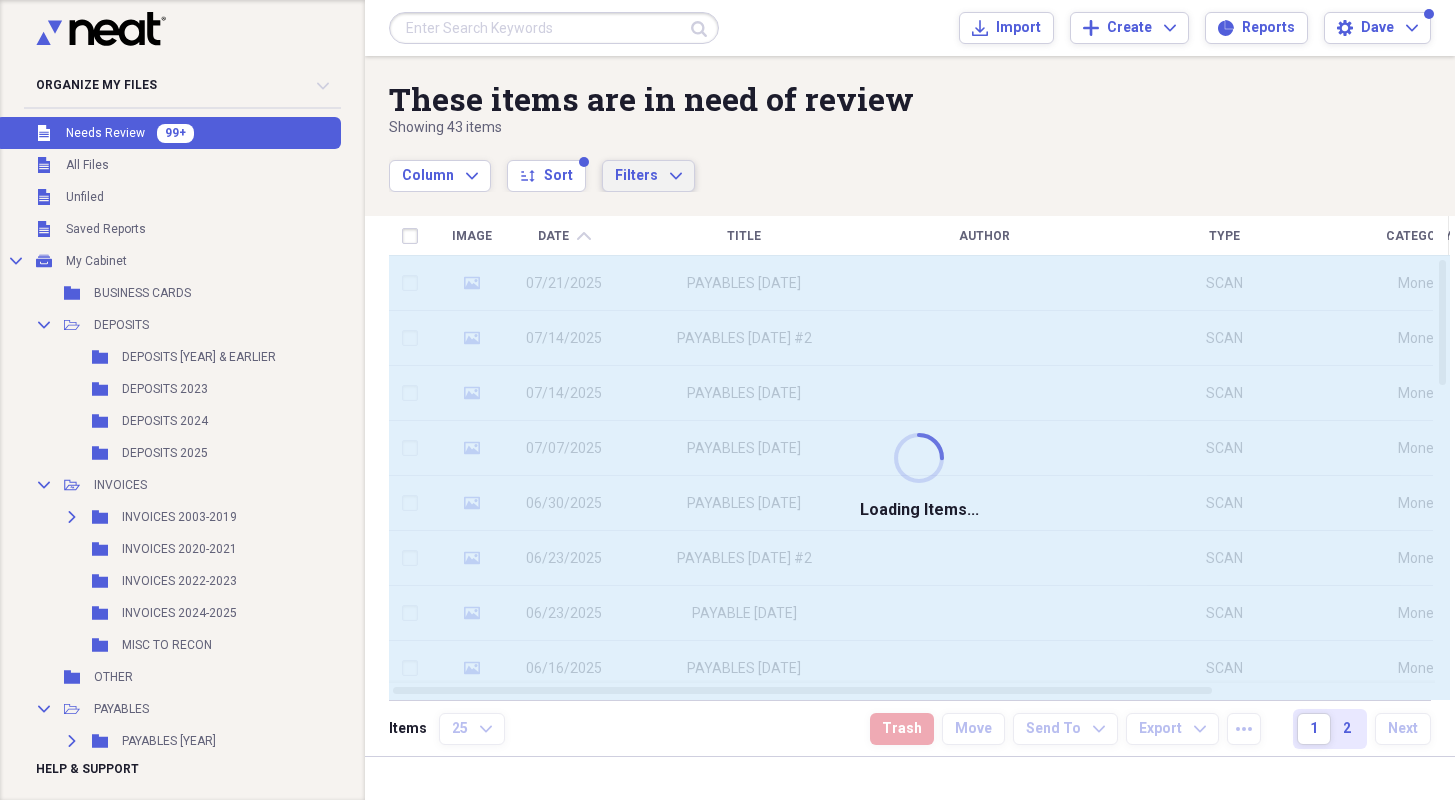 click on "Filters  Expand" at bounding box center [648, 176] 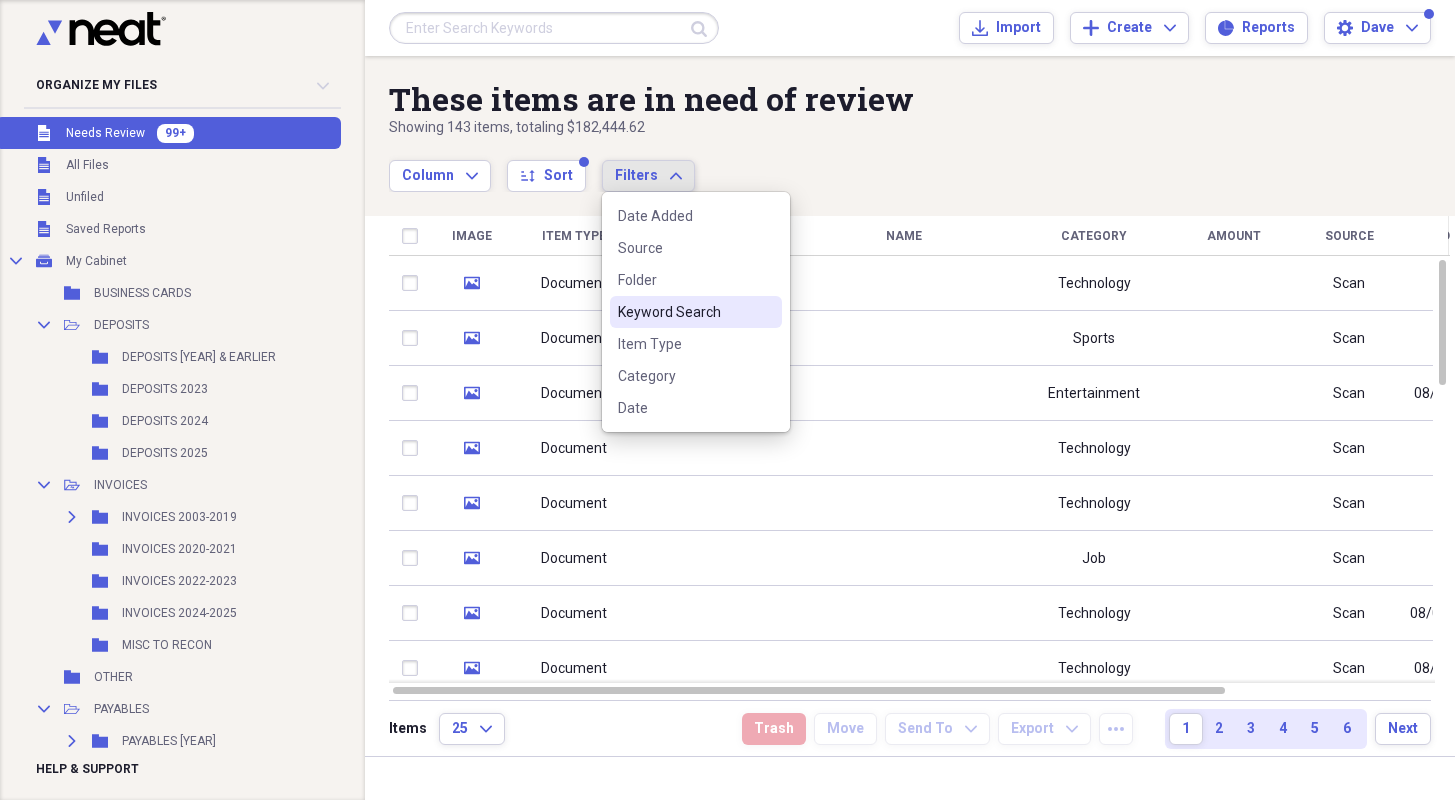 click on "Keyword Search" at bounding box center (684, 312) 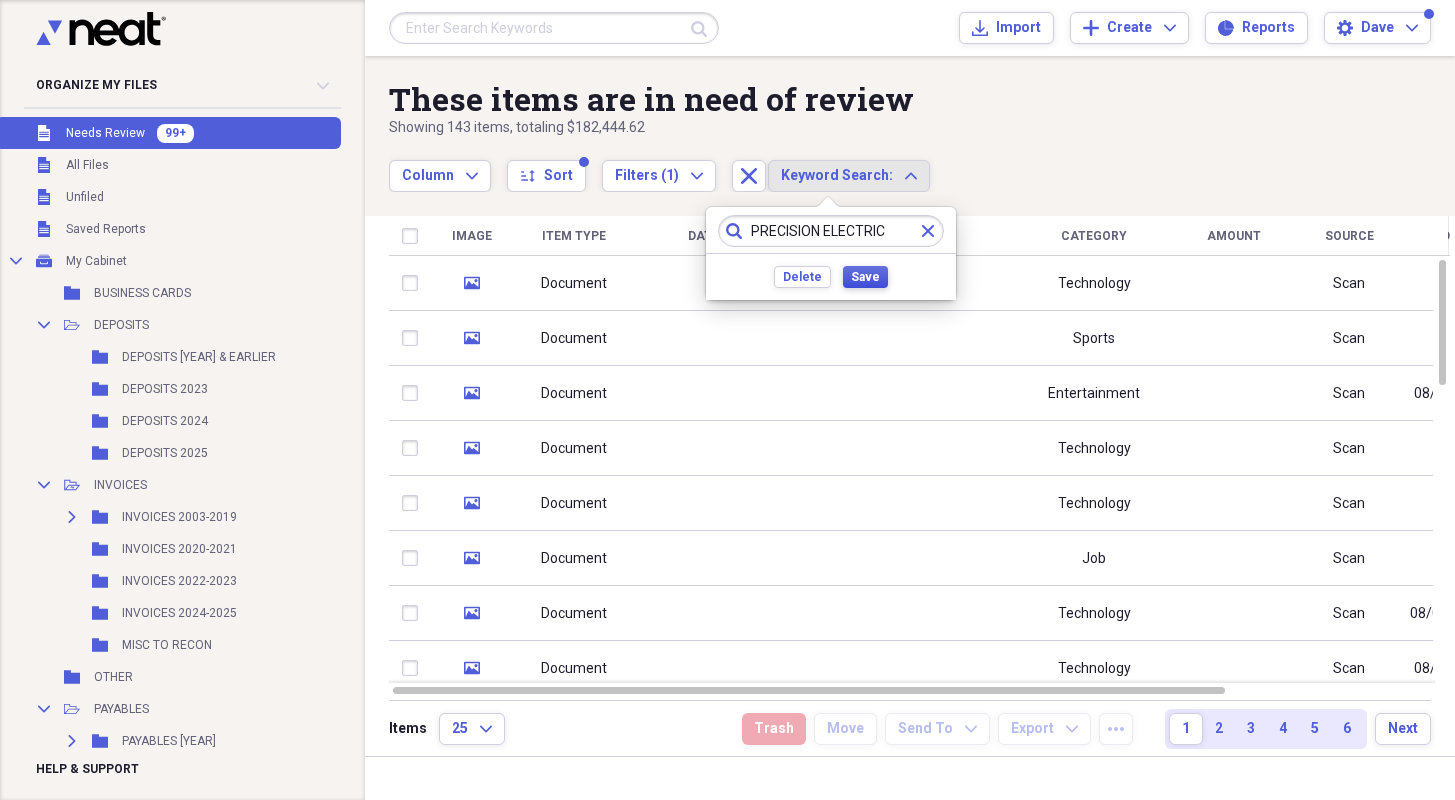 type on "PRECISION ELECTRIC" 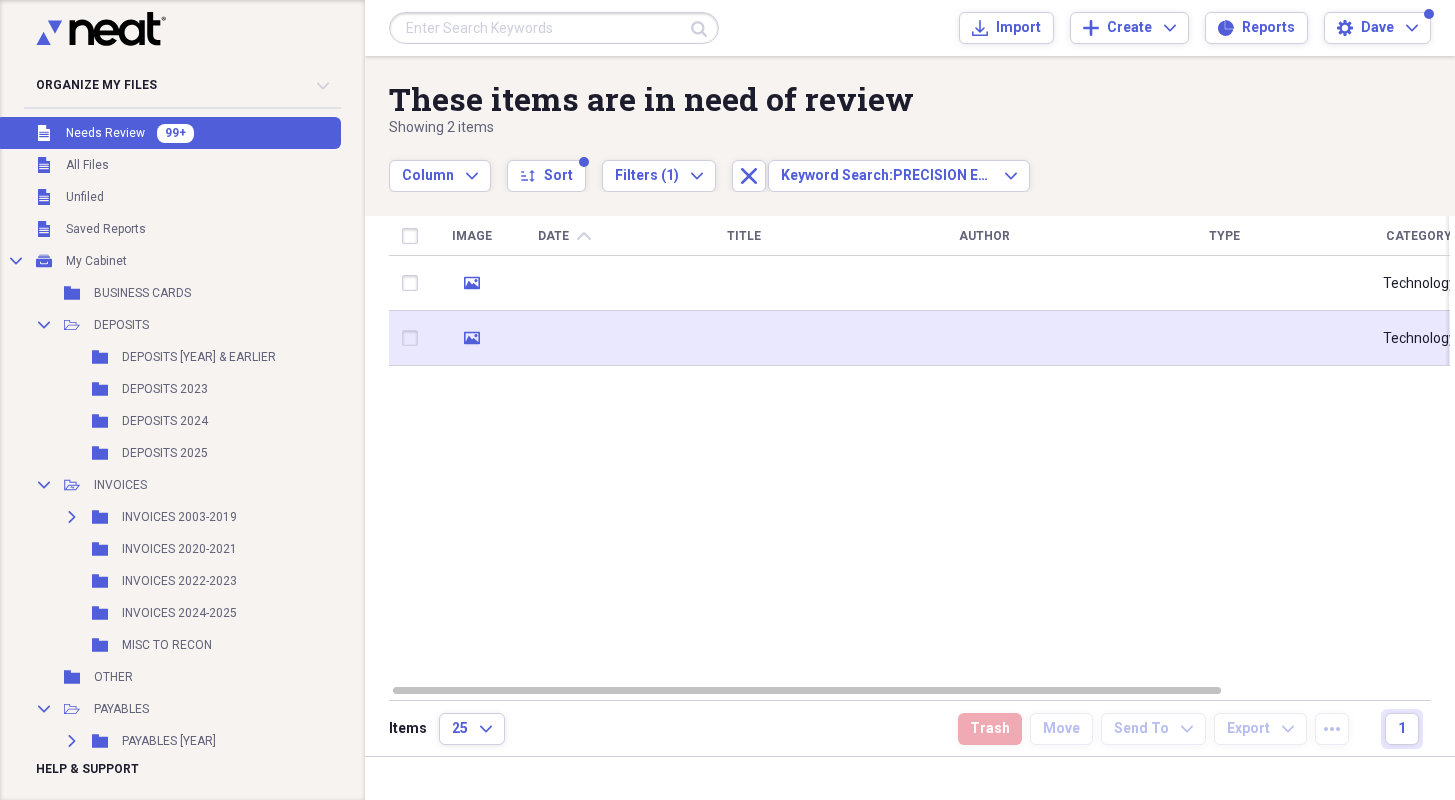 click 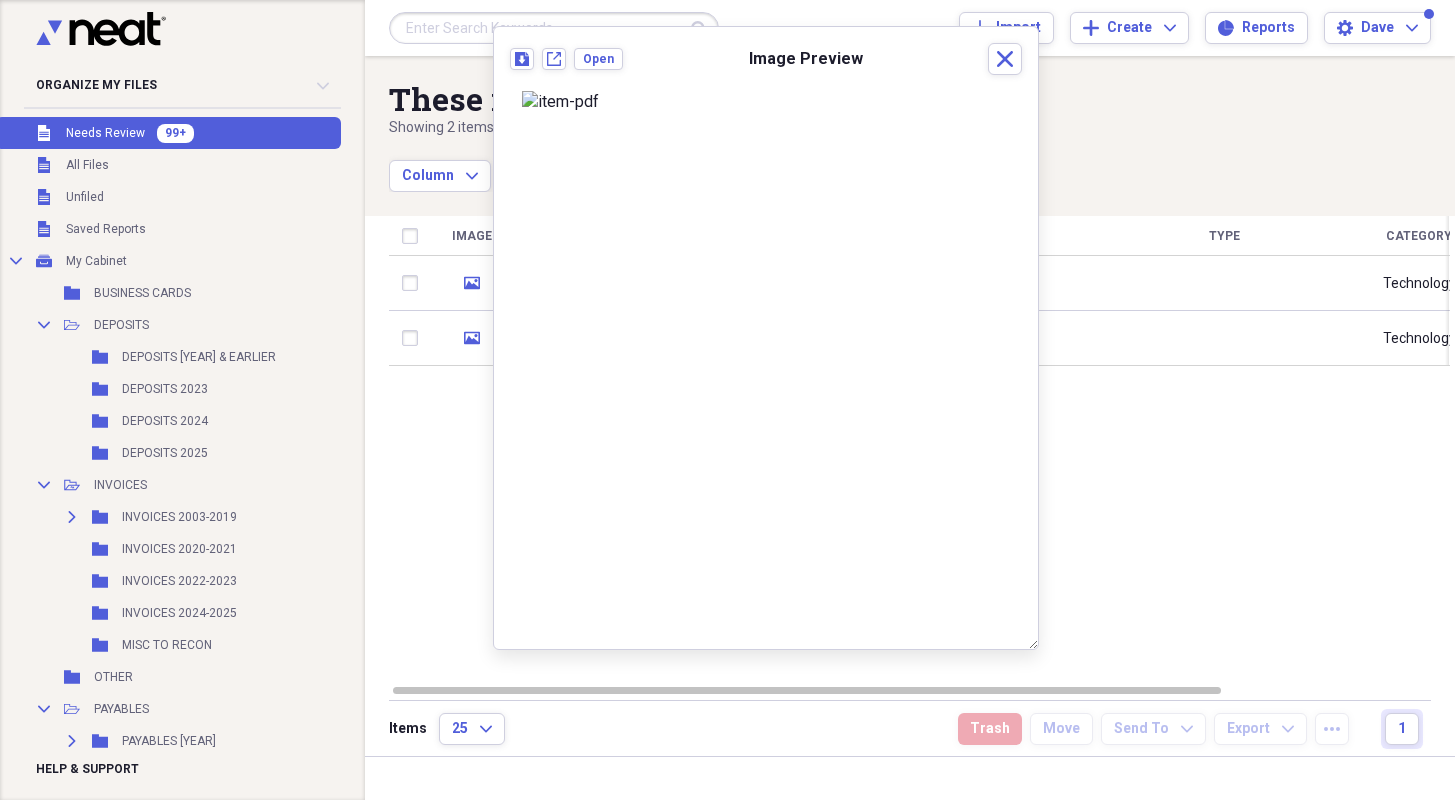 scroll, scrollTop: 57, scrollLeft: 0, axis: vertical 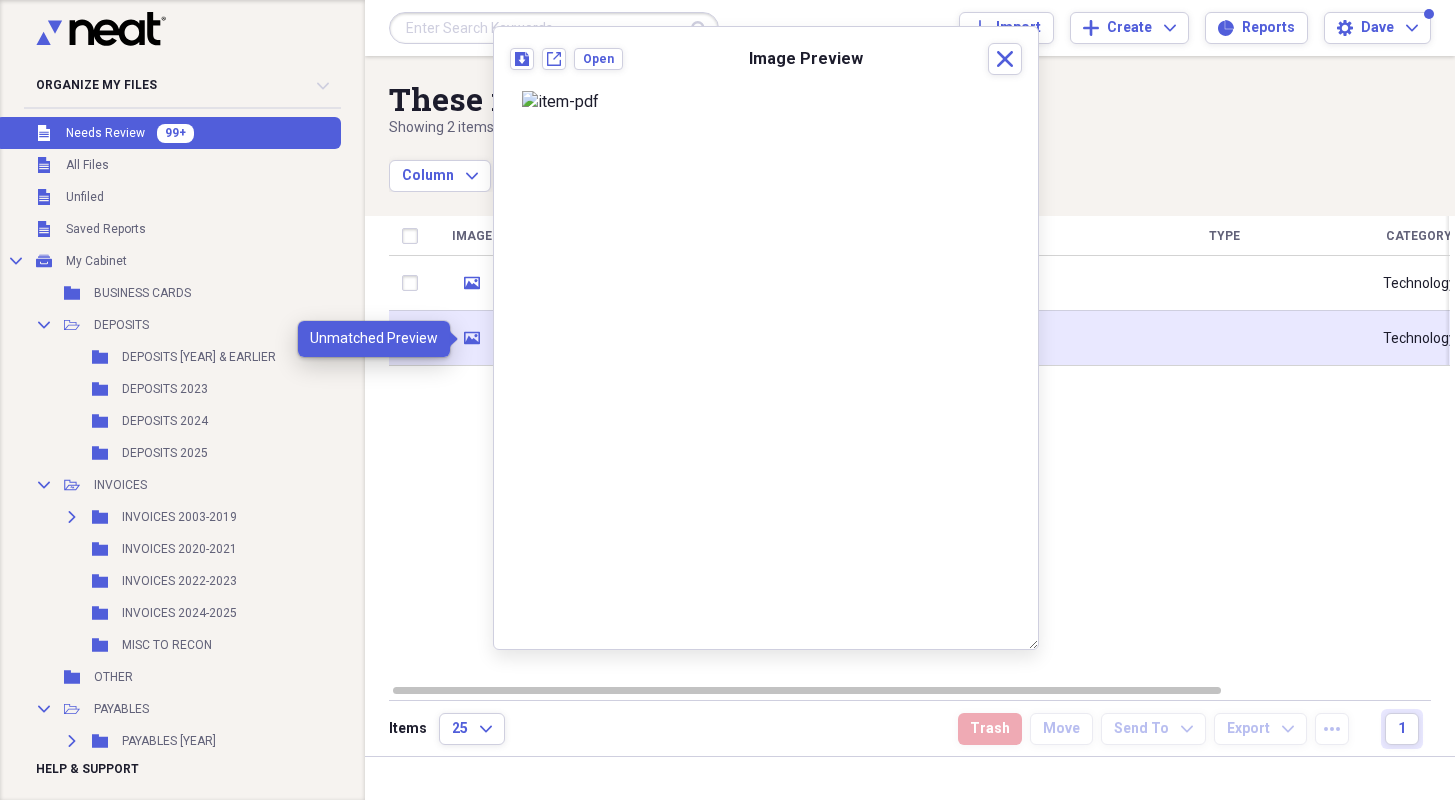 click on "media" at bounding box center [471, 338] 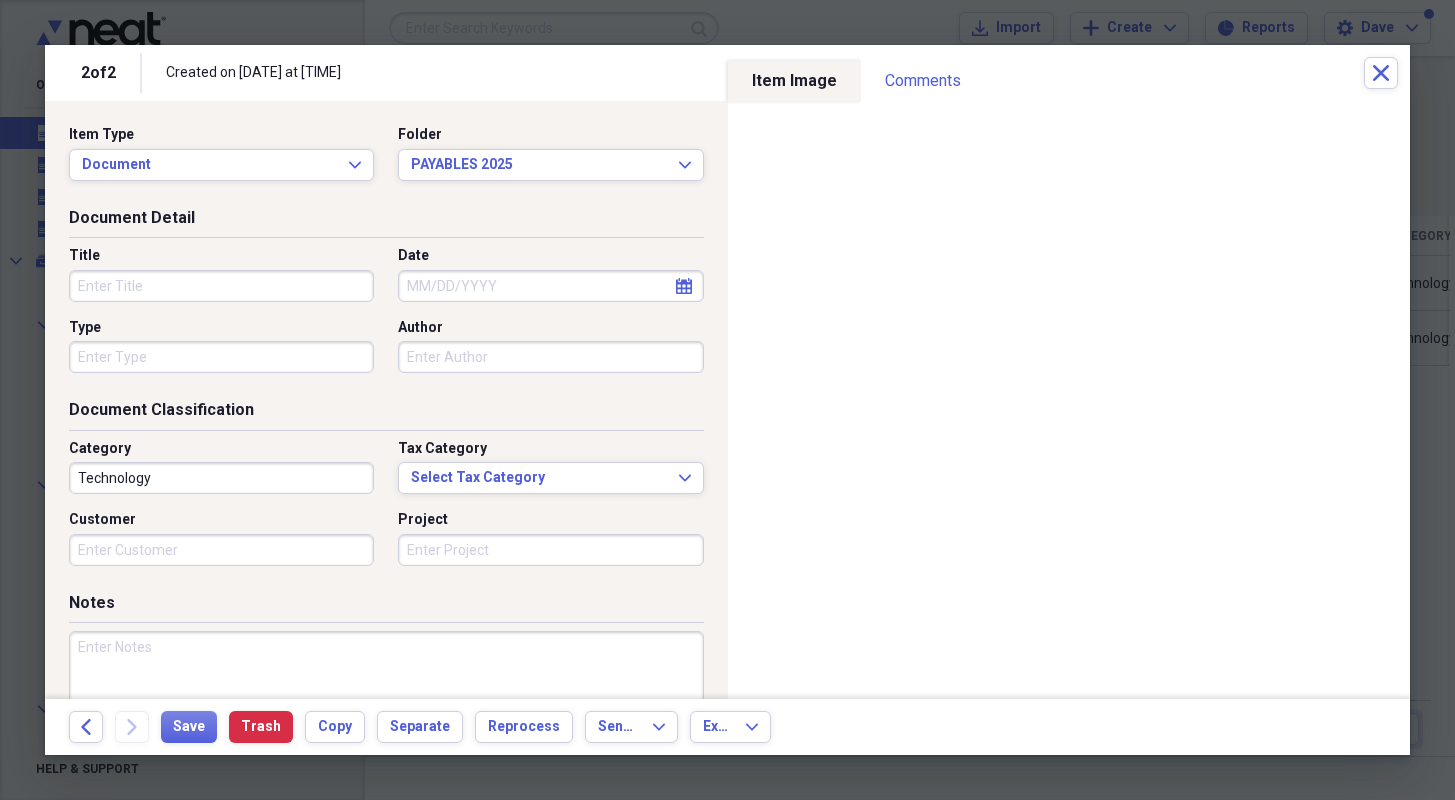 click on "Title" at bounding box center [221, 286] 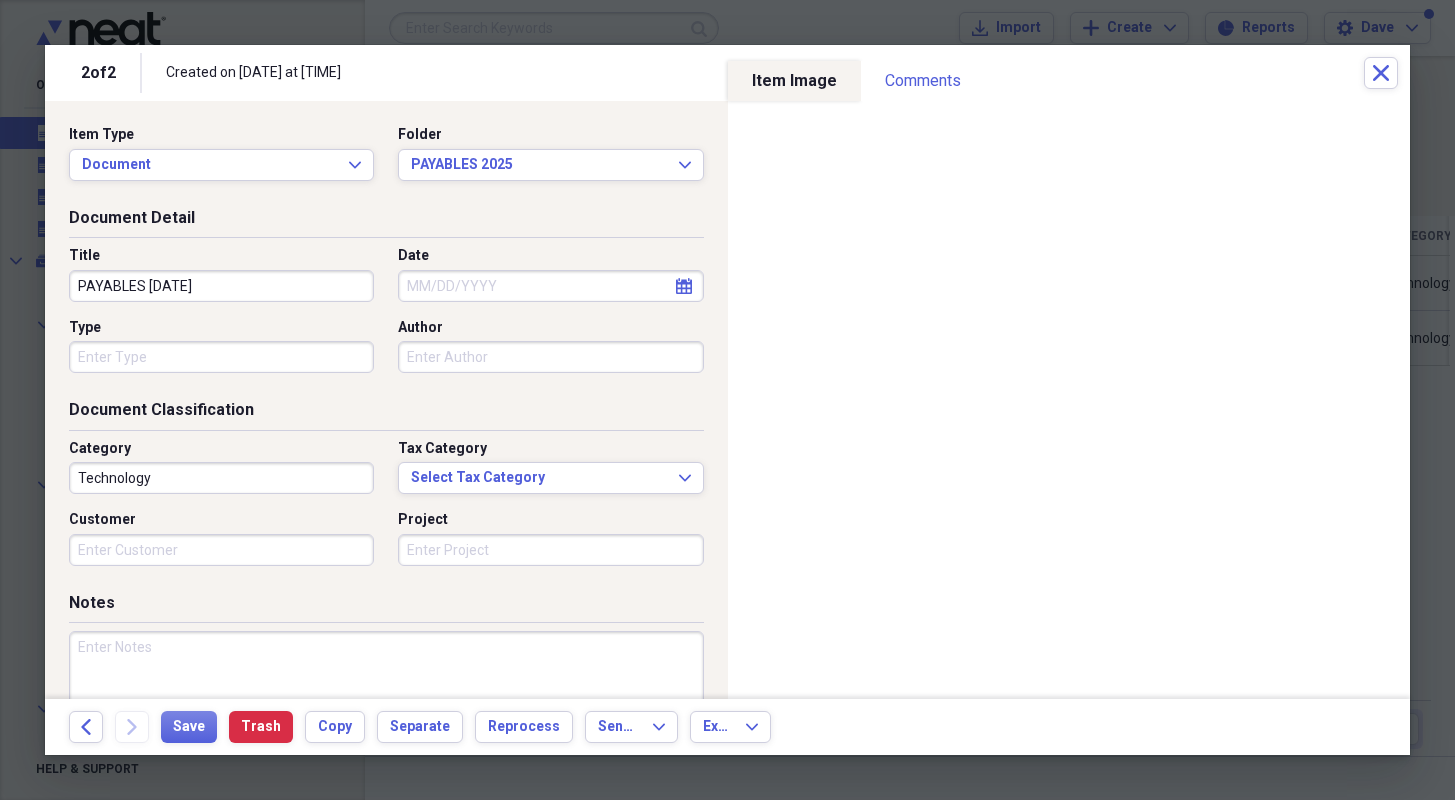 type on "PAYABLES [DATE]" 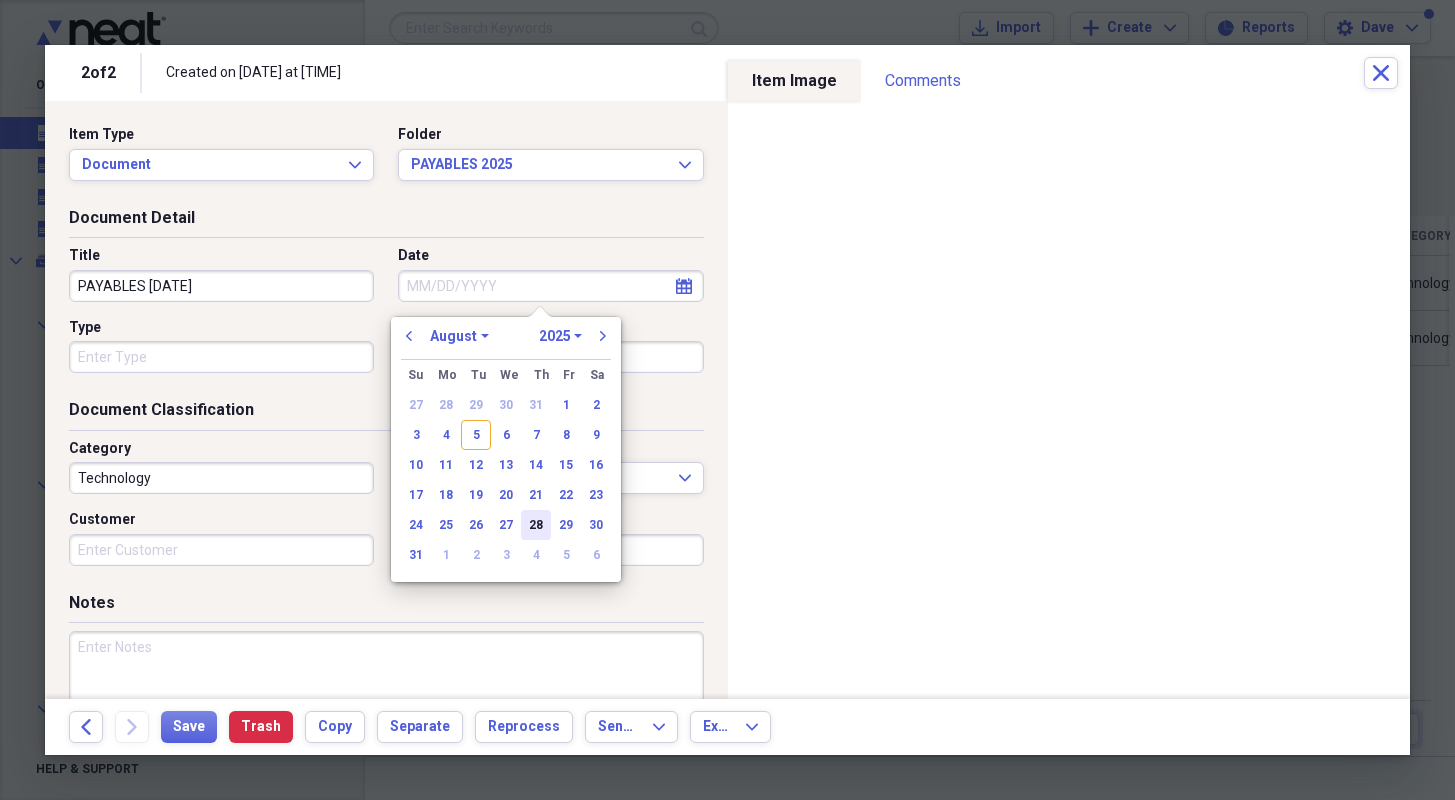 click on "28" at bounding box center [536, 525] 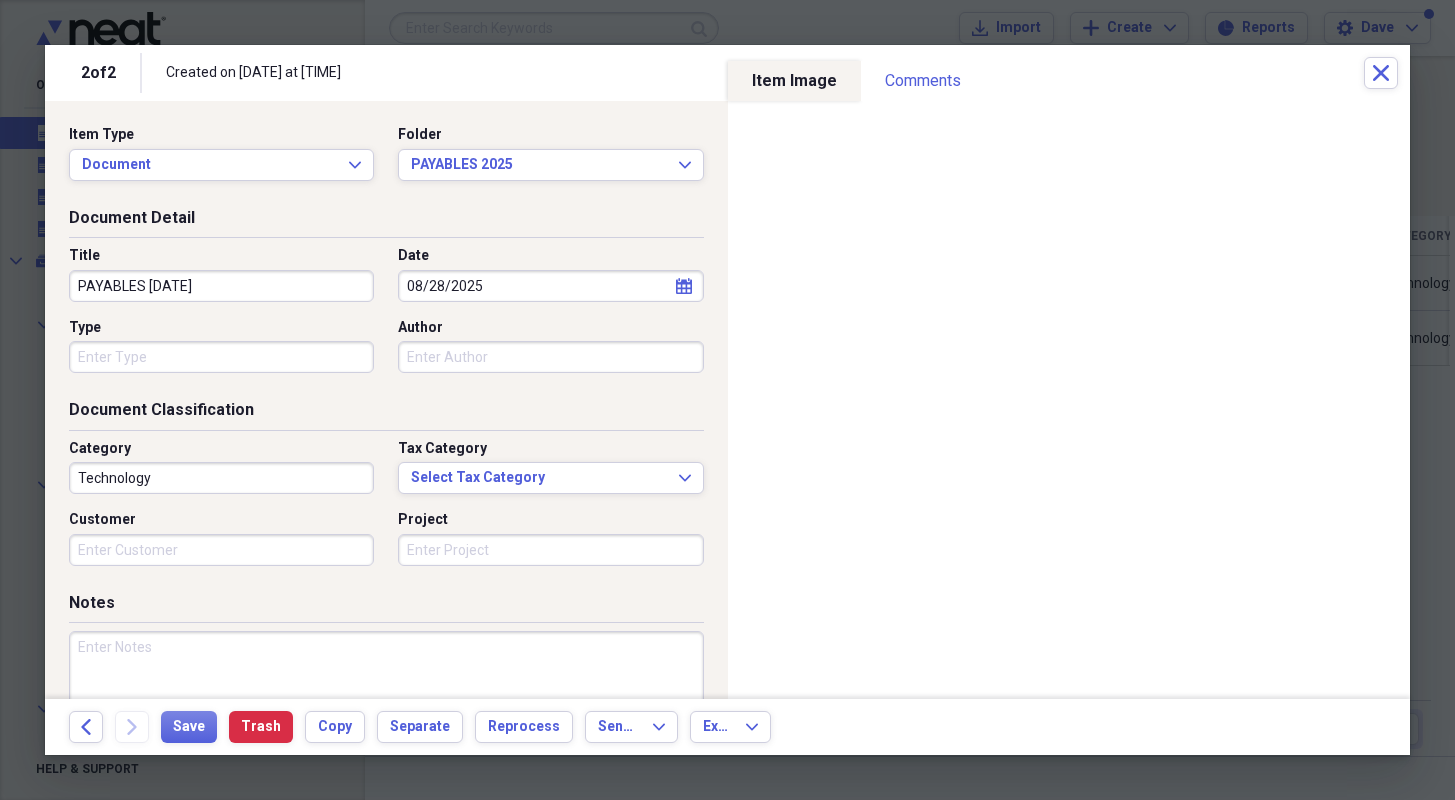 click on "Type" at bounding box center (221, 357) 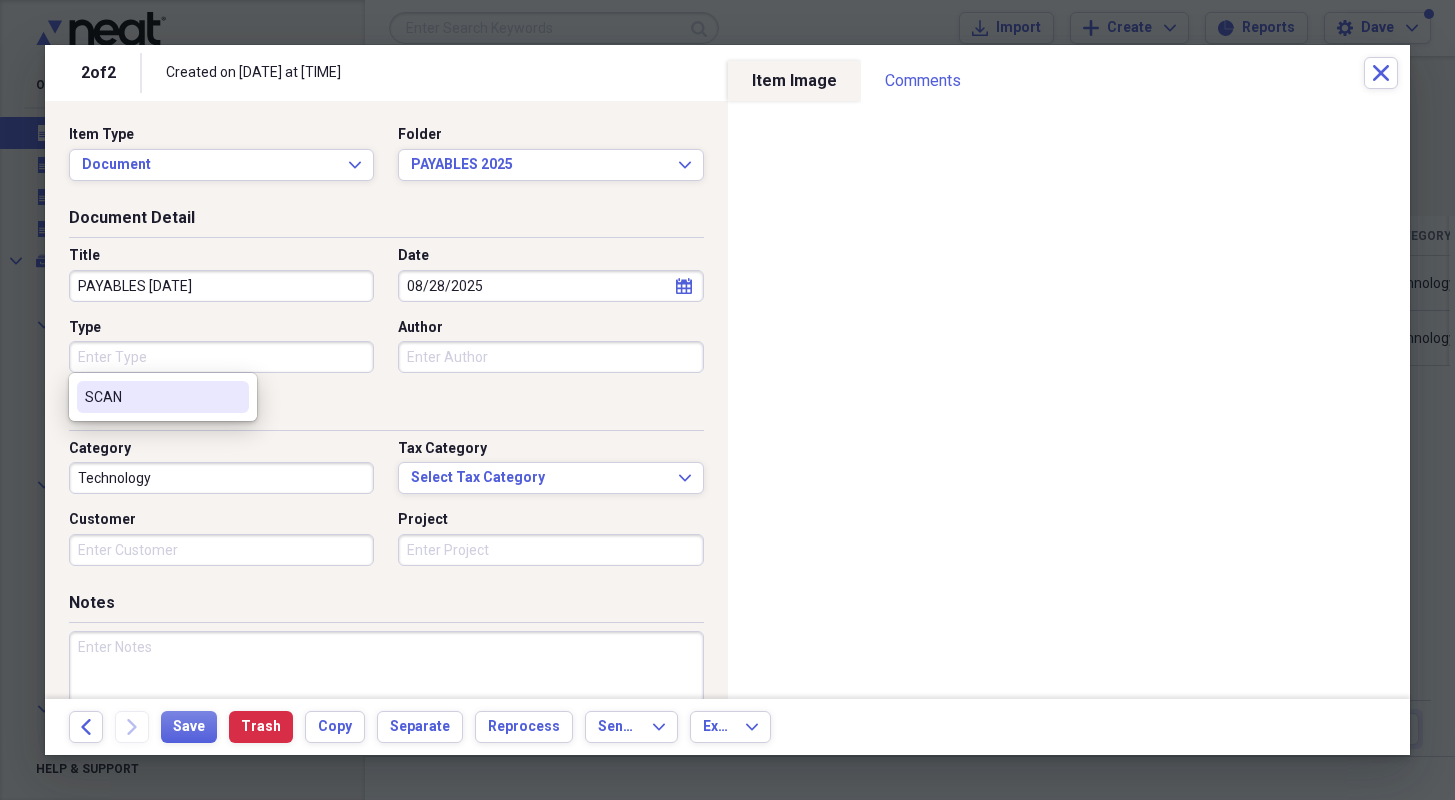 click on "SCAN" at bounding box center [163, 397] 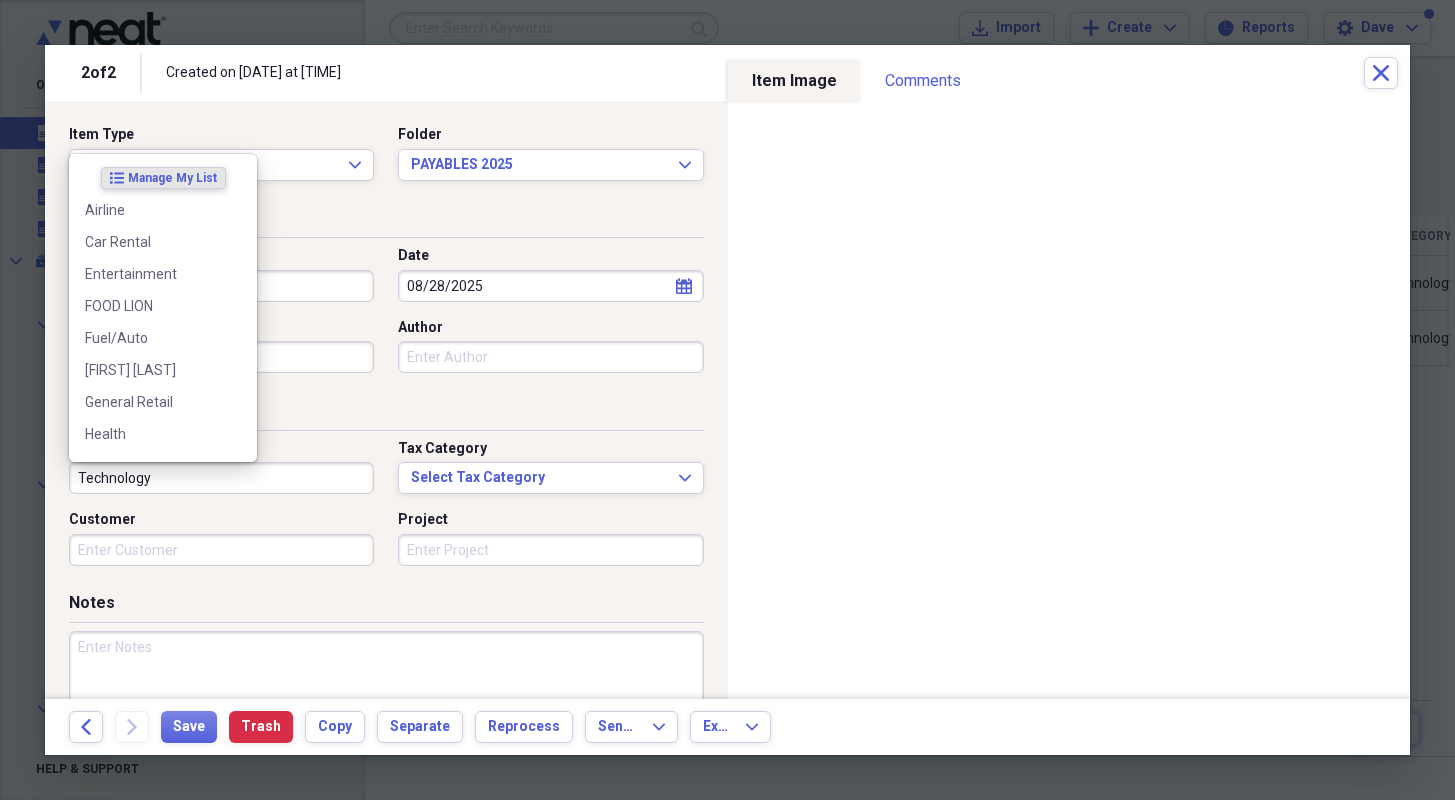 click on "Technology" at bounding box center (221, 478) 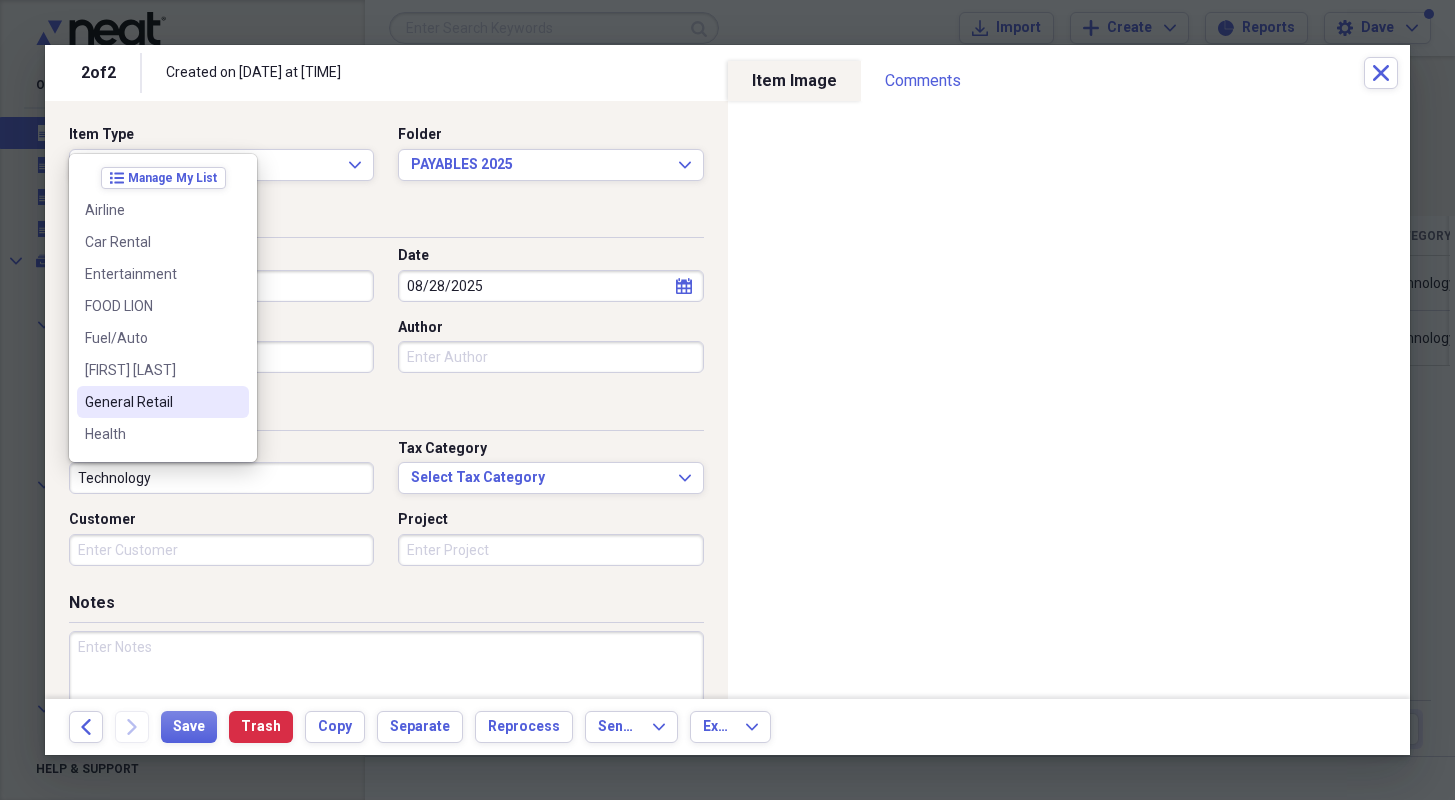 click on "General Retail" at bounding box center (151, 402) 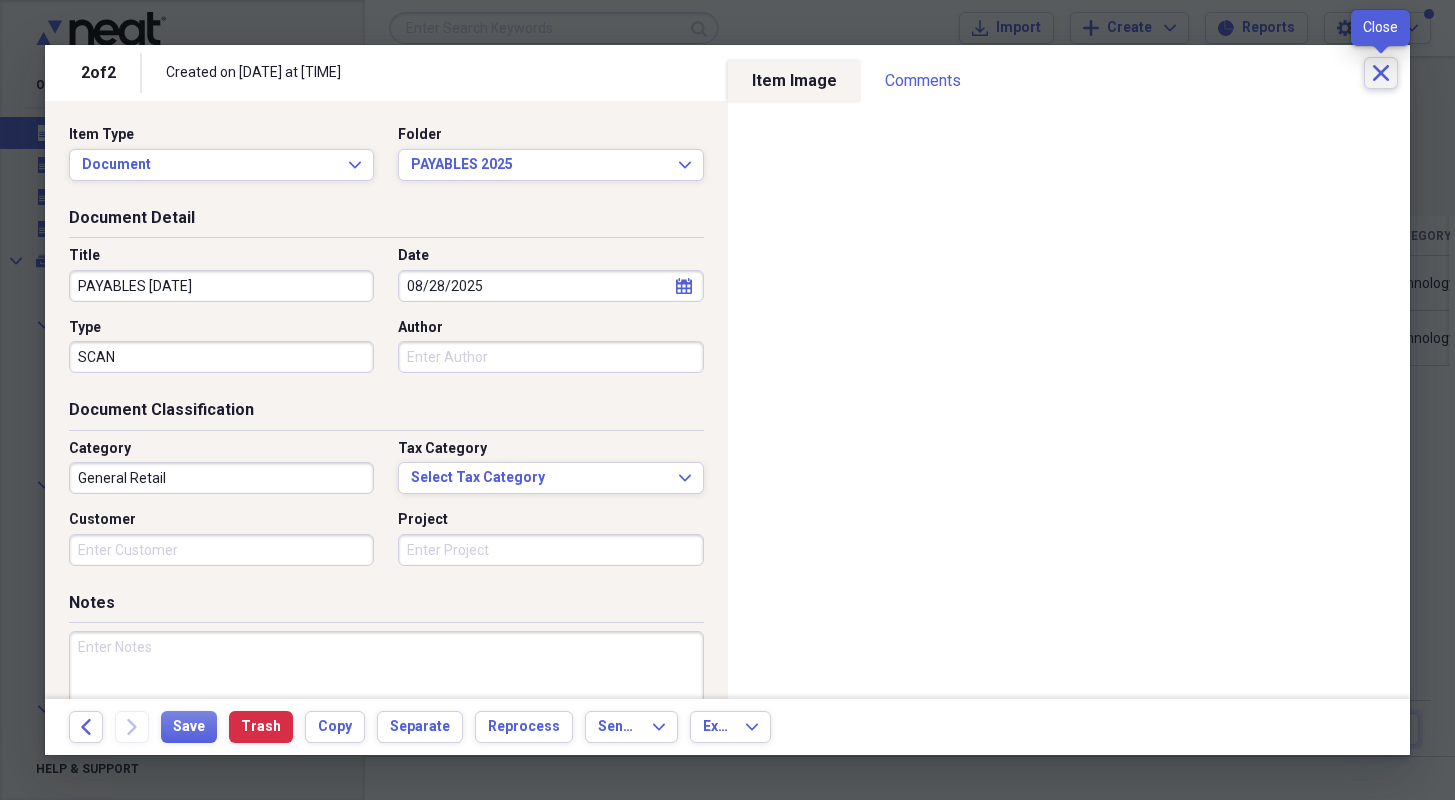 click on "Close" 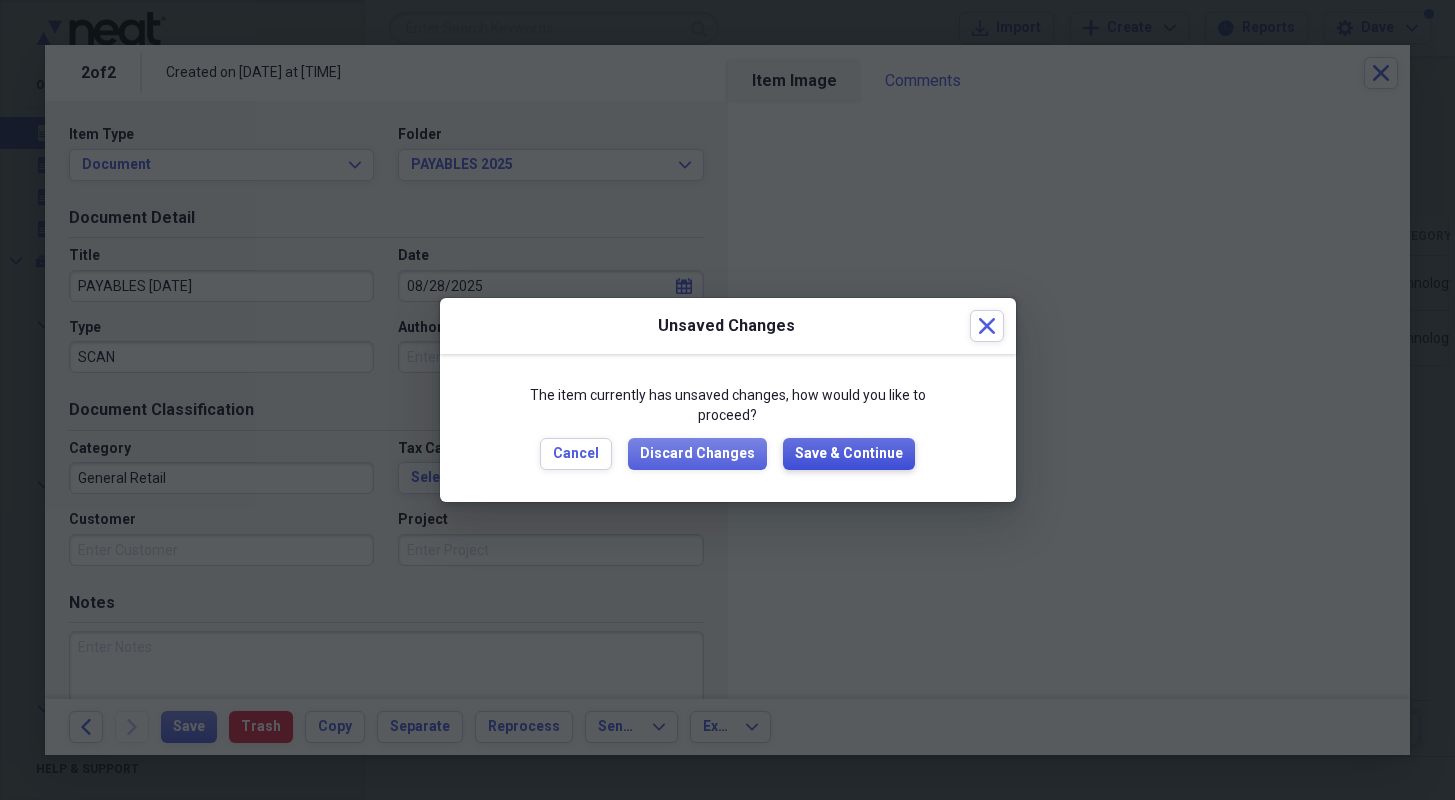 click on "Save & Continue" at bounding box center [849, 454] 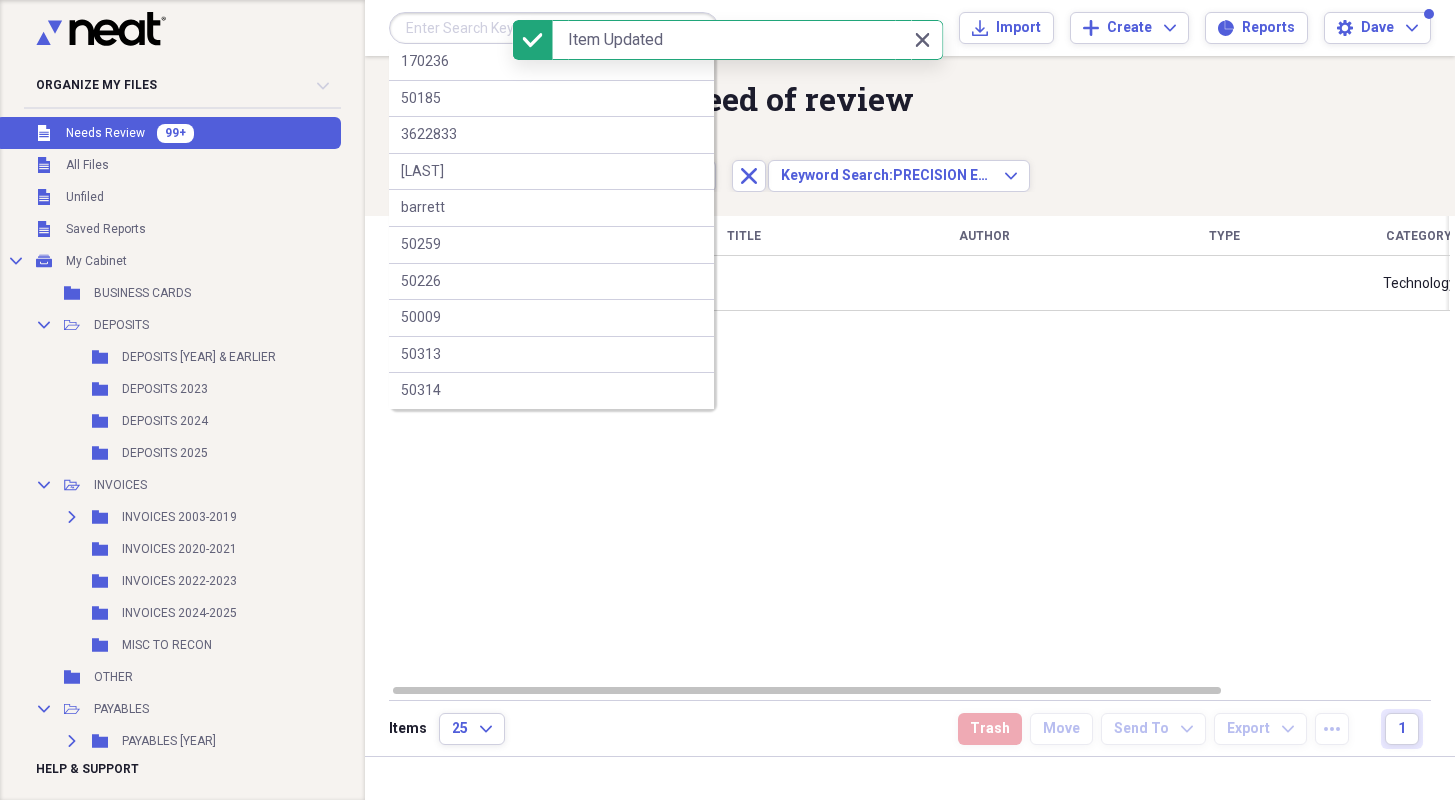 click at bounding box center (554, 28) 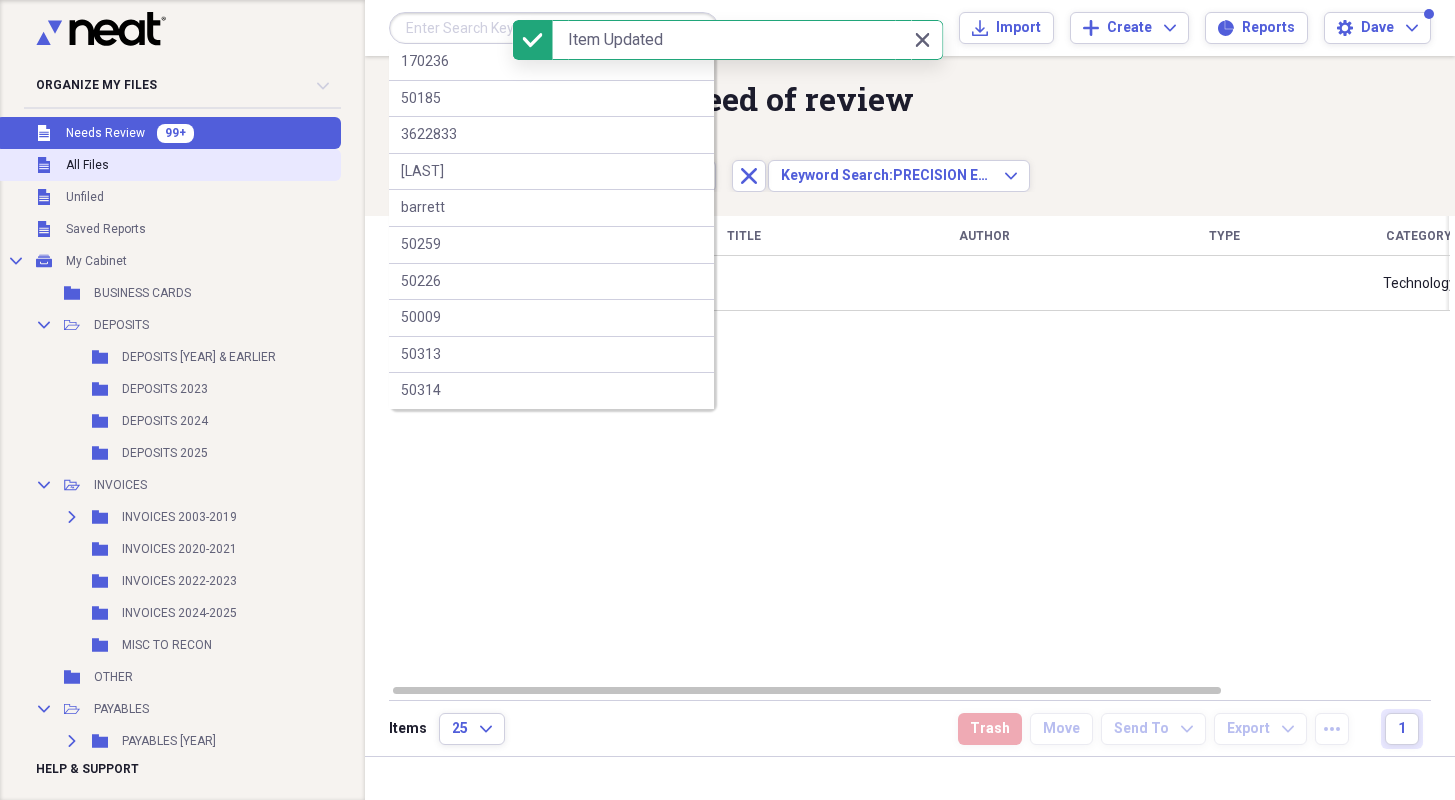 click on "Unfiled All Files" at bounding box center (168, 165) 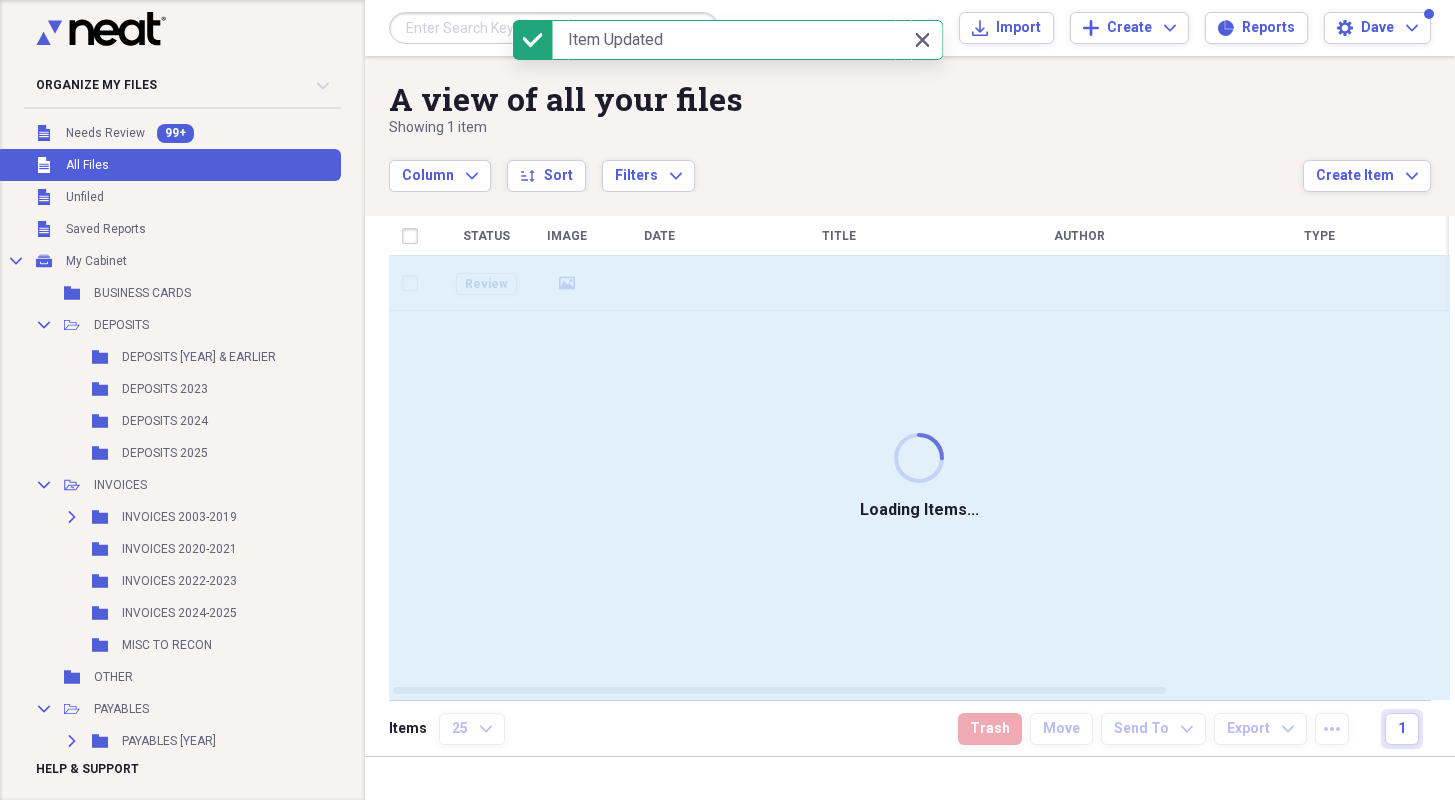 click at bounding box center (554, 28) 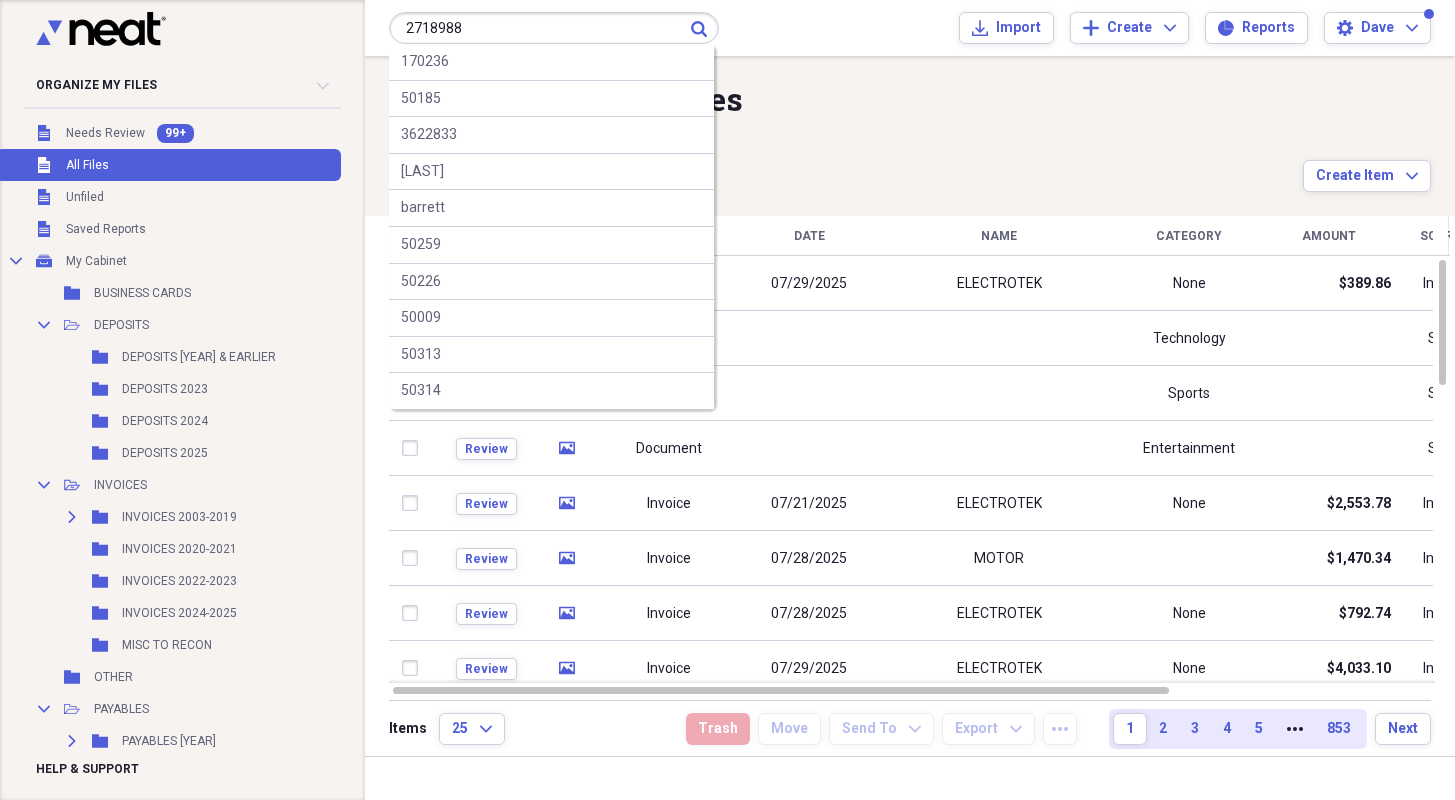 type on "2718988" 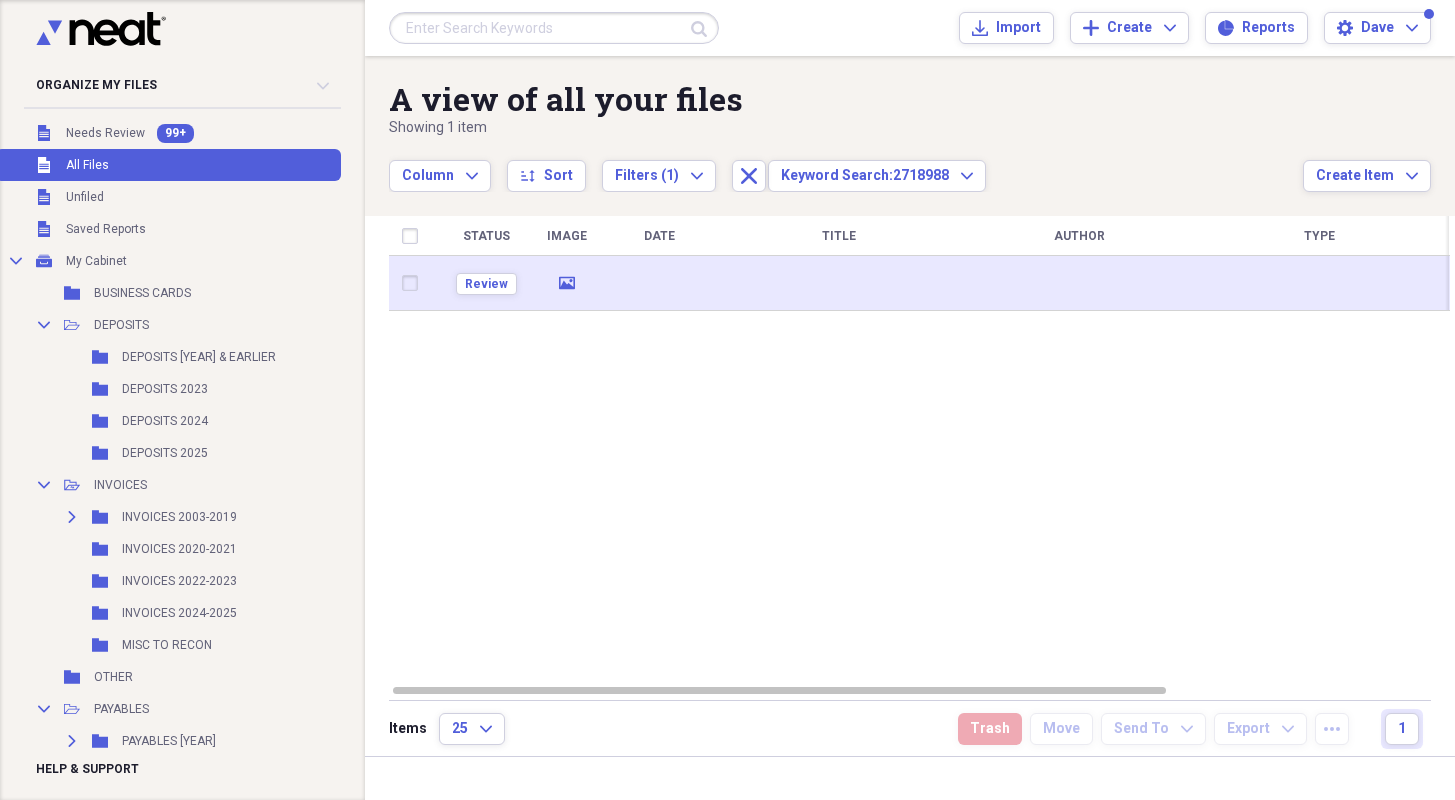 click on "Review" at bounding box center [486, 283] 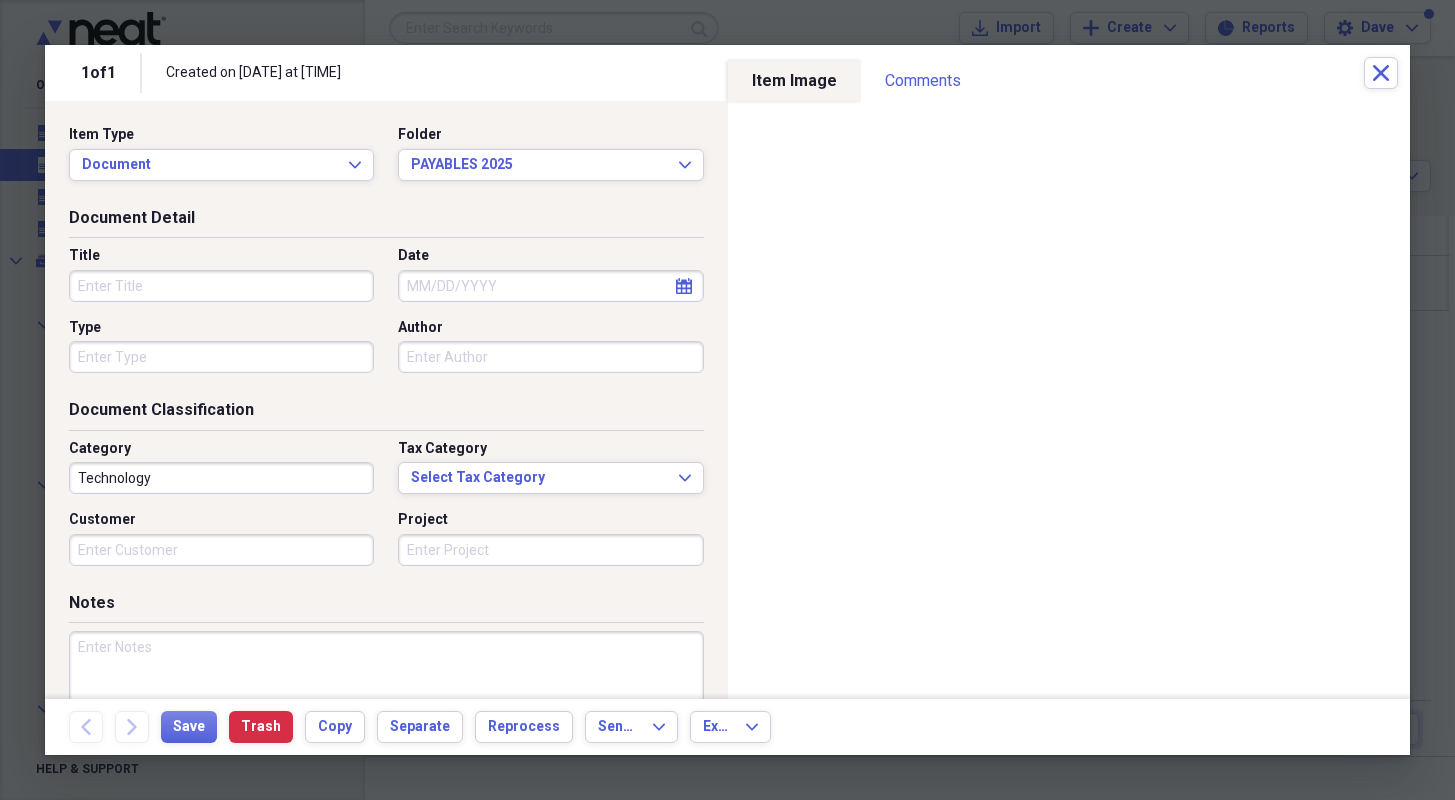 click on "Title" at bounding box center [221, 286] 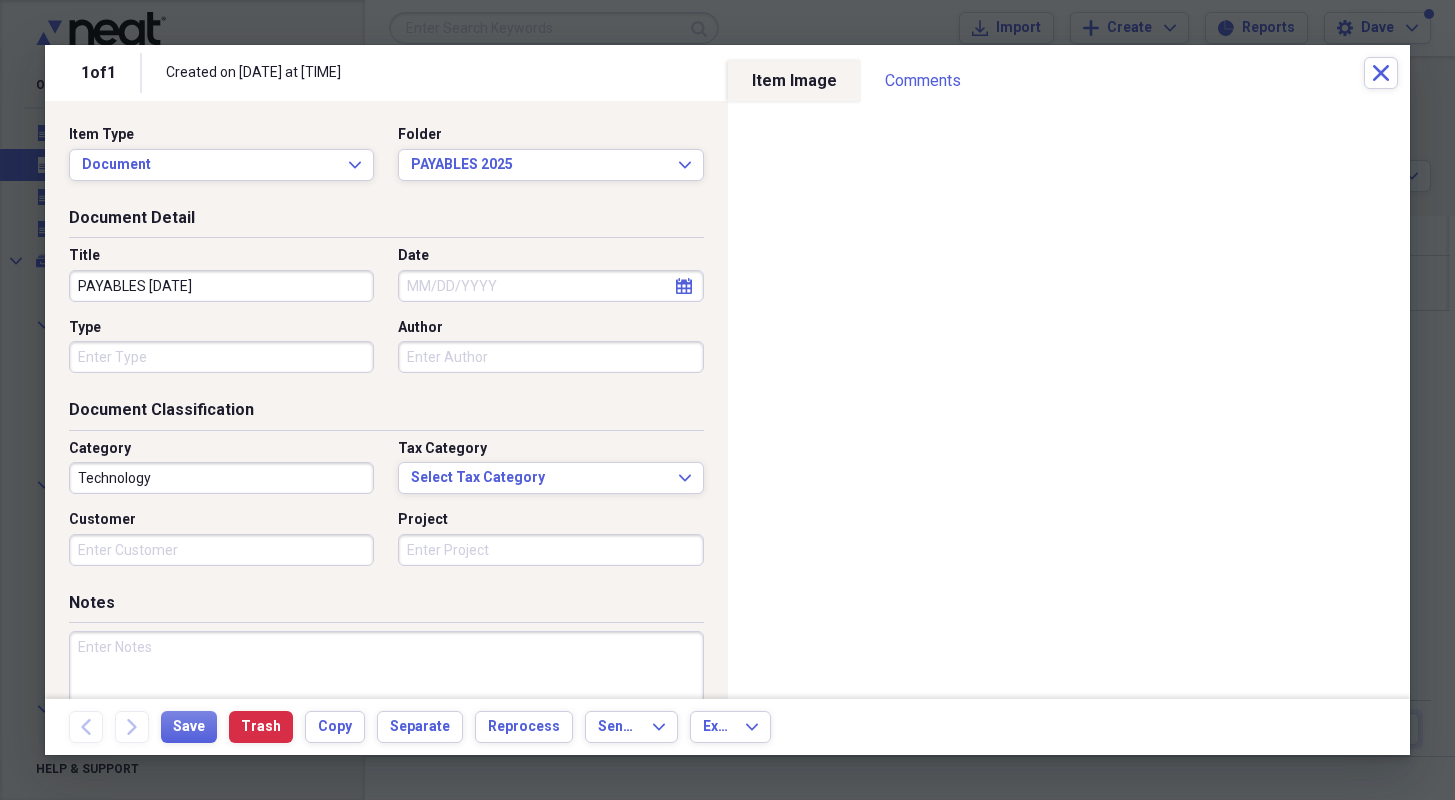 type on "PAYABLES [DATE]" 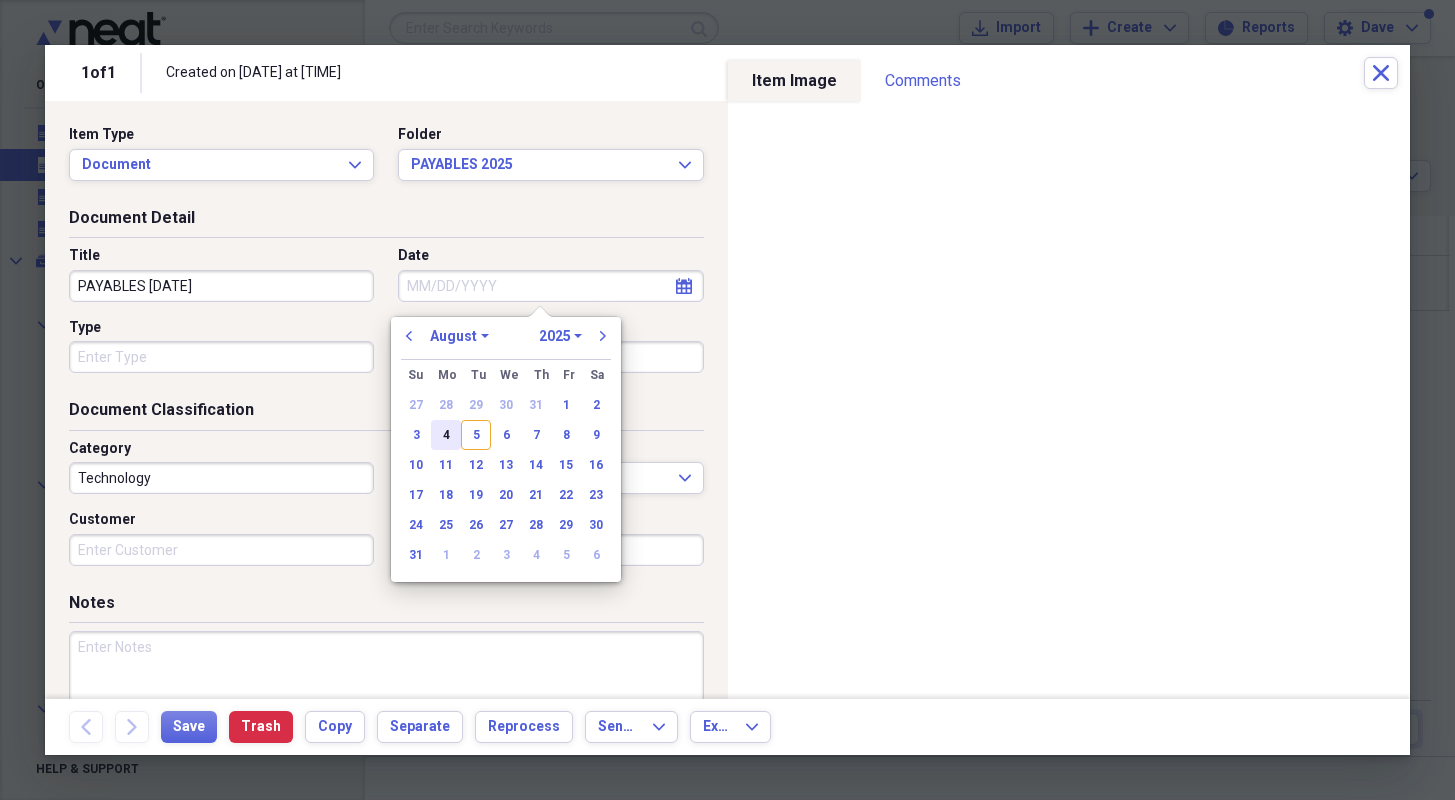 click on "4" at bounding box center (446, 435) 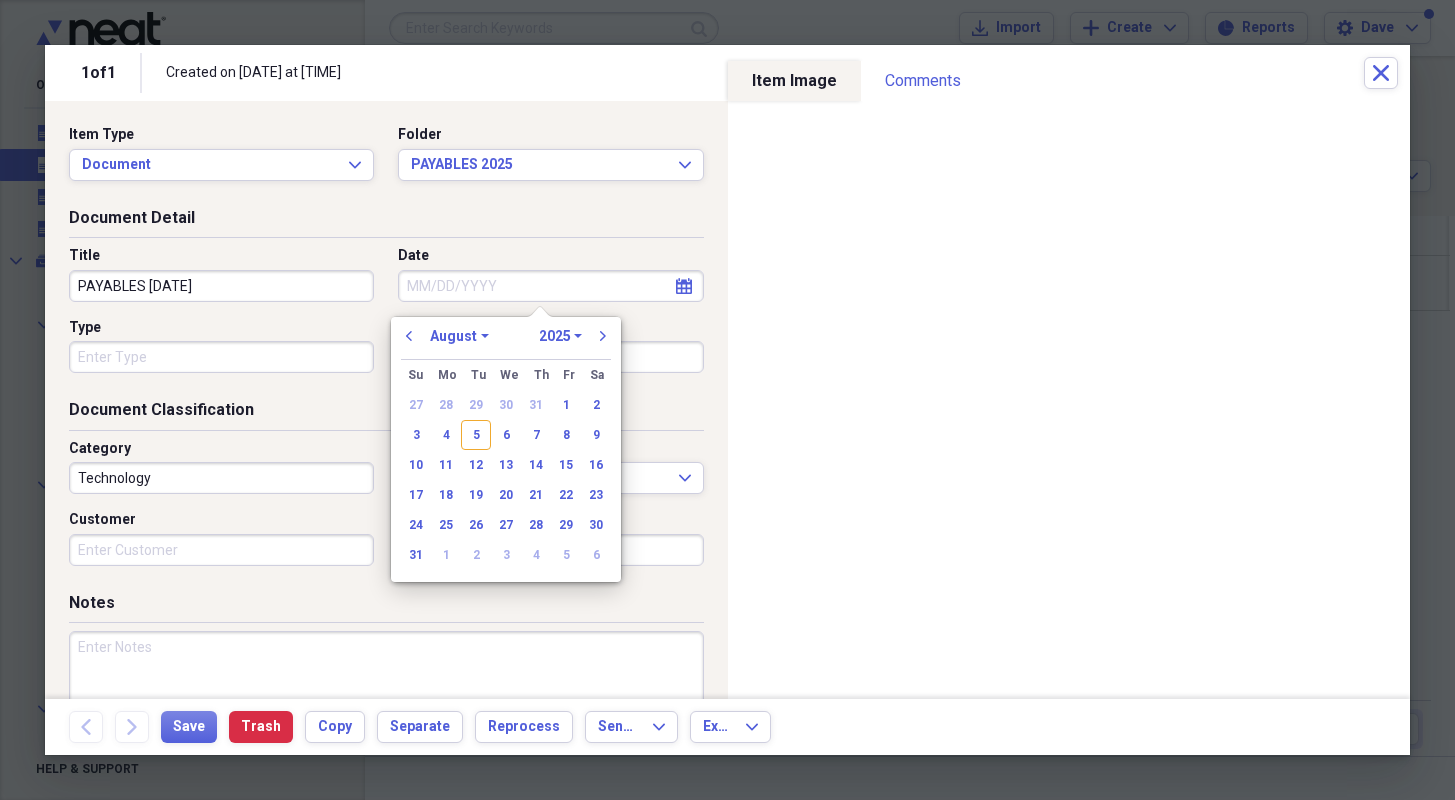 type on "08/04/2025" 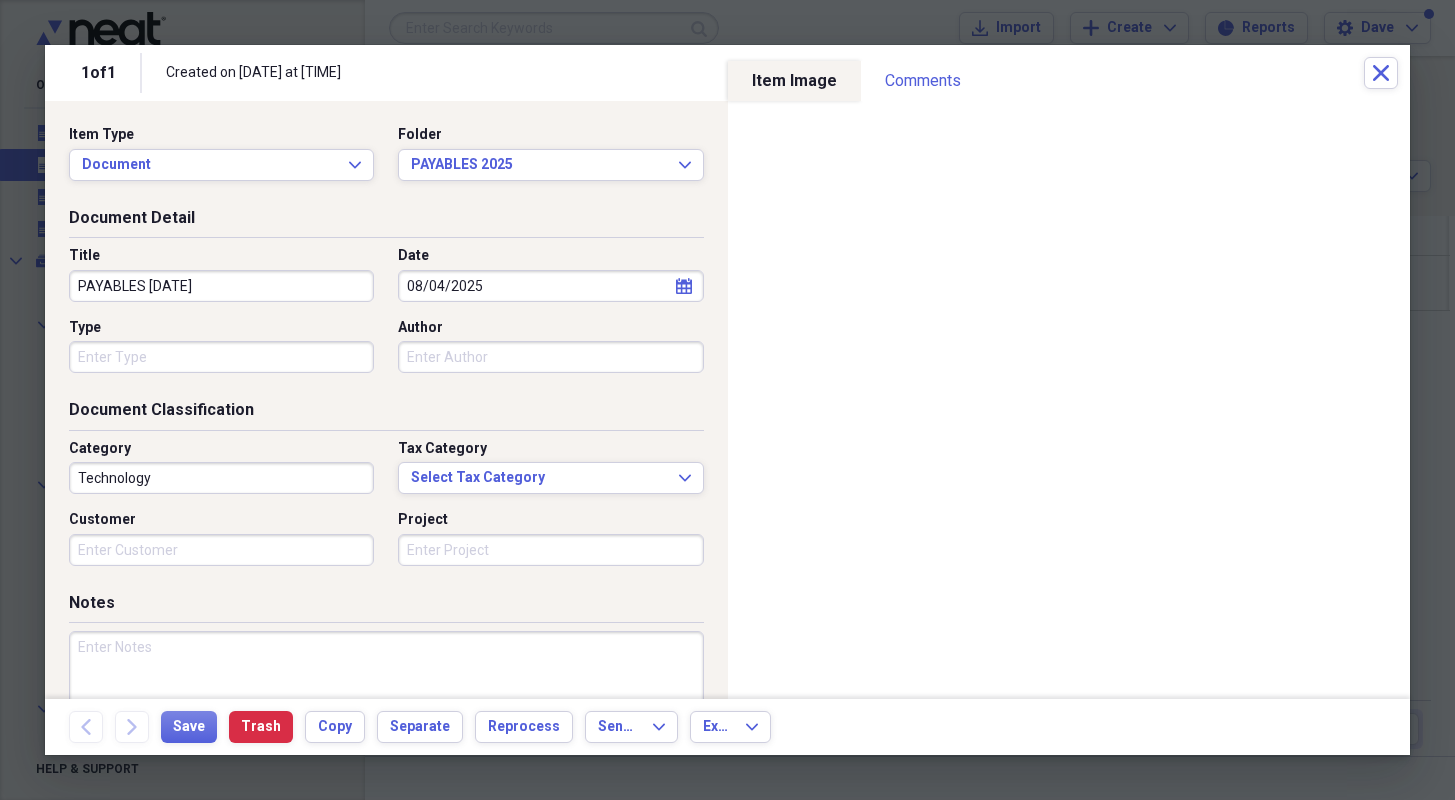 click on "Type" at bounding box center [221, 357] 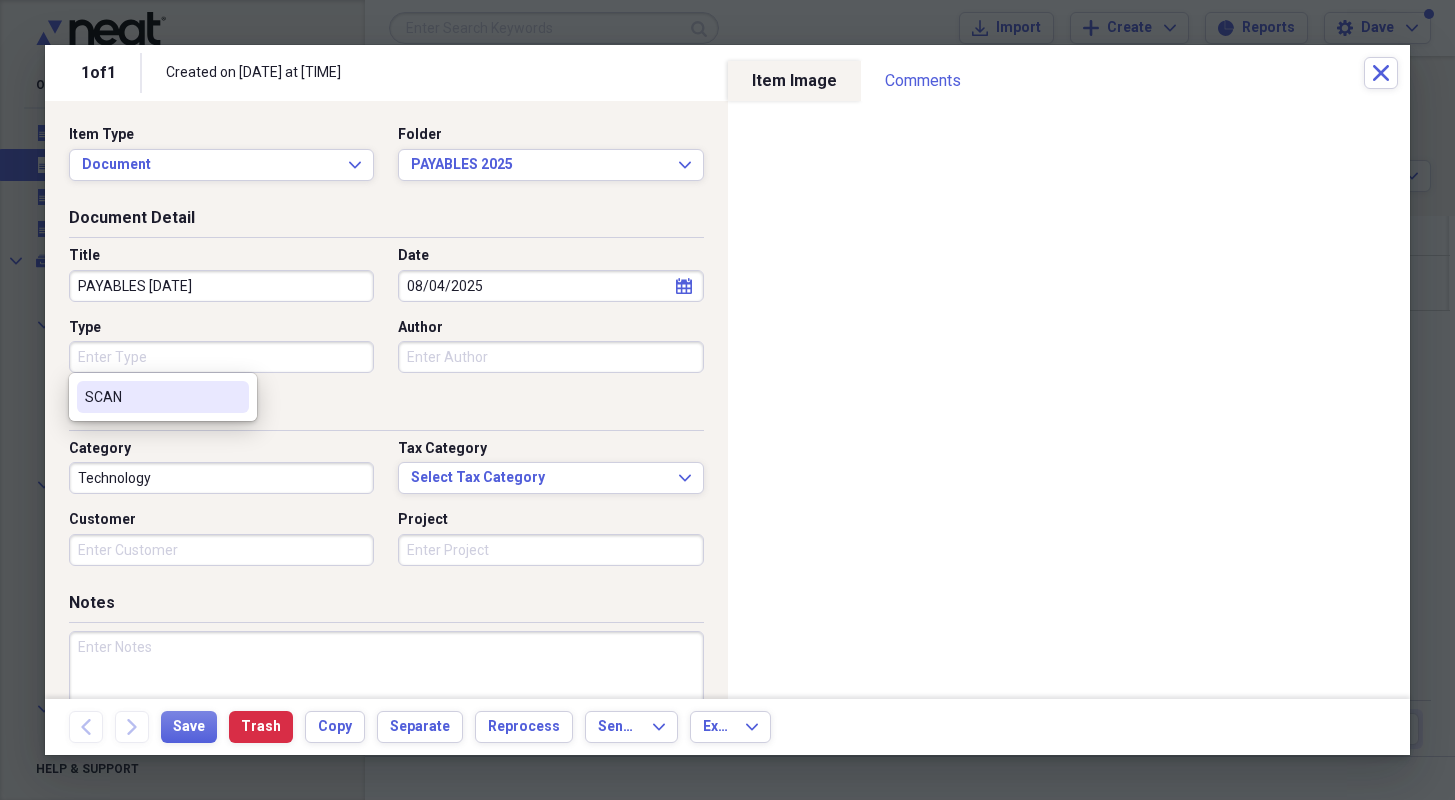drag, startPoint x: 185, startPoint y: 400, endPoint x: 226, endPoint y: 446, distance: 61.6198 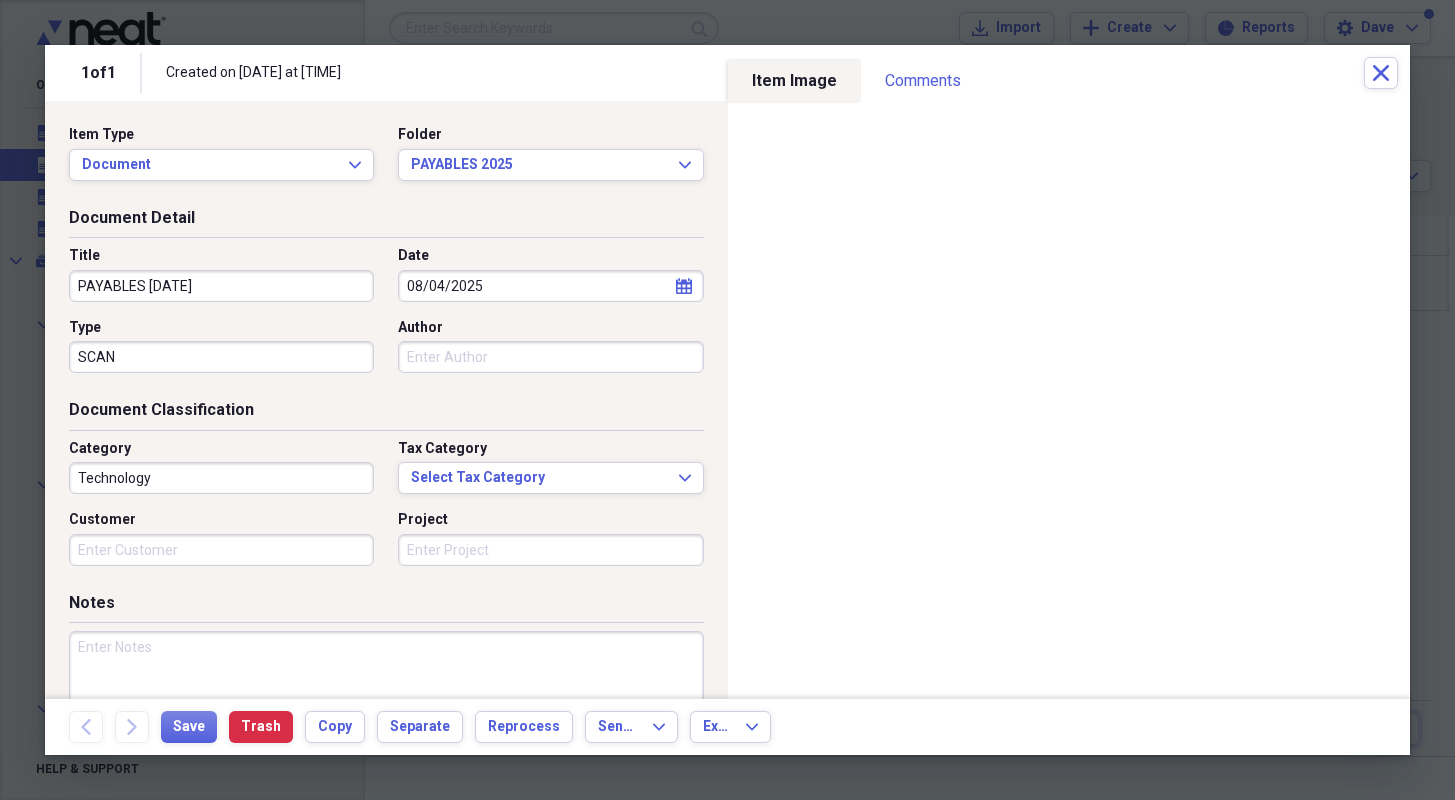 click on "Technology" at bounding box center (221, 478) 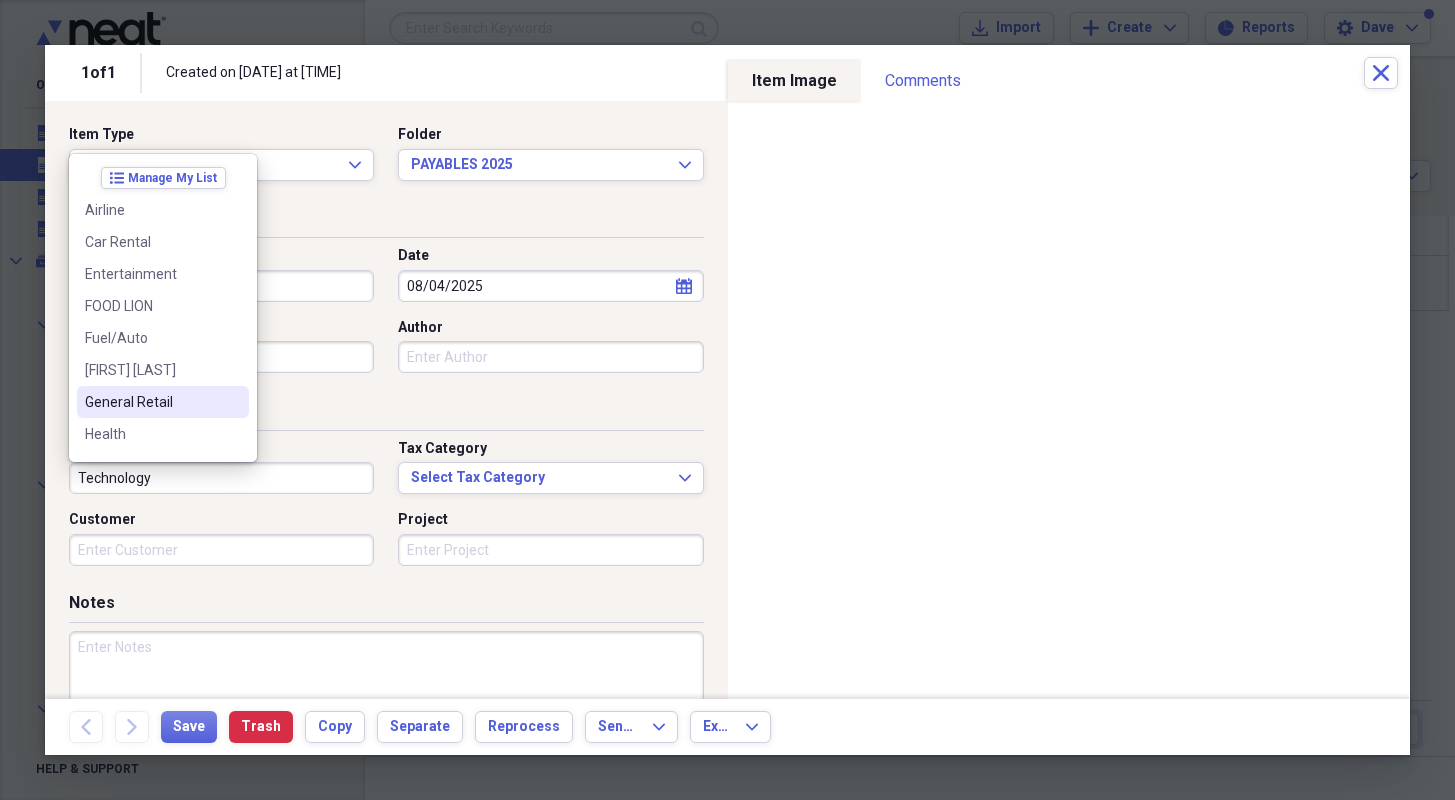 click on "General Retail" at bounding box center (163, 402) 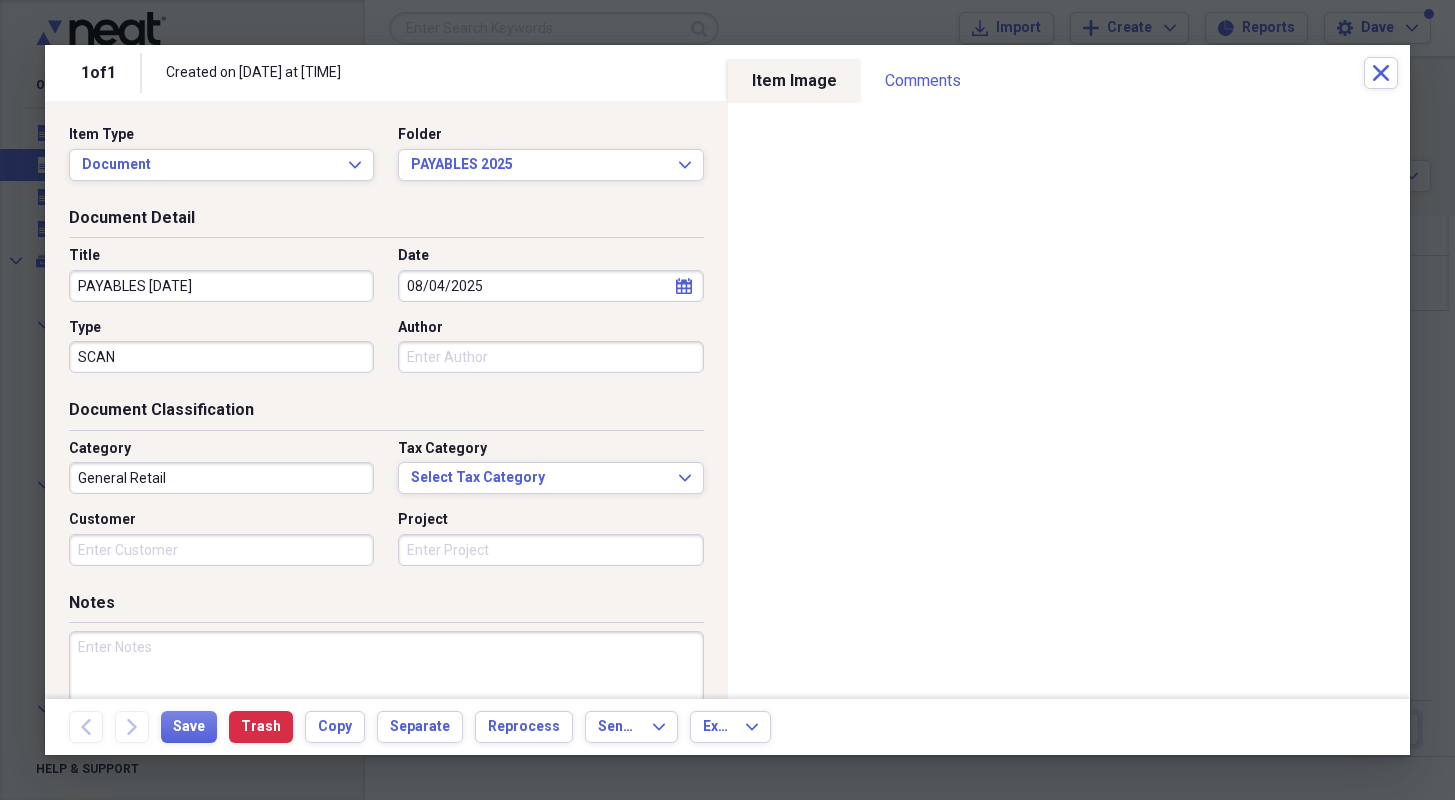 click on "General Retail" at bounding box center (221, 478) 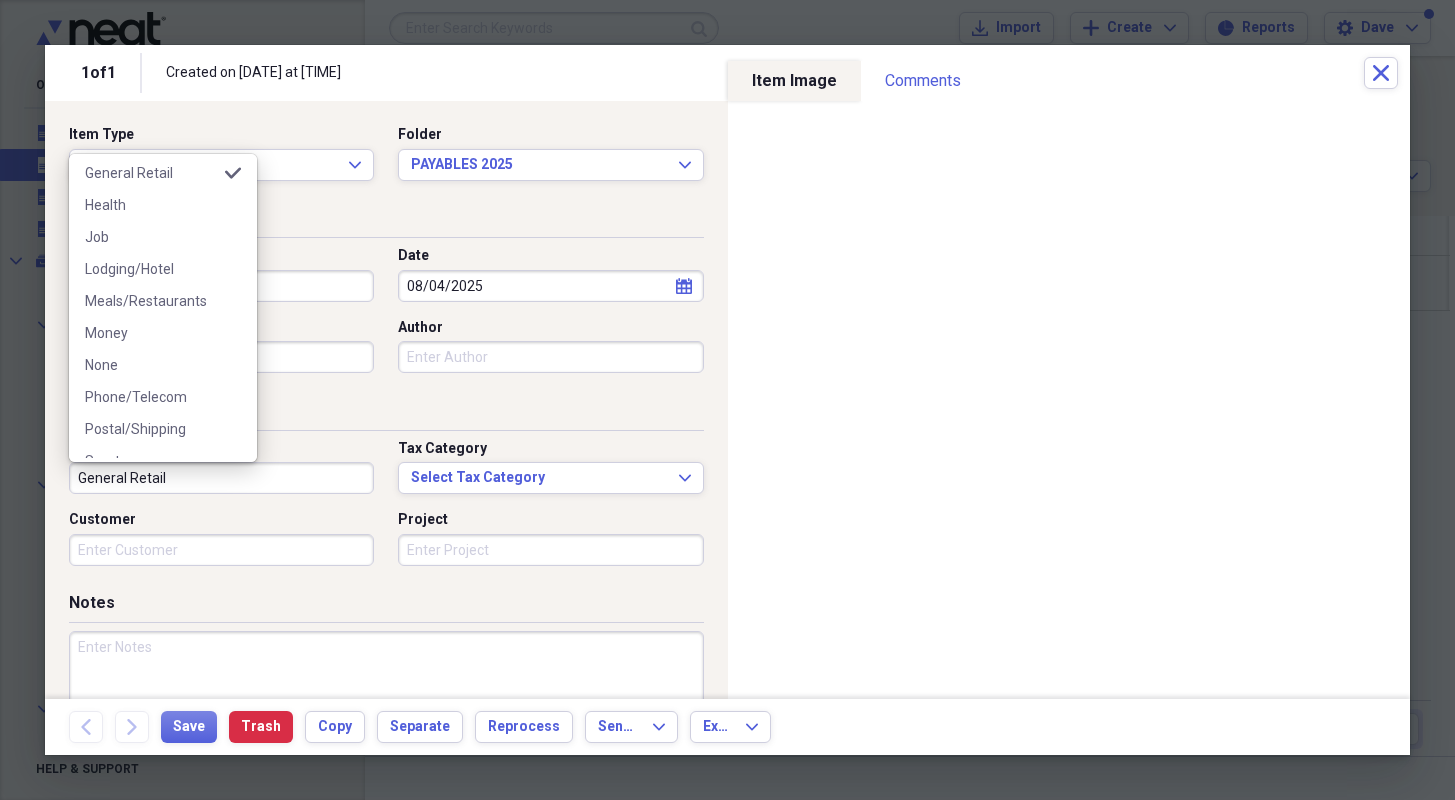 scroll, scrollTop: 241, scrollLeft: 0, axis: vertical 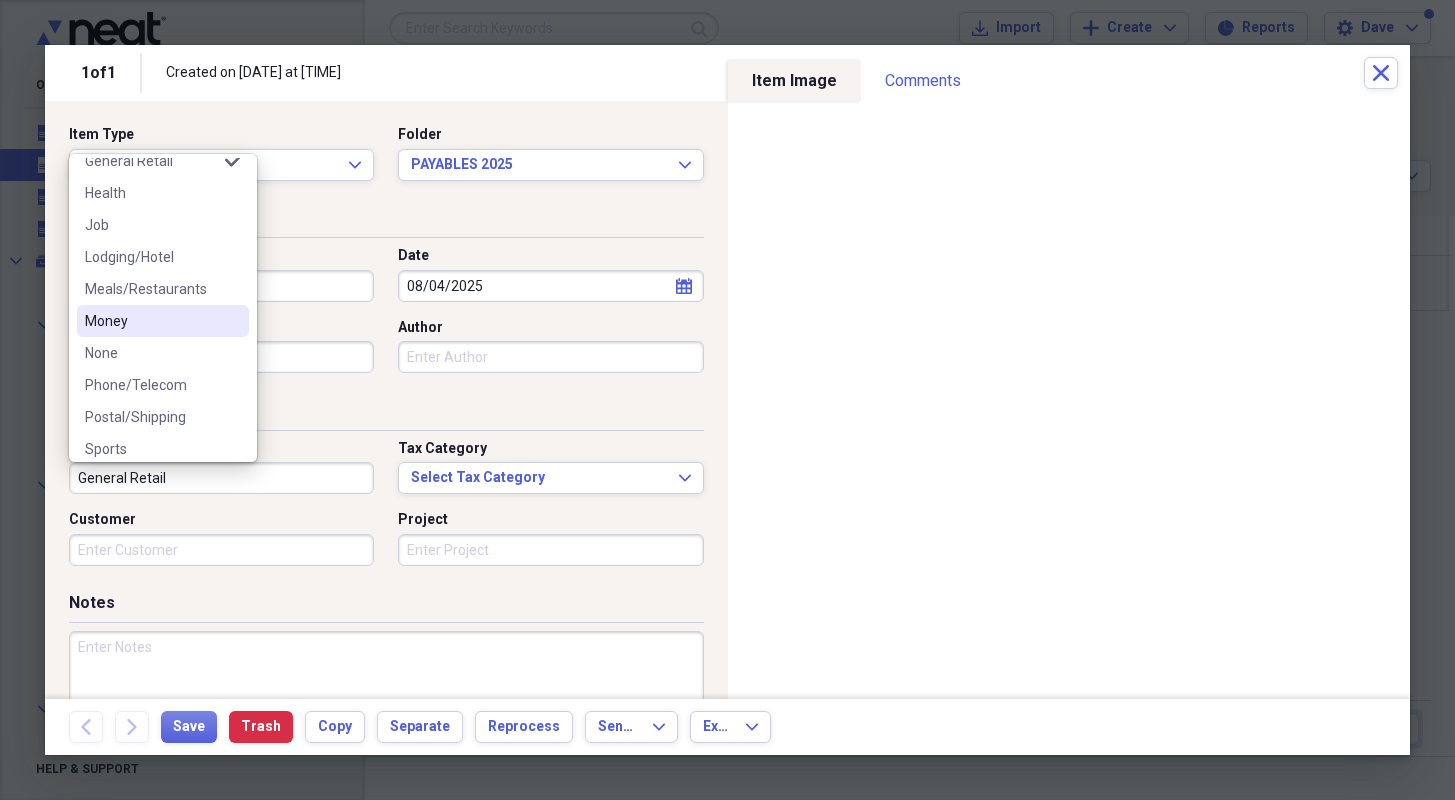 click on "Money" at bounding box center (151, 321) 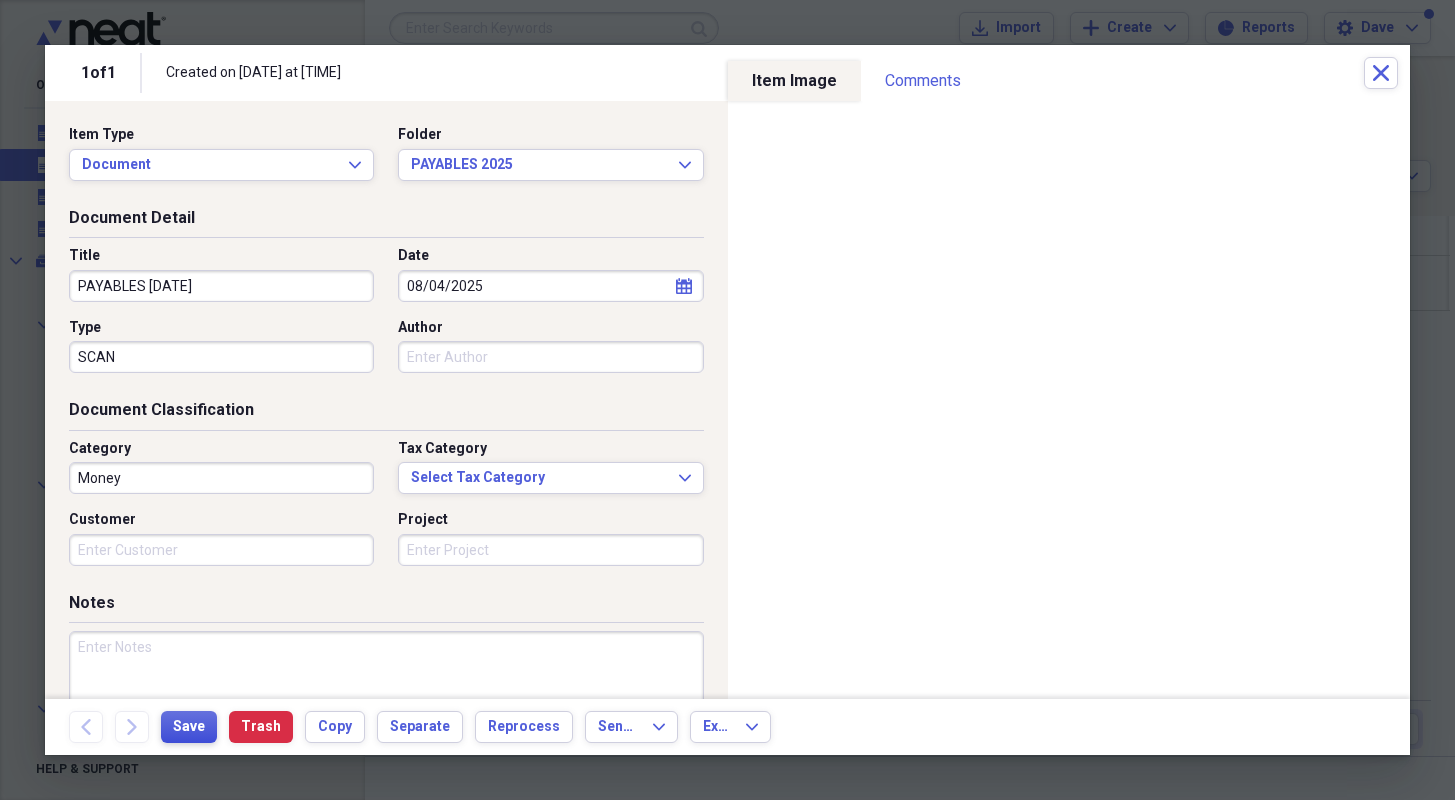 click on "Save" at bounding box center [189, 727] 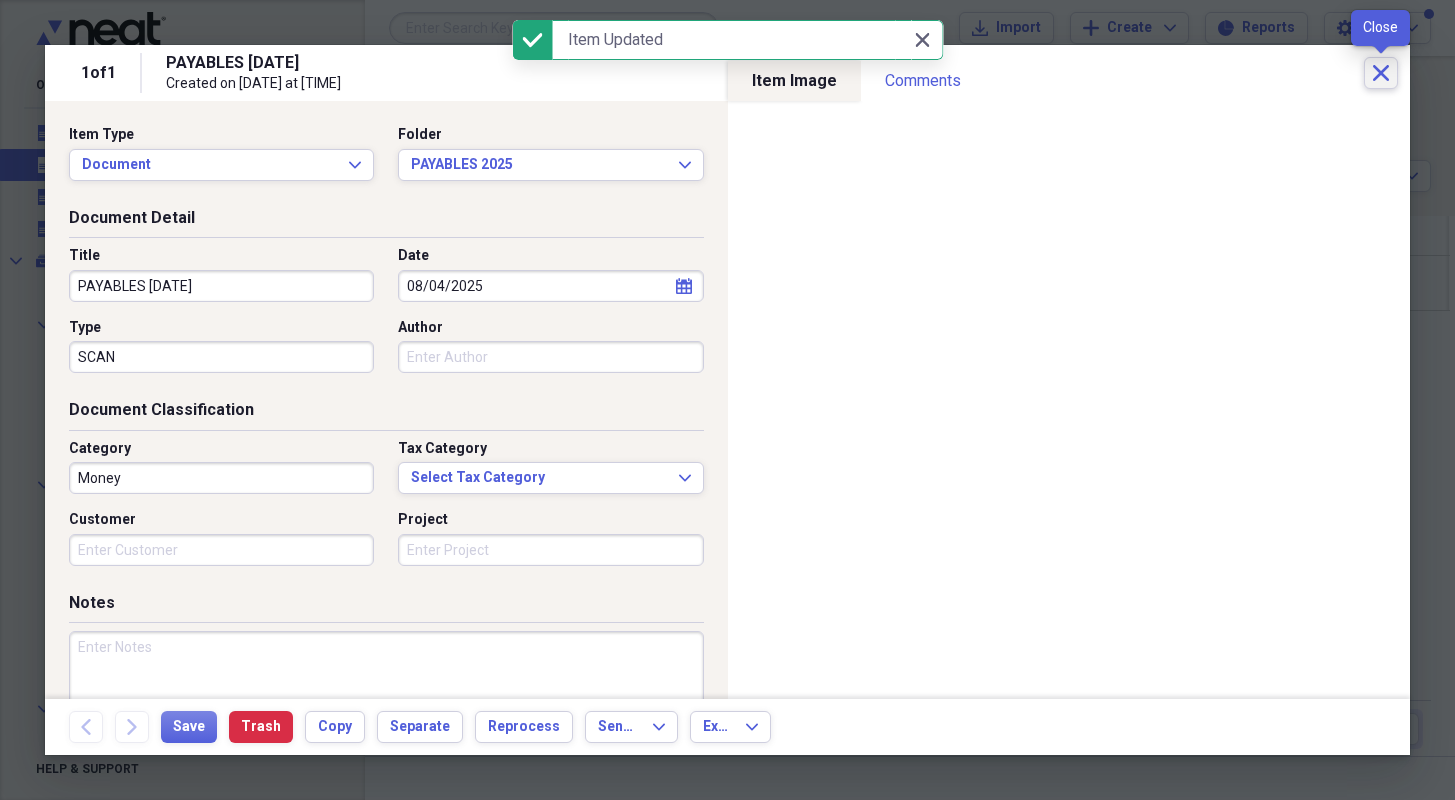 click 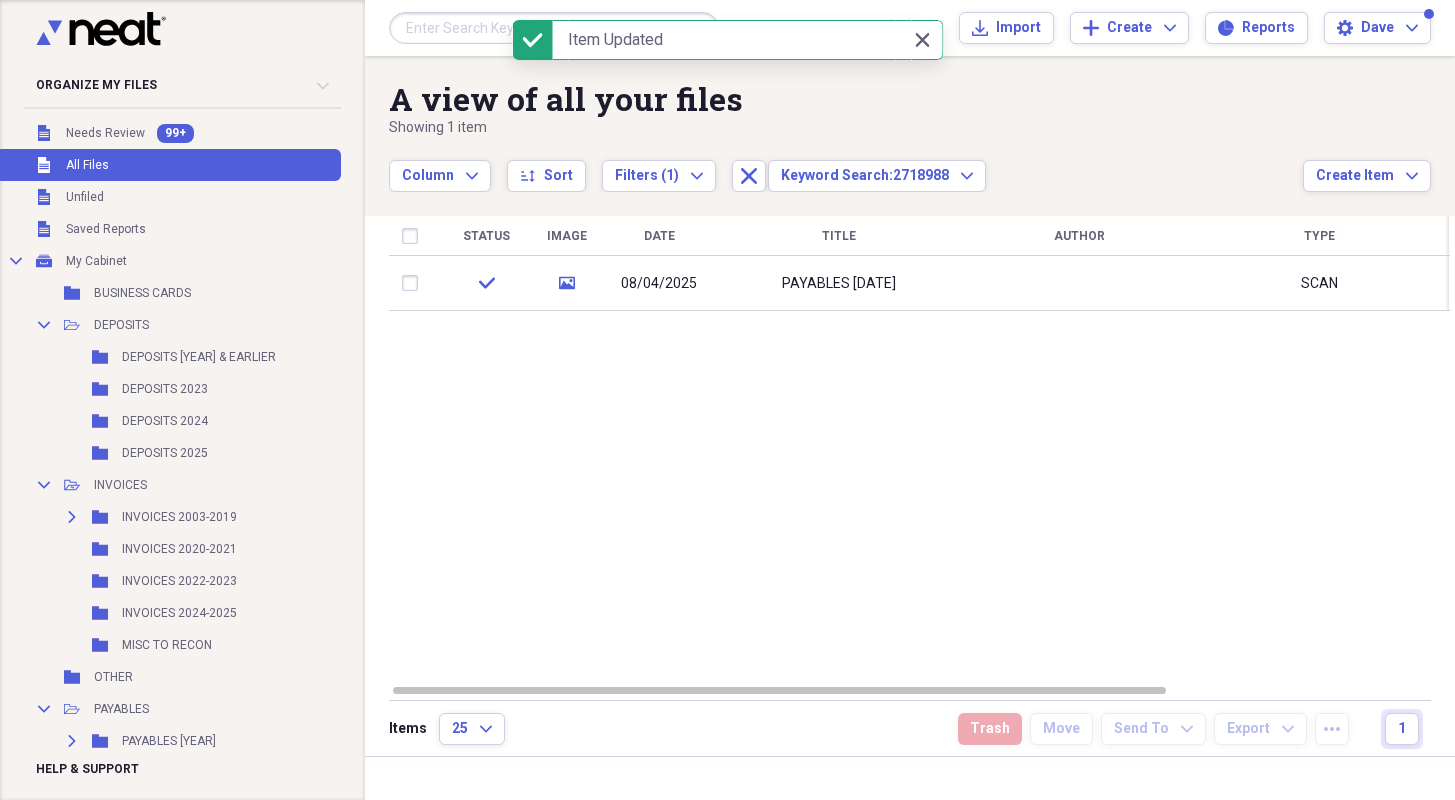 click at bounding box center (554, 28) 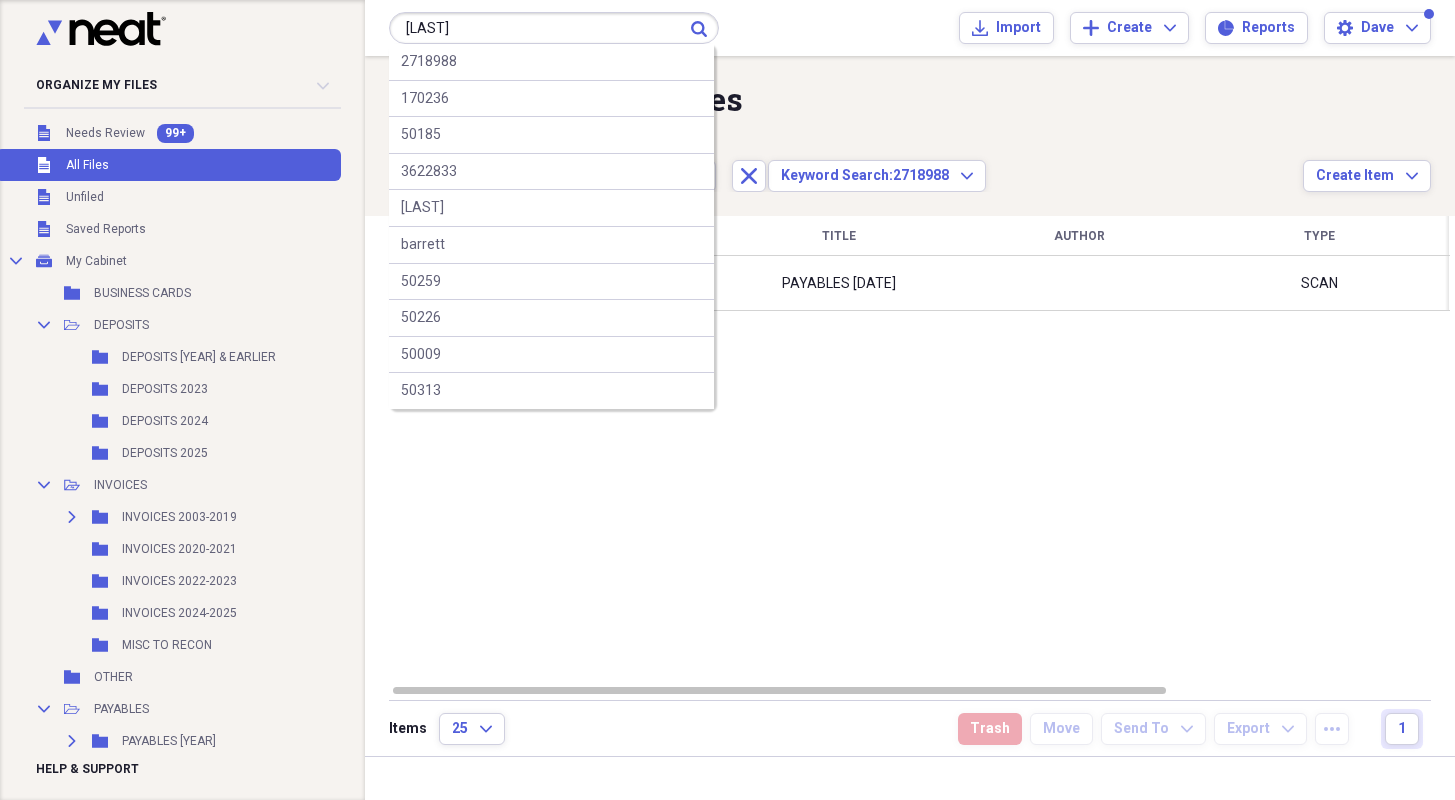 type on "[LAST]" 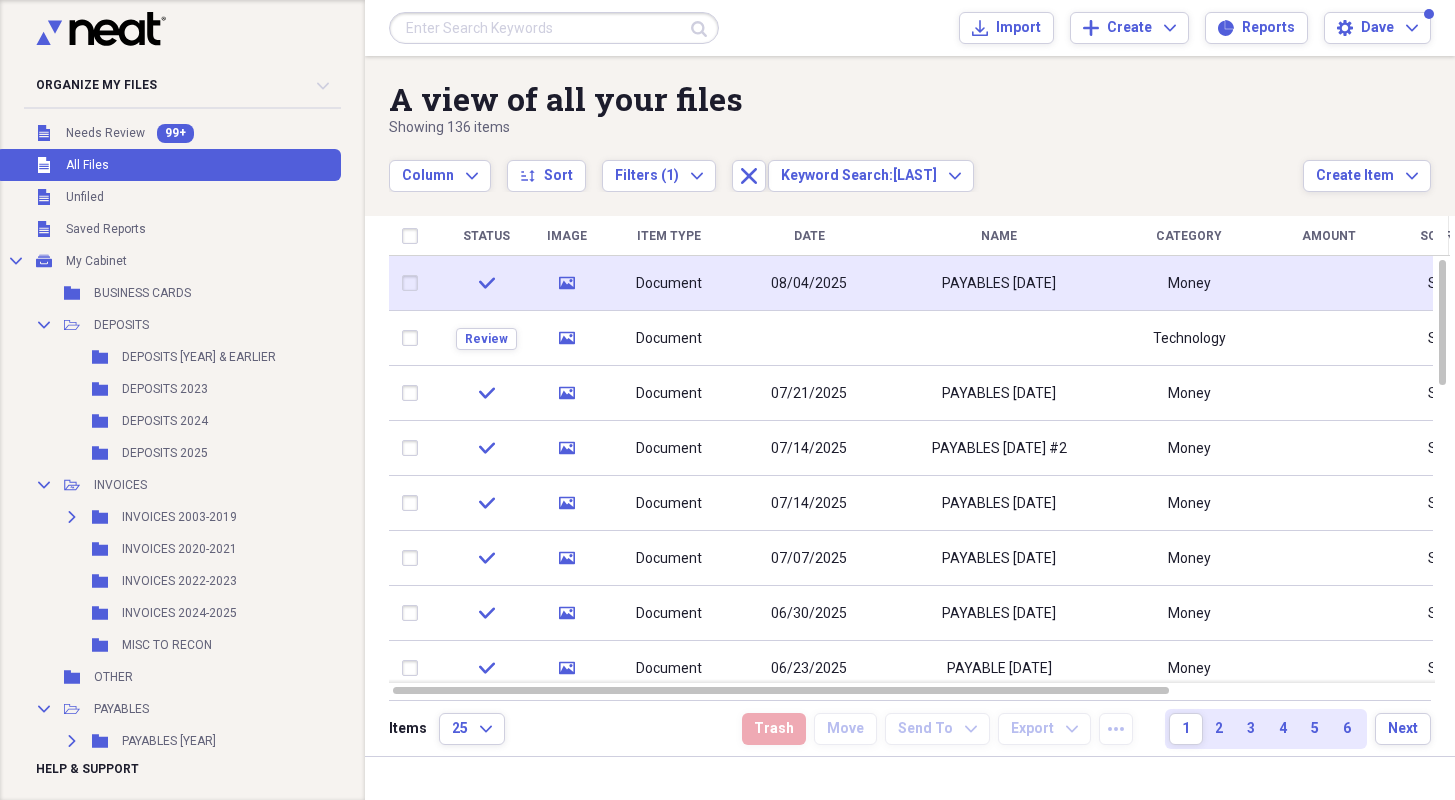 click on "media" at bounding box center (566, 283) 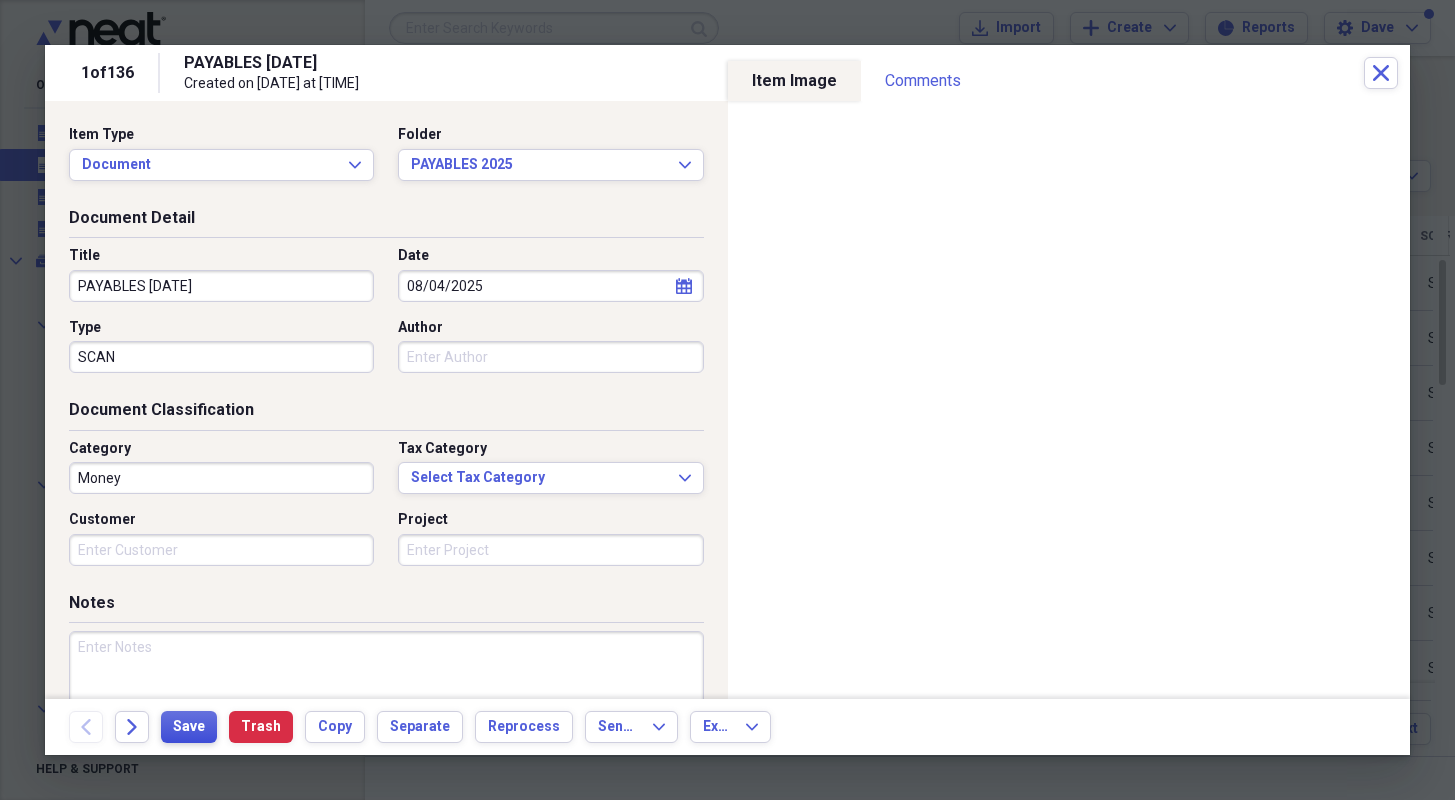 click on "Save" at bounding box center (189, 727) 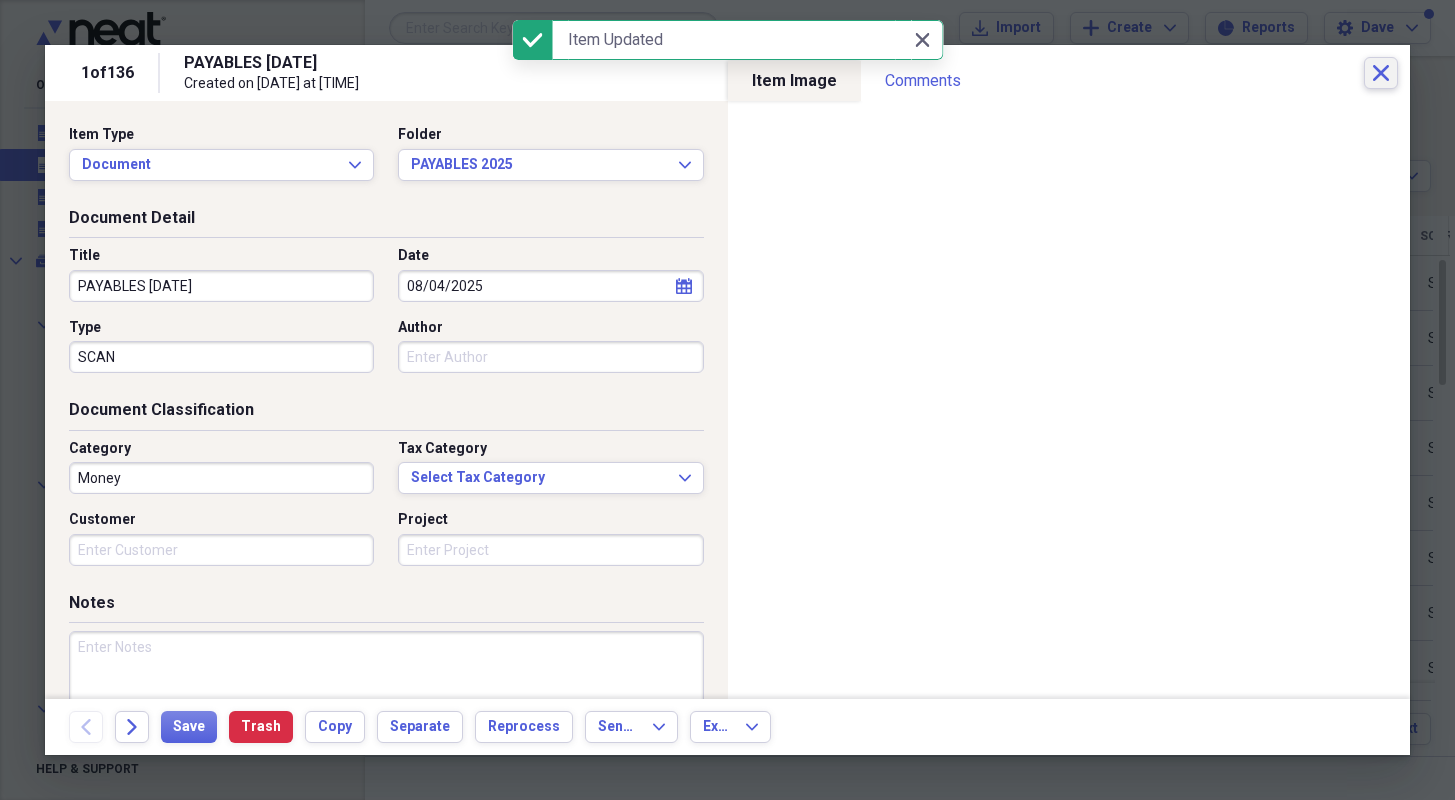 click on "Close" 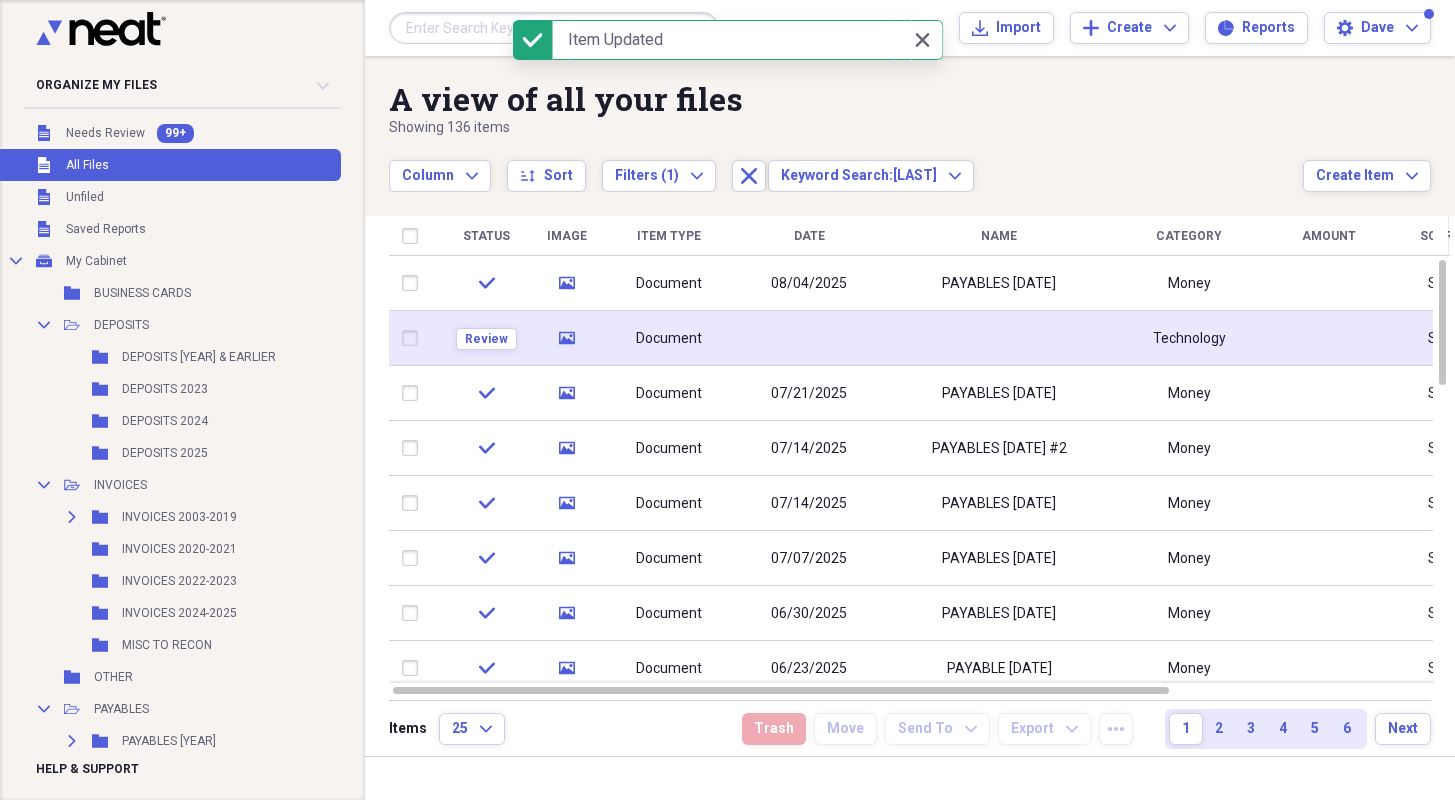 click on "media" at bounding box center (566, 338) 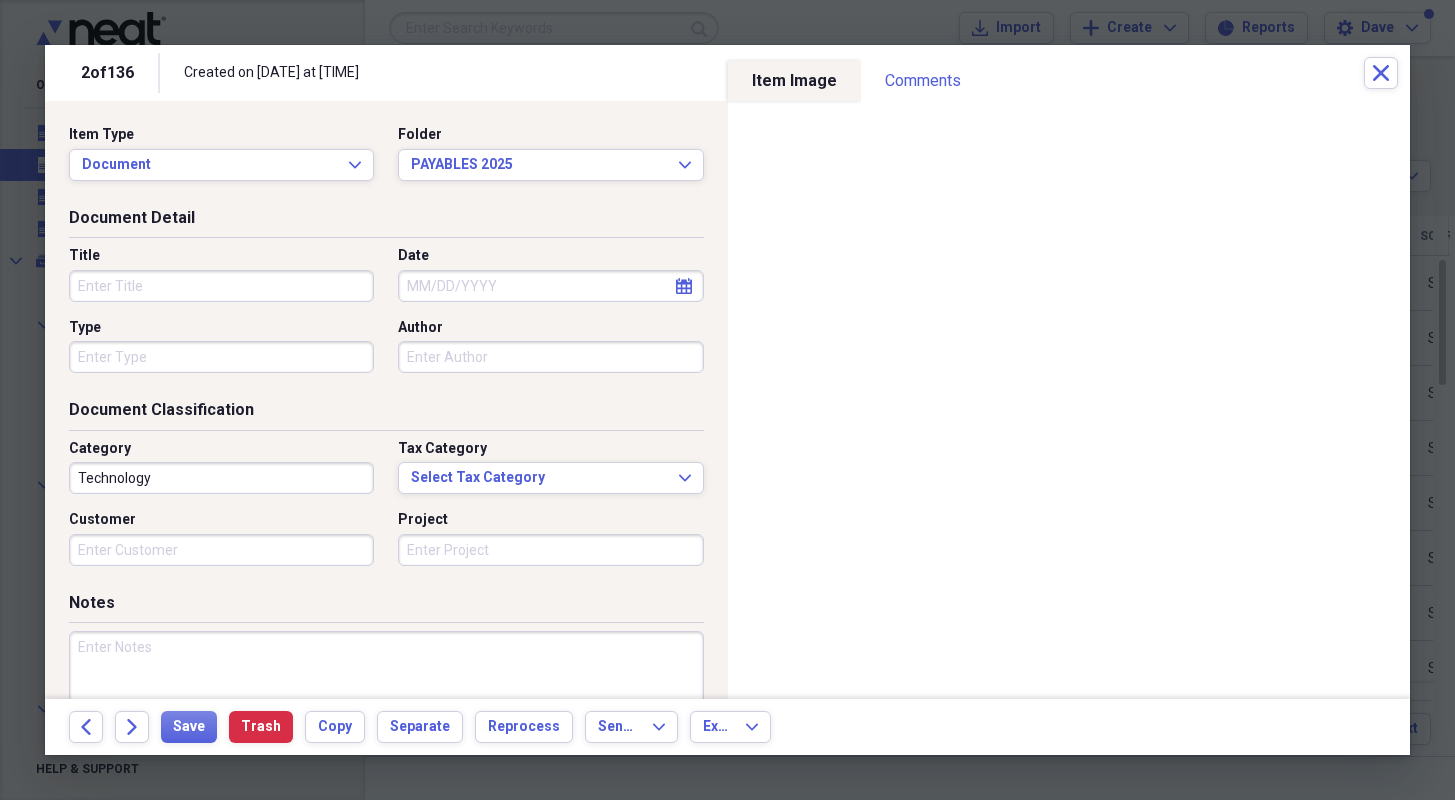 click on "Title" at bounding box center (221, 286) 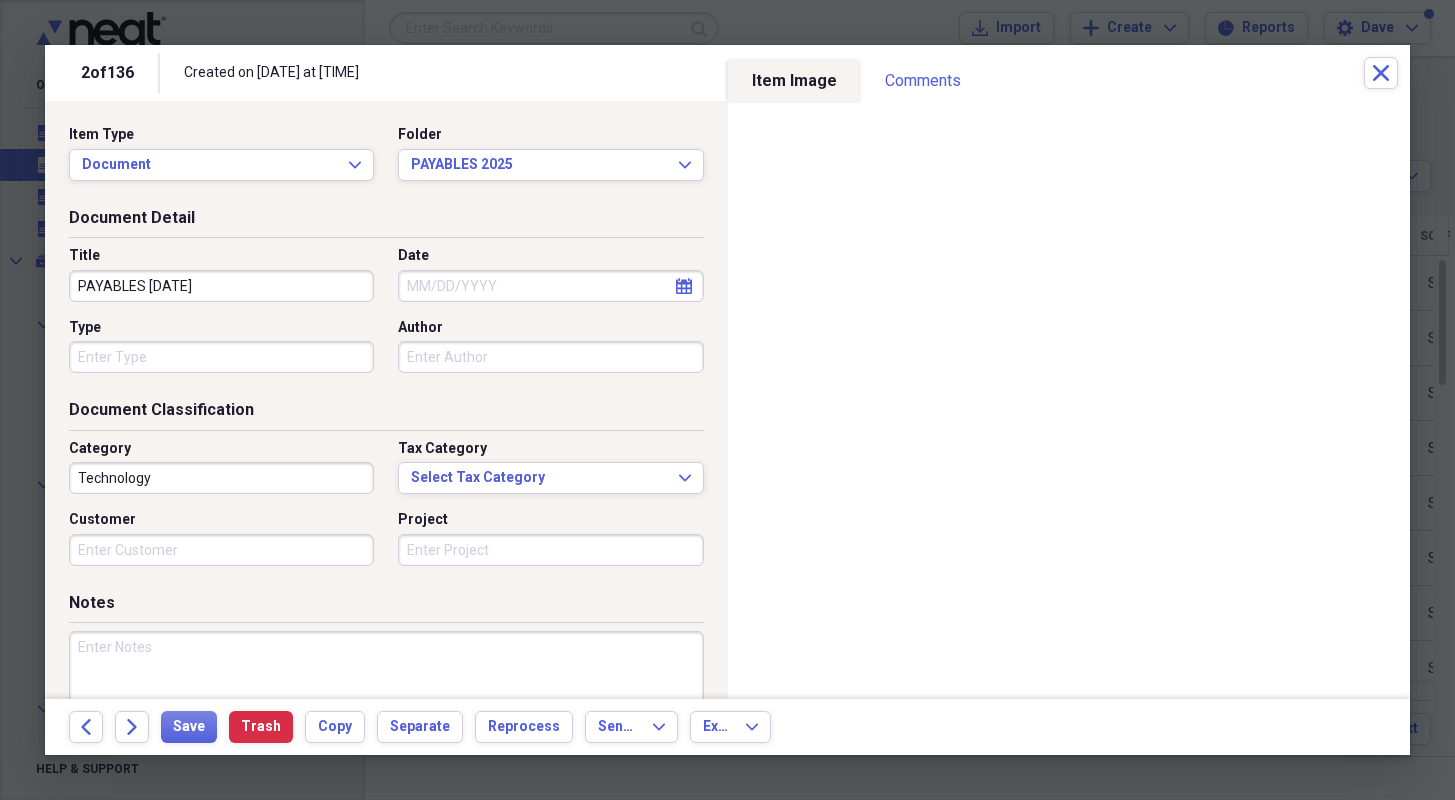 type on "PAYABLES [DATE]" 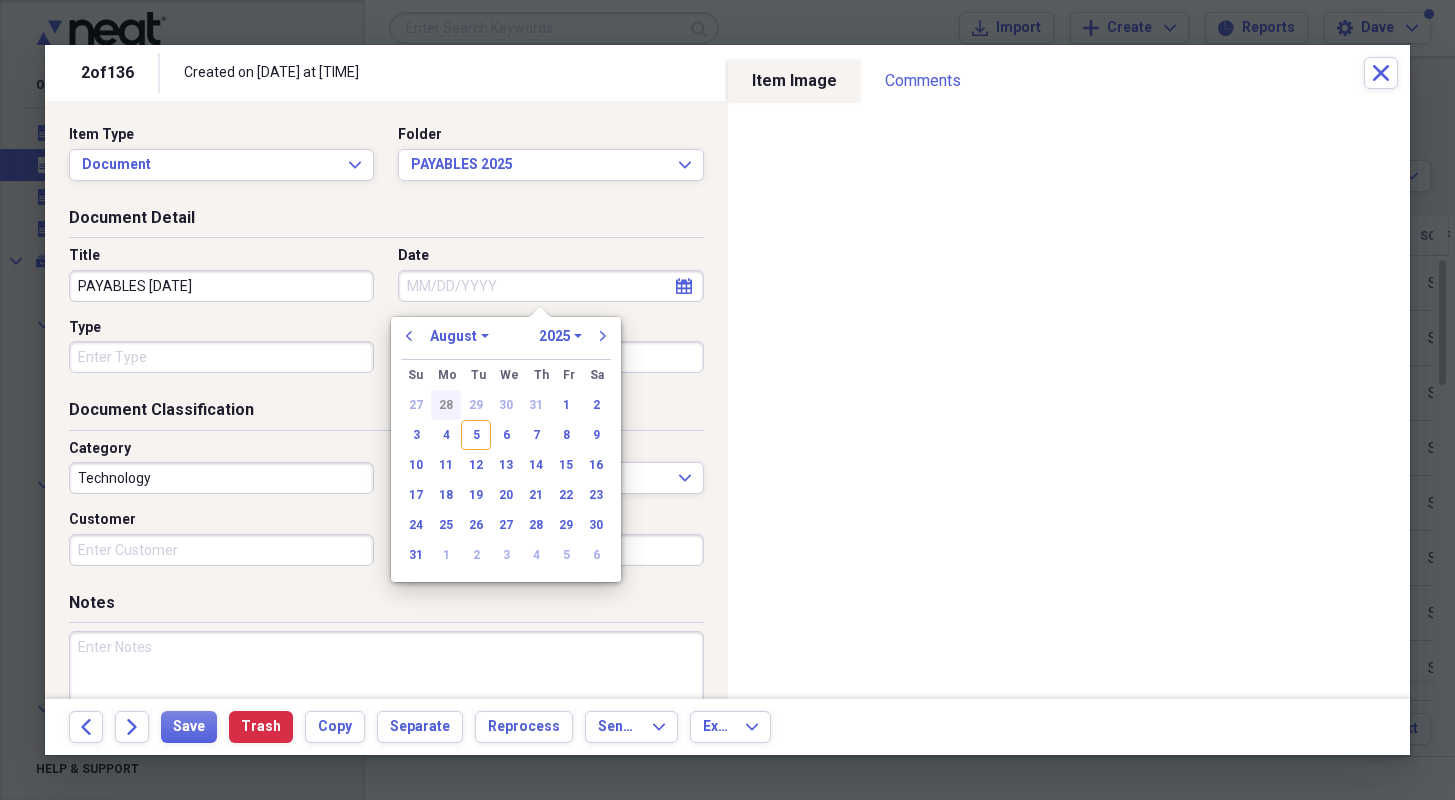 click on "28" at bounding box center [446, 405] 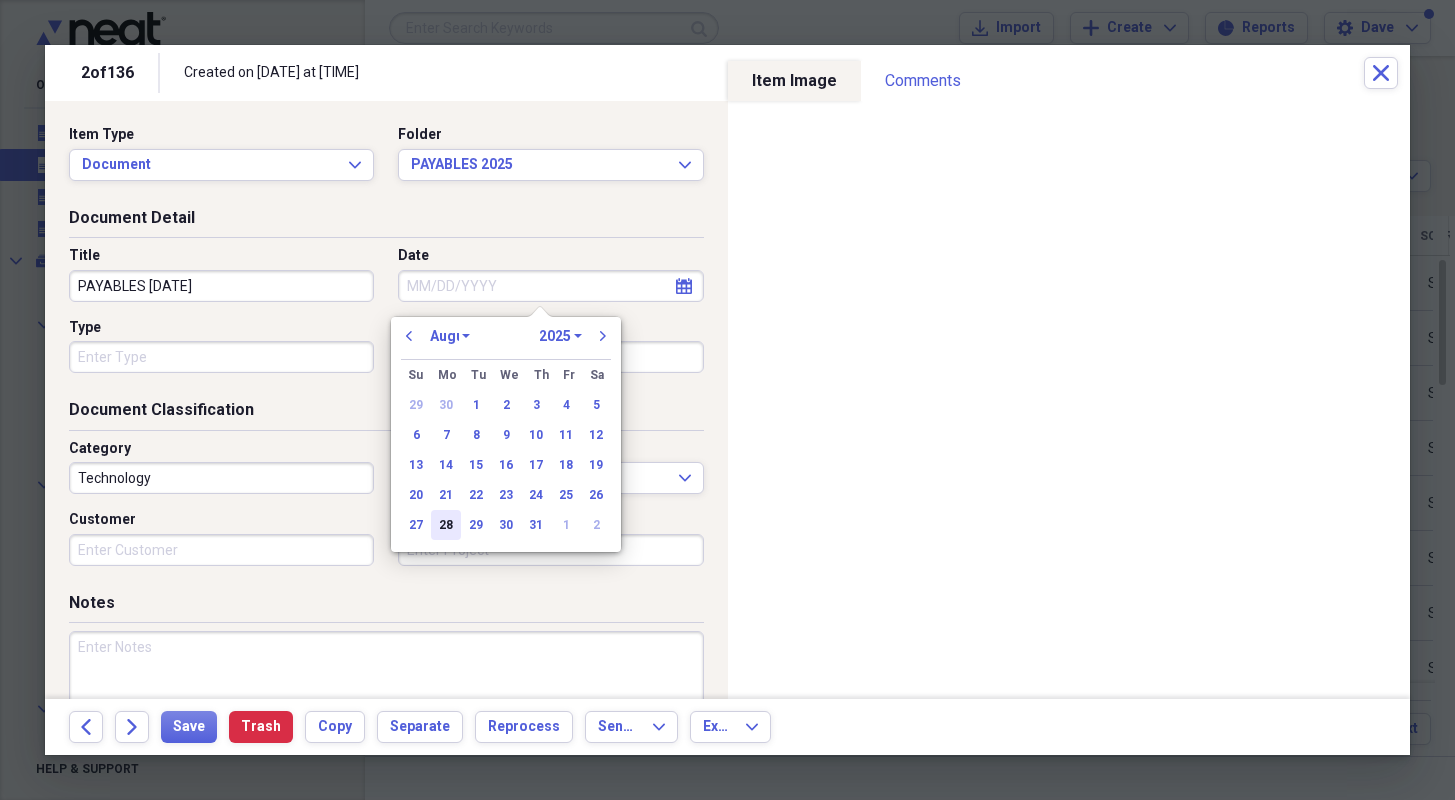 type on "07/28/2025" 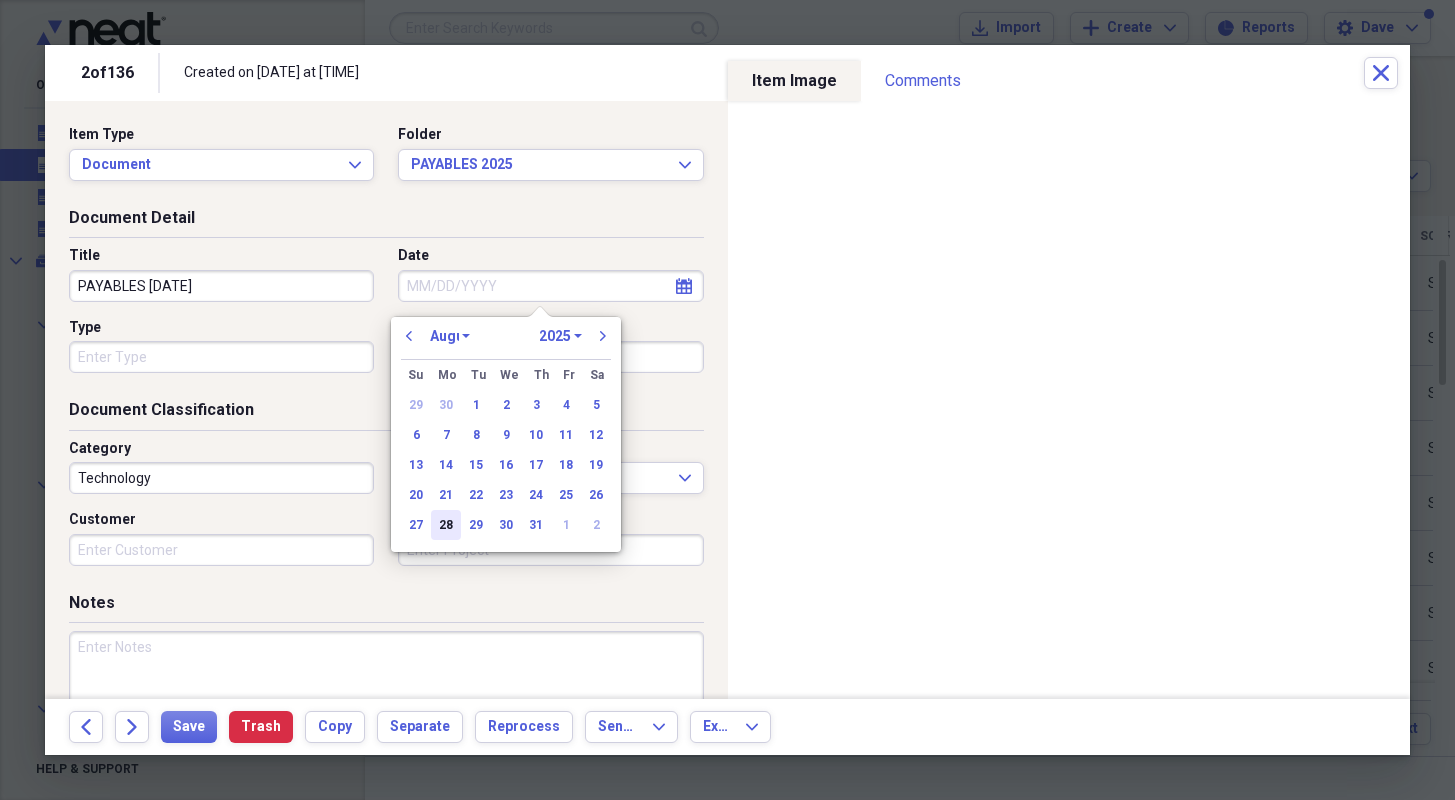 select on "6" 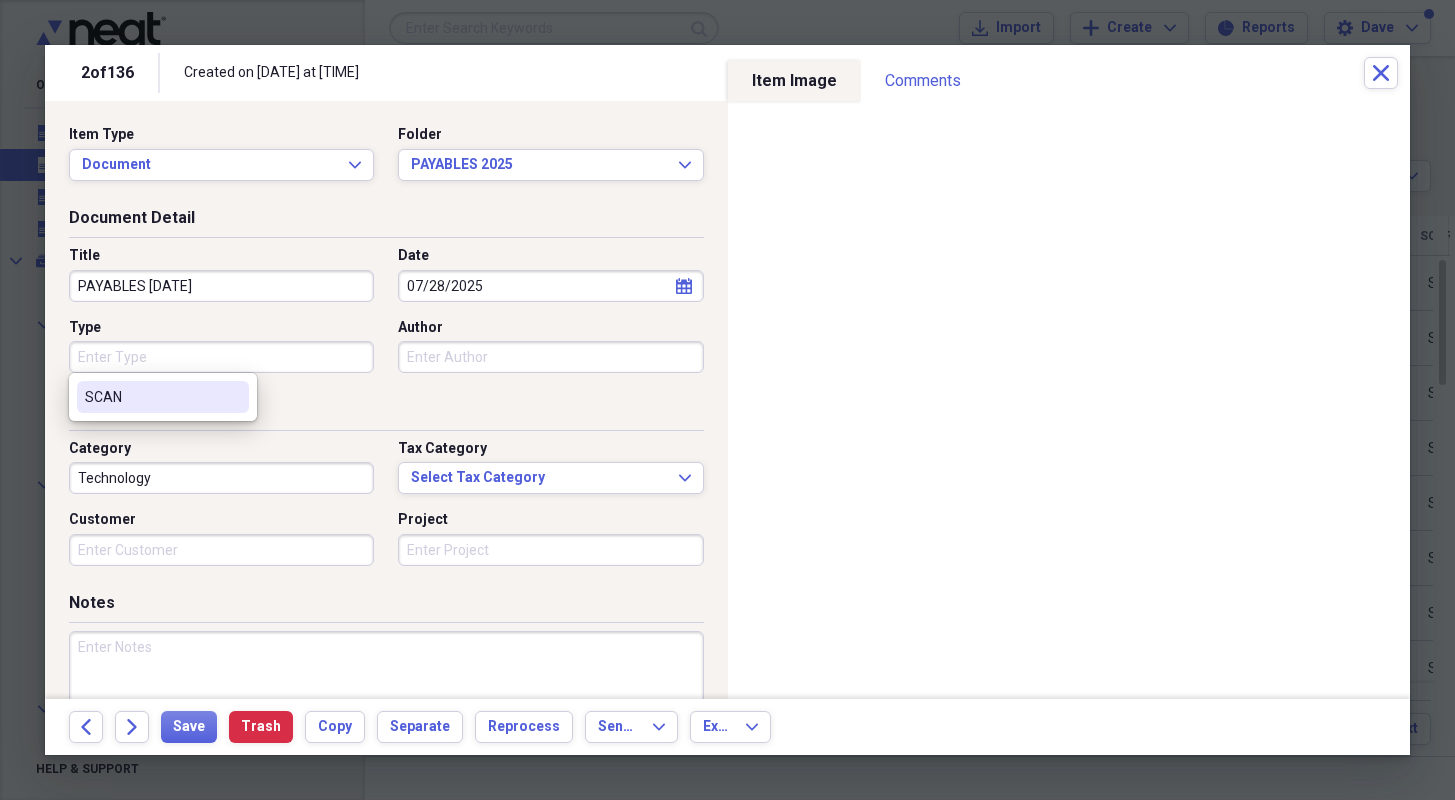 click on "Type" at bounding box center (221, 357) 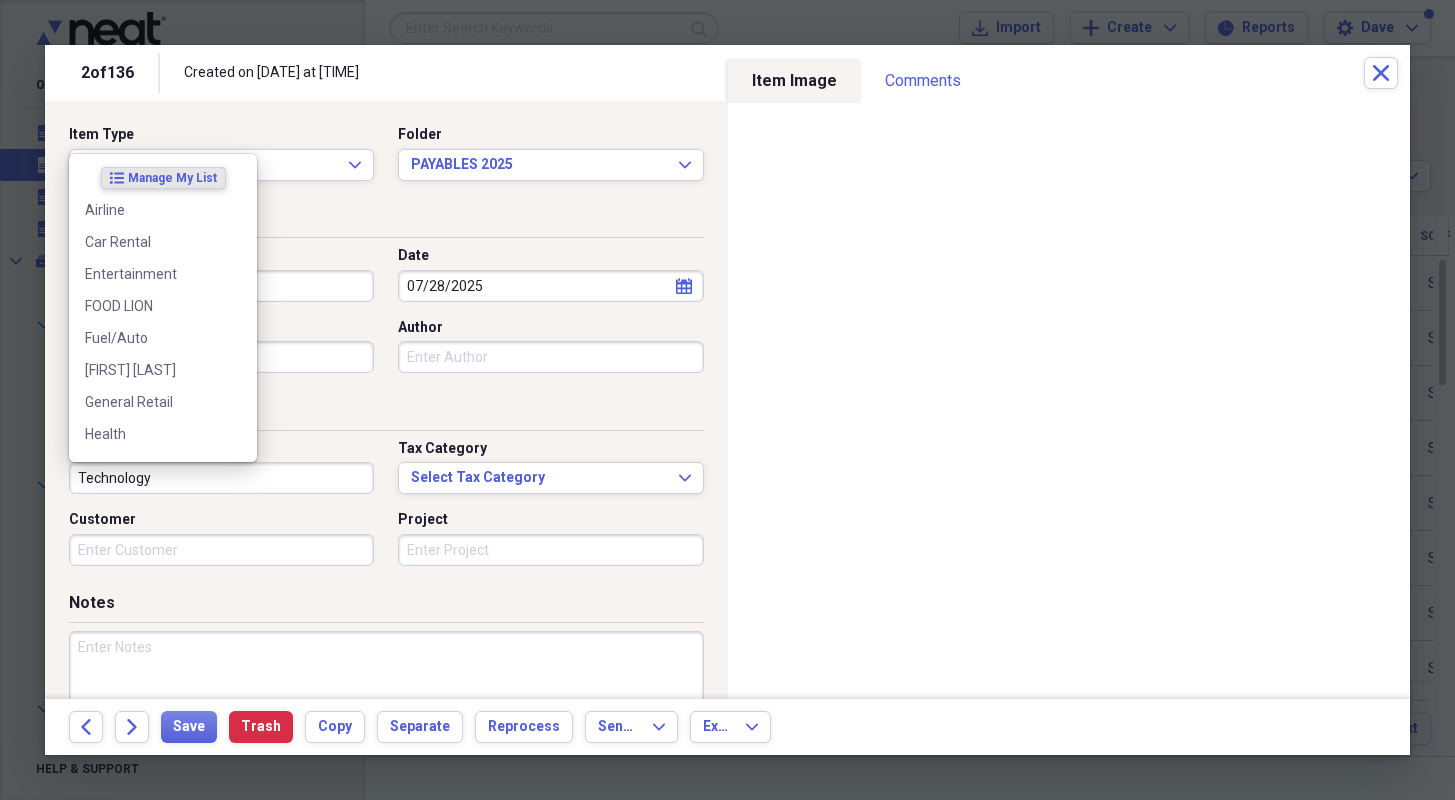 click on "Technology" at bounding box center (221, 478) 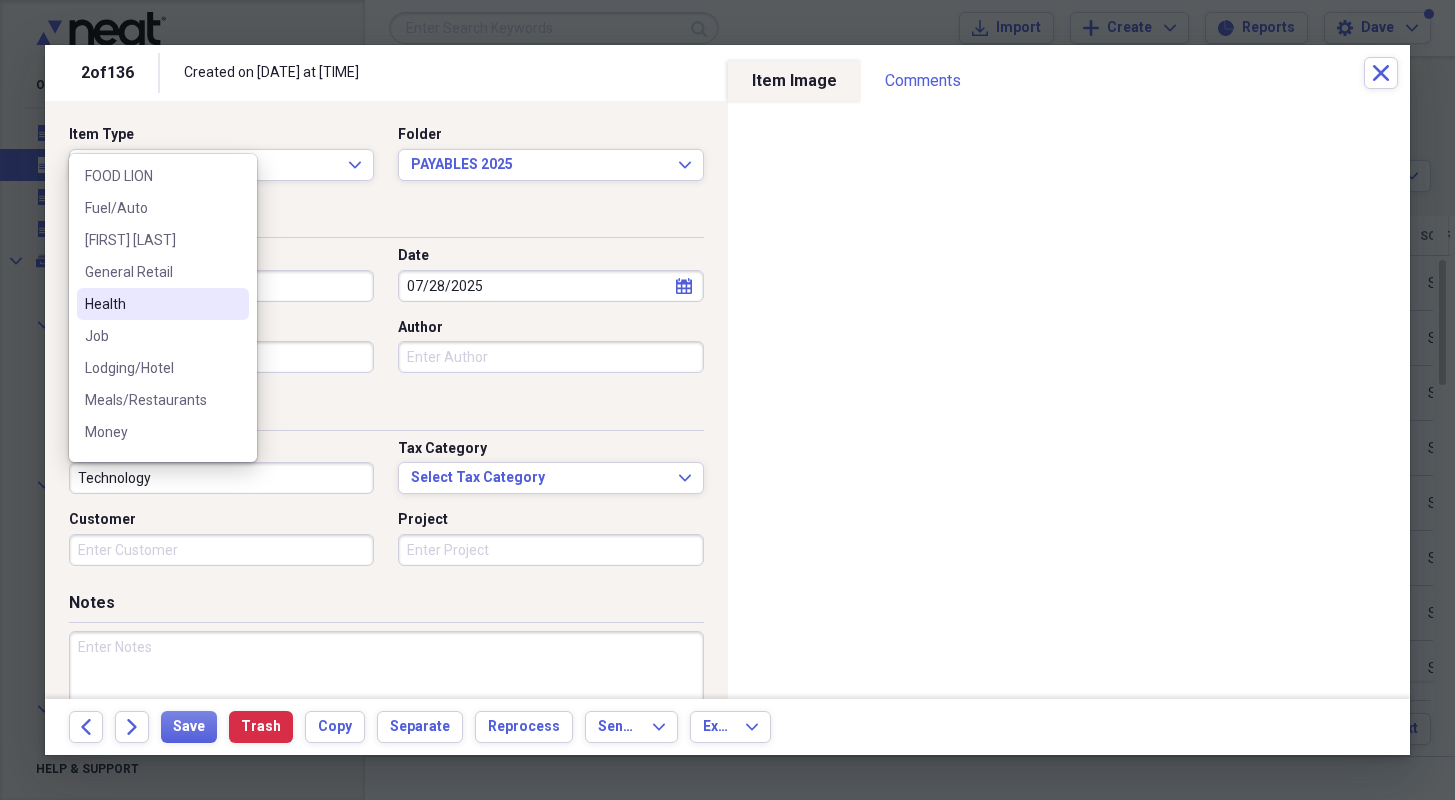 scroll, scrollTop: 300, scrollLeft: 0, axis: vertical 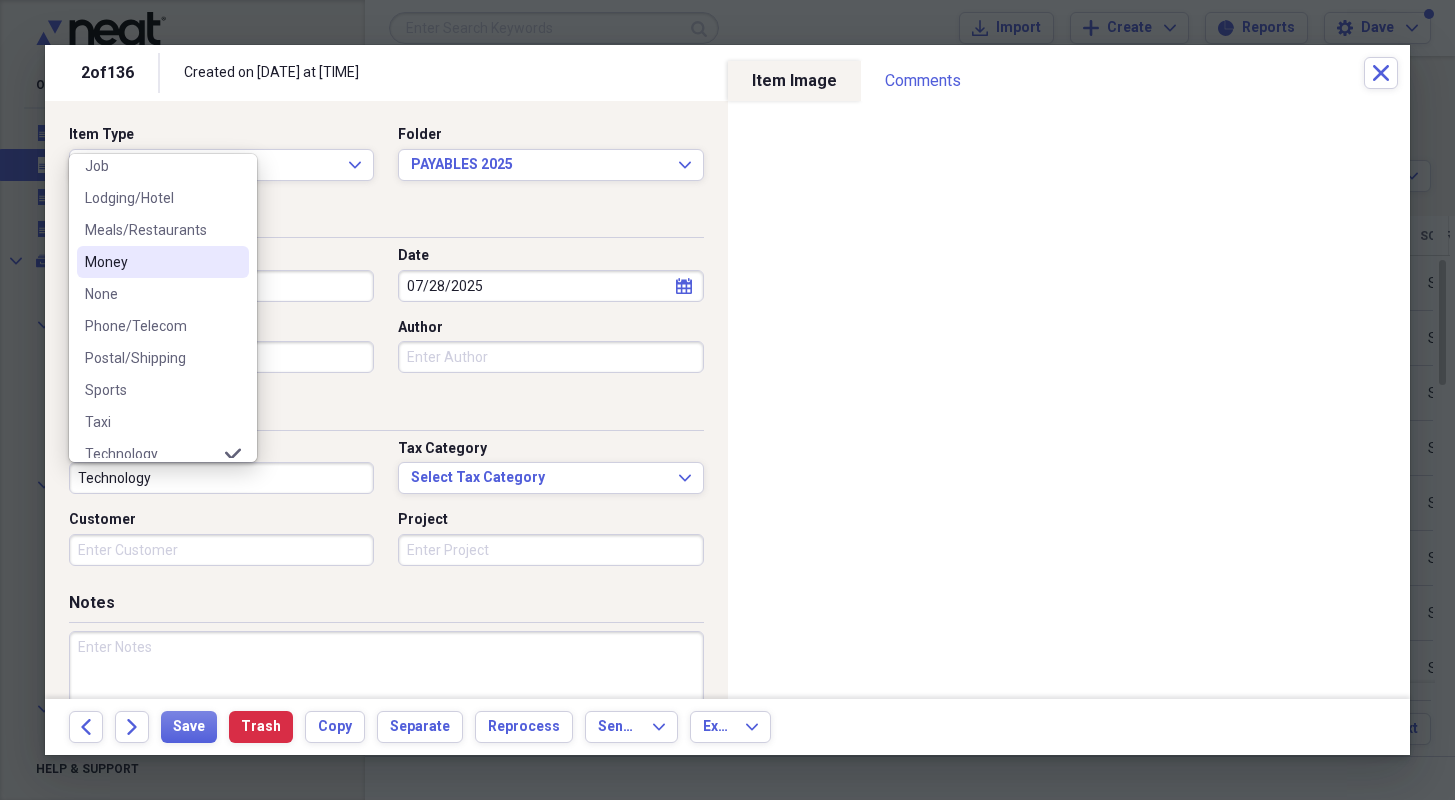 click on "Money" at bounding box center [151, 262] 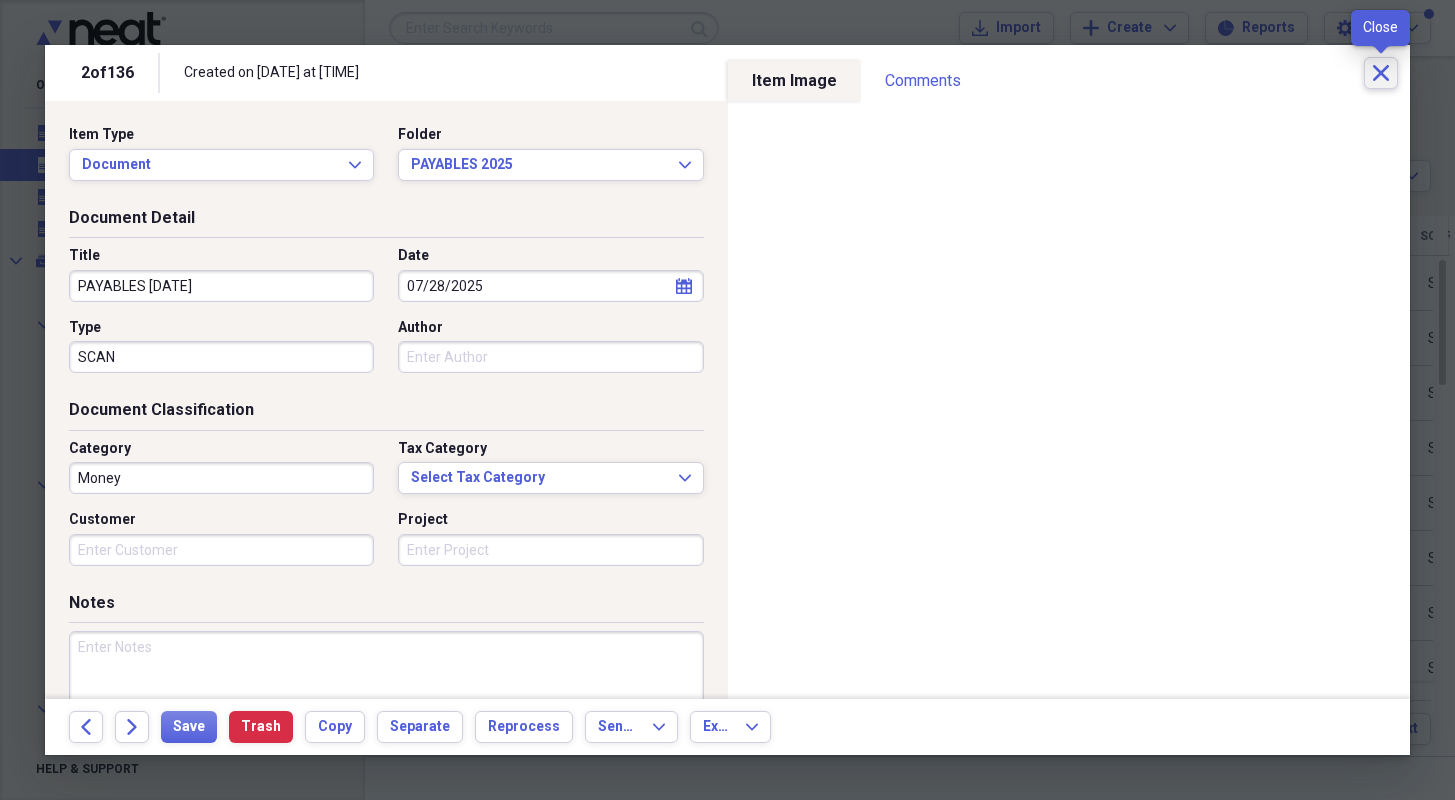 click on "Close" 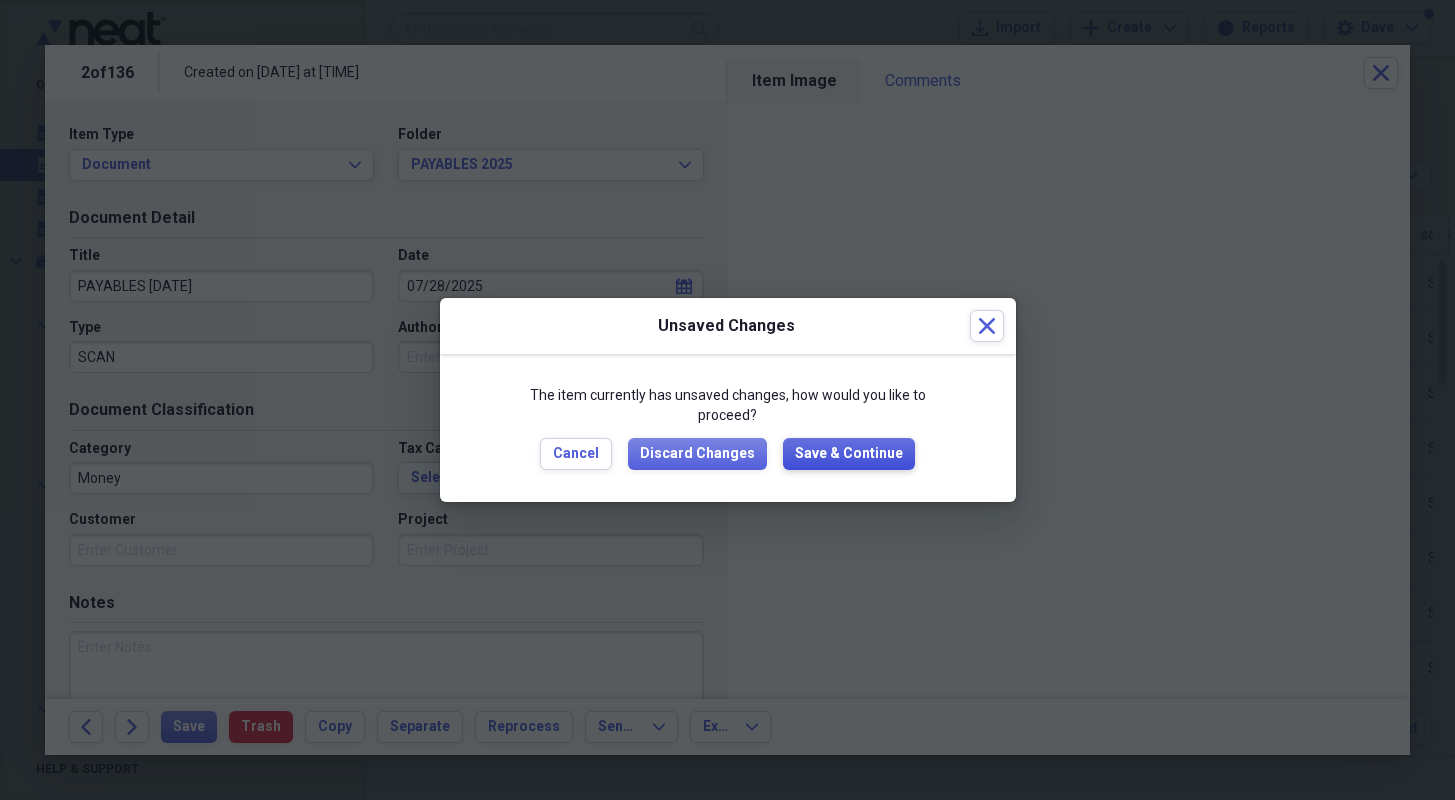 click on "Save & Continue" at bounding box center [849, 454] 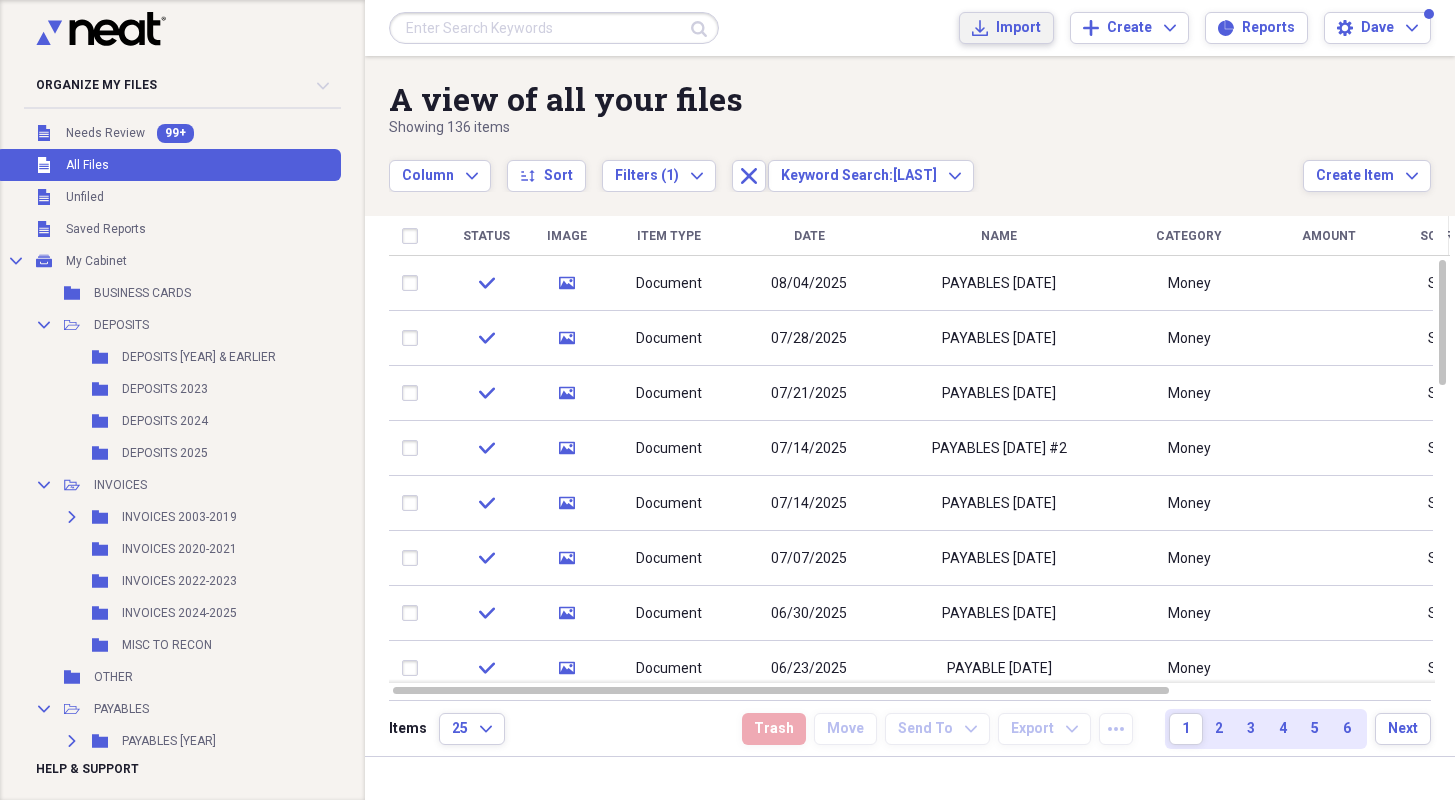 click on "Import" at bounding box center (1018, 28) 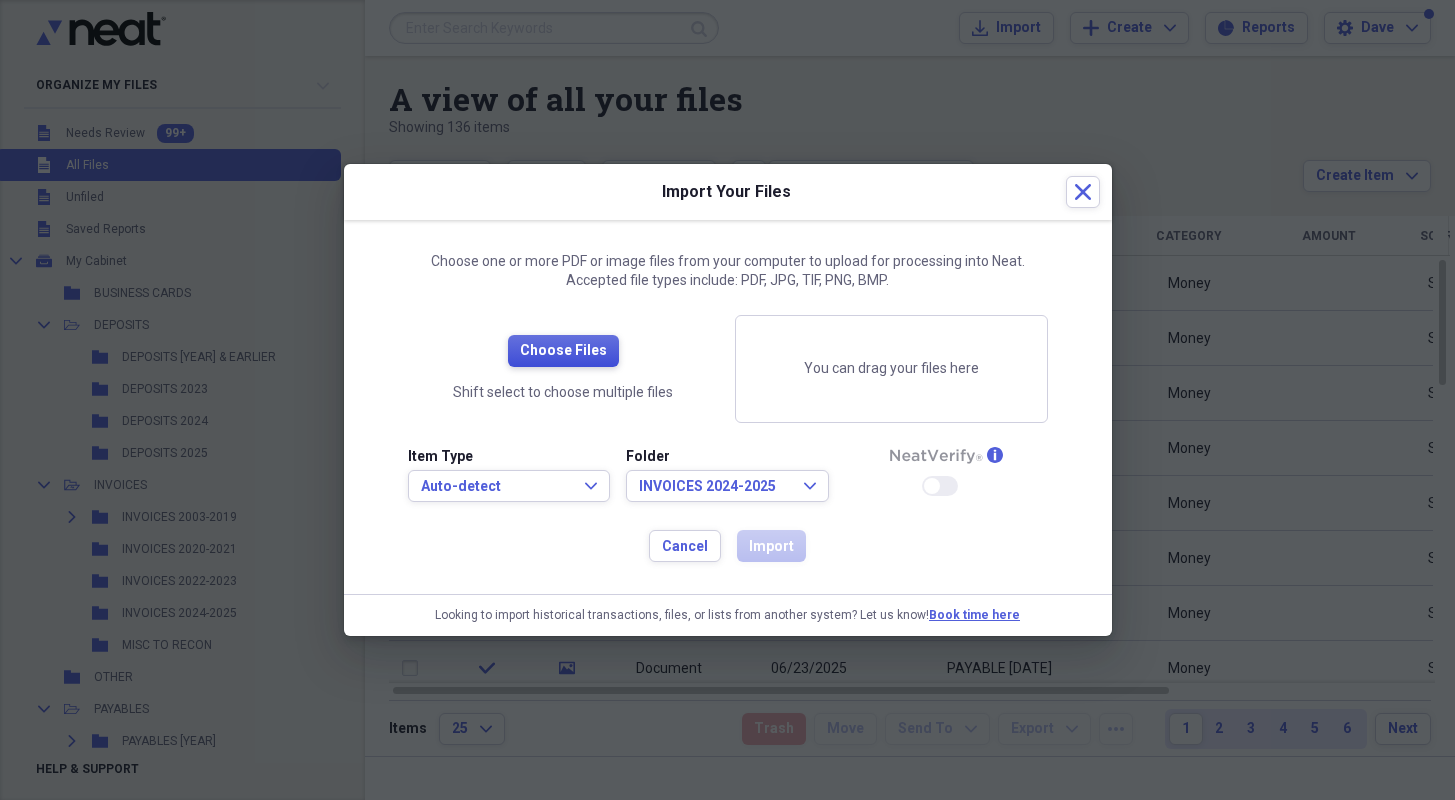 click on "Choose Files" at bounding box center [563, 351] 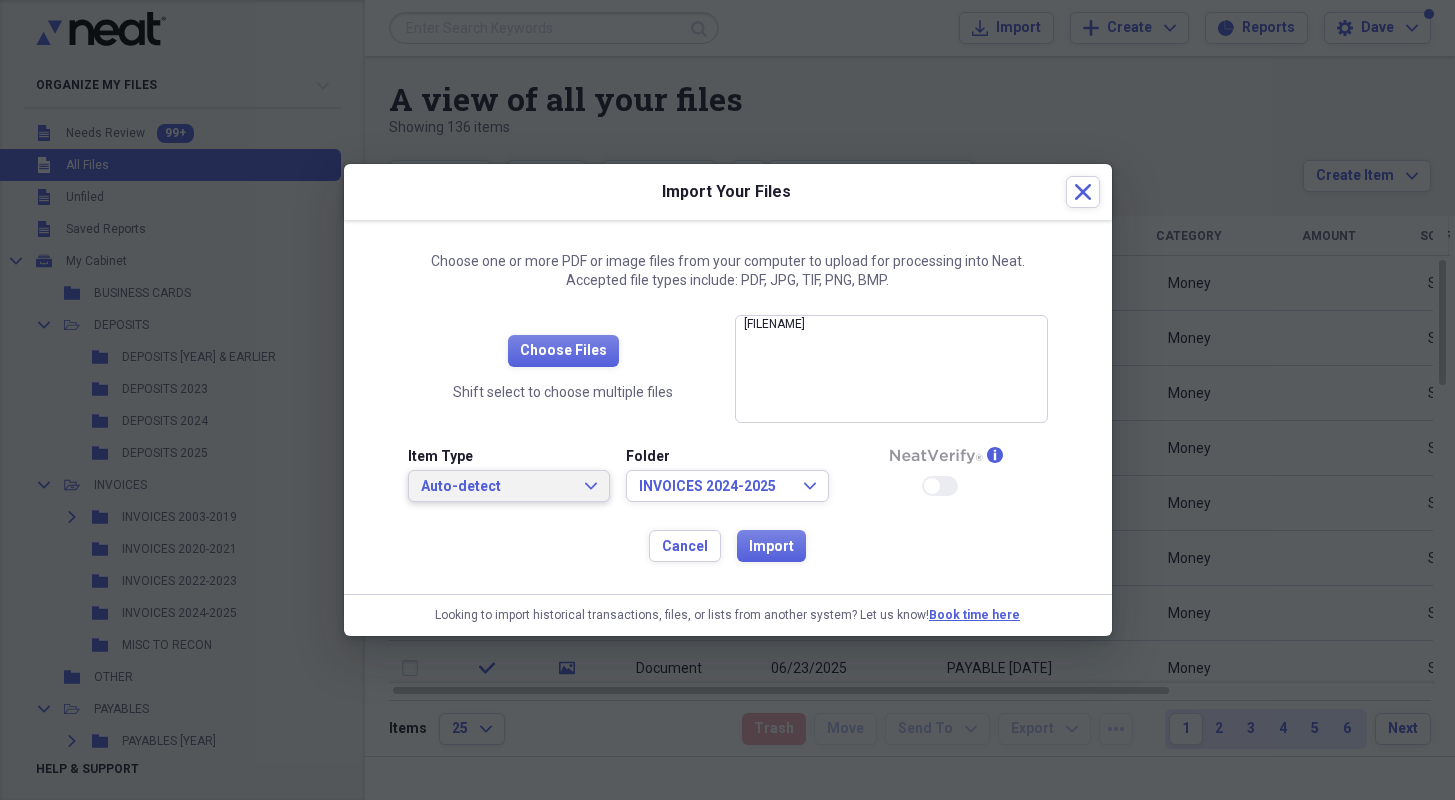 click on "Auto-detect" at bounding box center (497, 487) 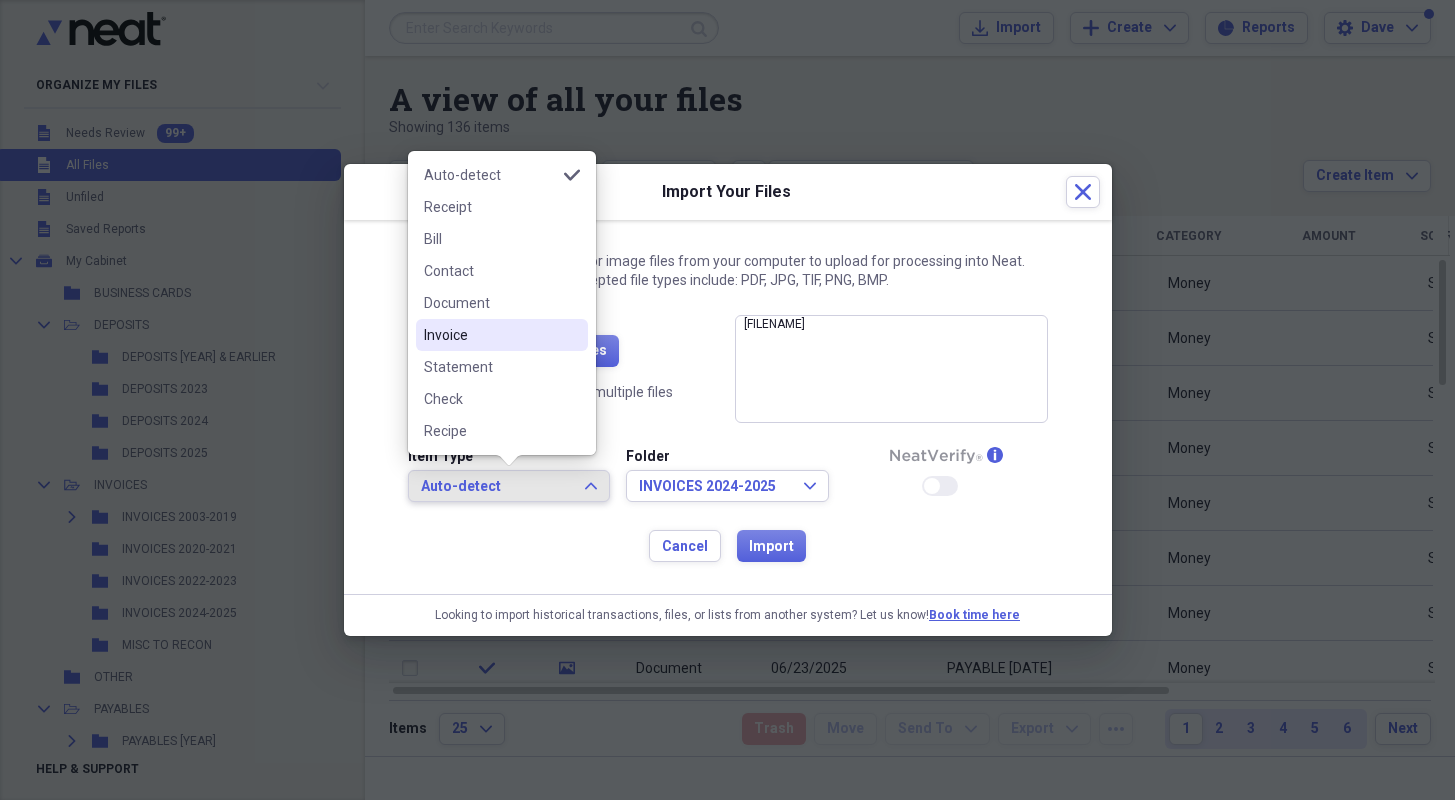 click on "Invoice" at bounding box center [490, 335] 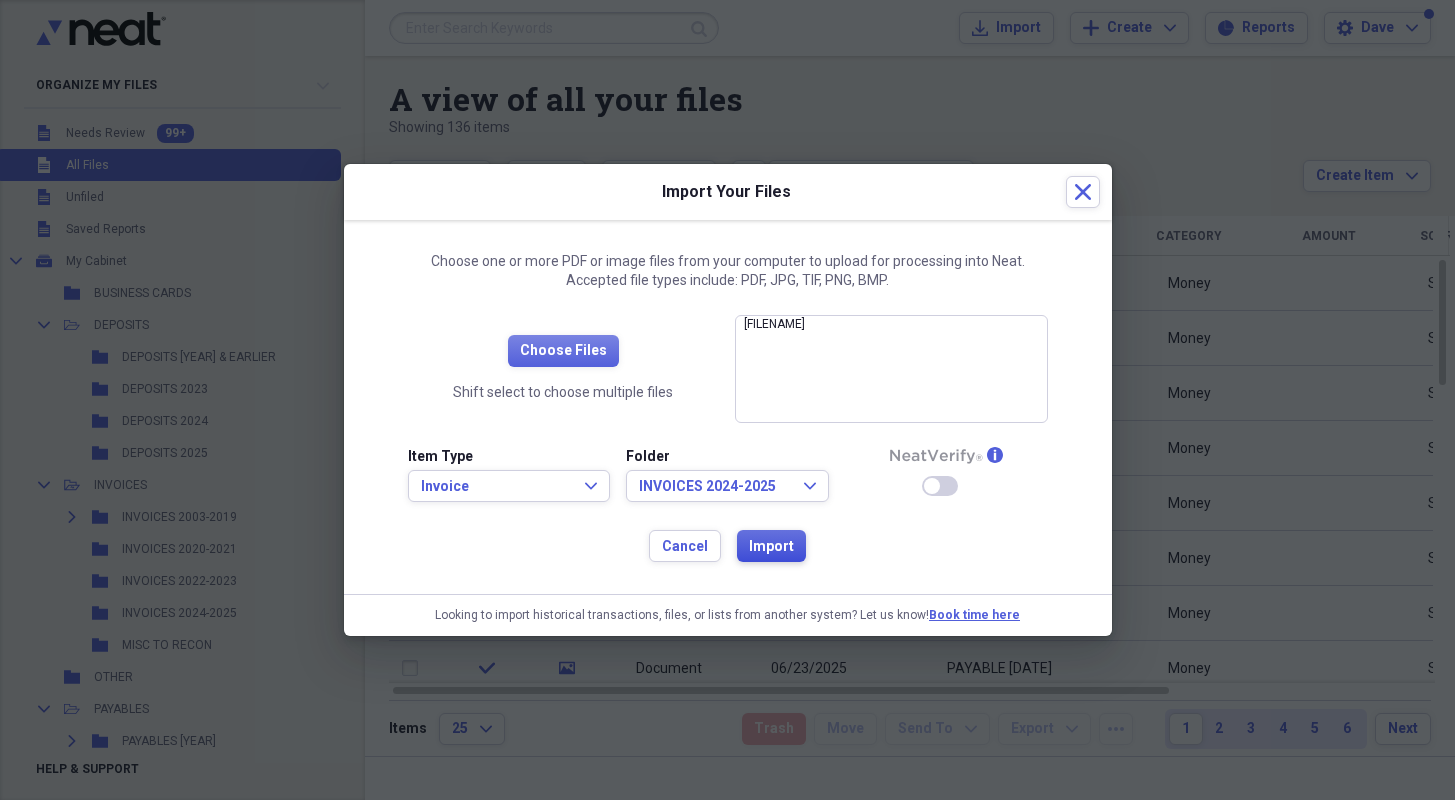 click on "Import" at bounding box center (771, 547) 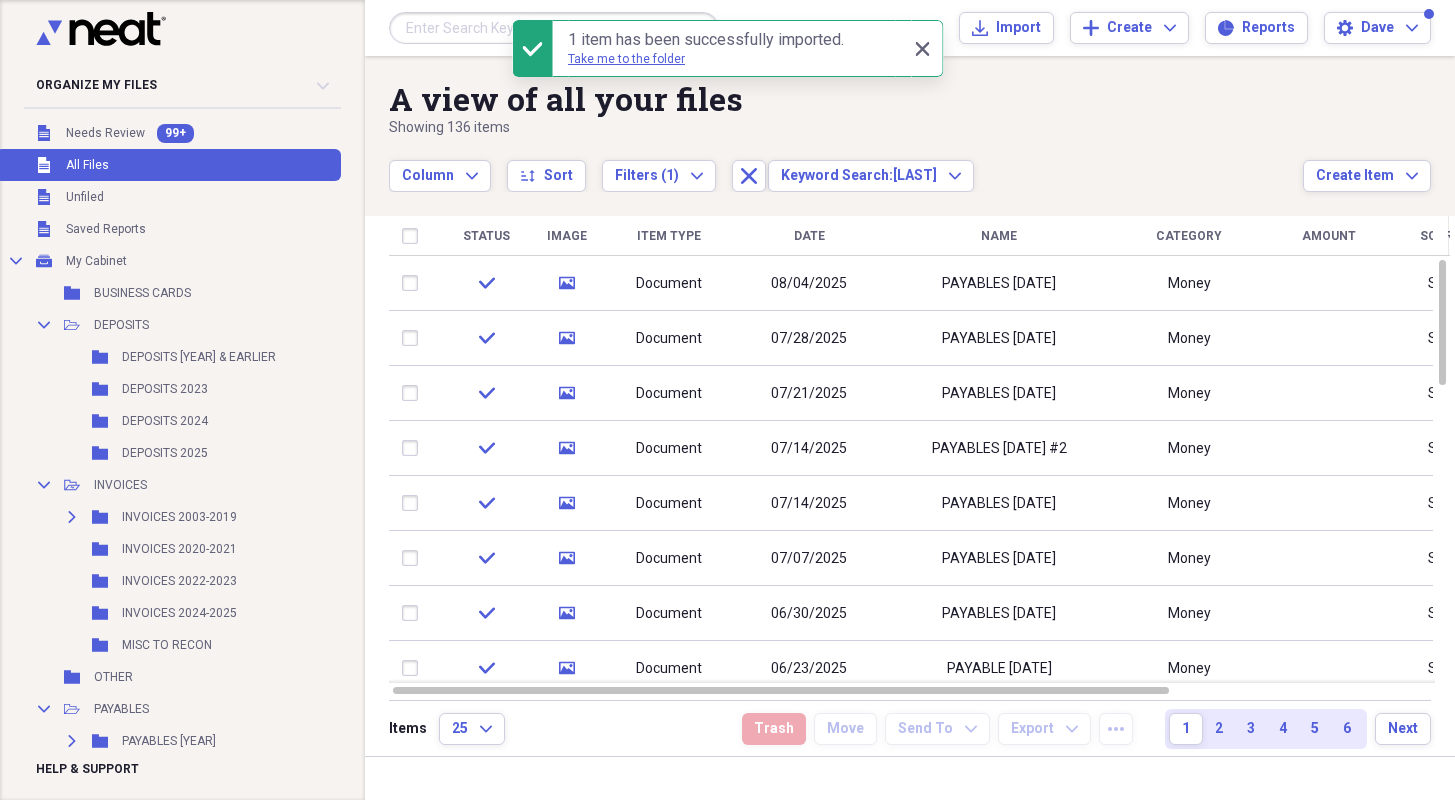 click at bounding box center [554, 28] 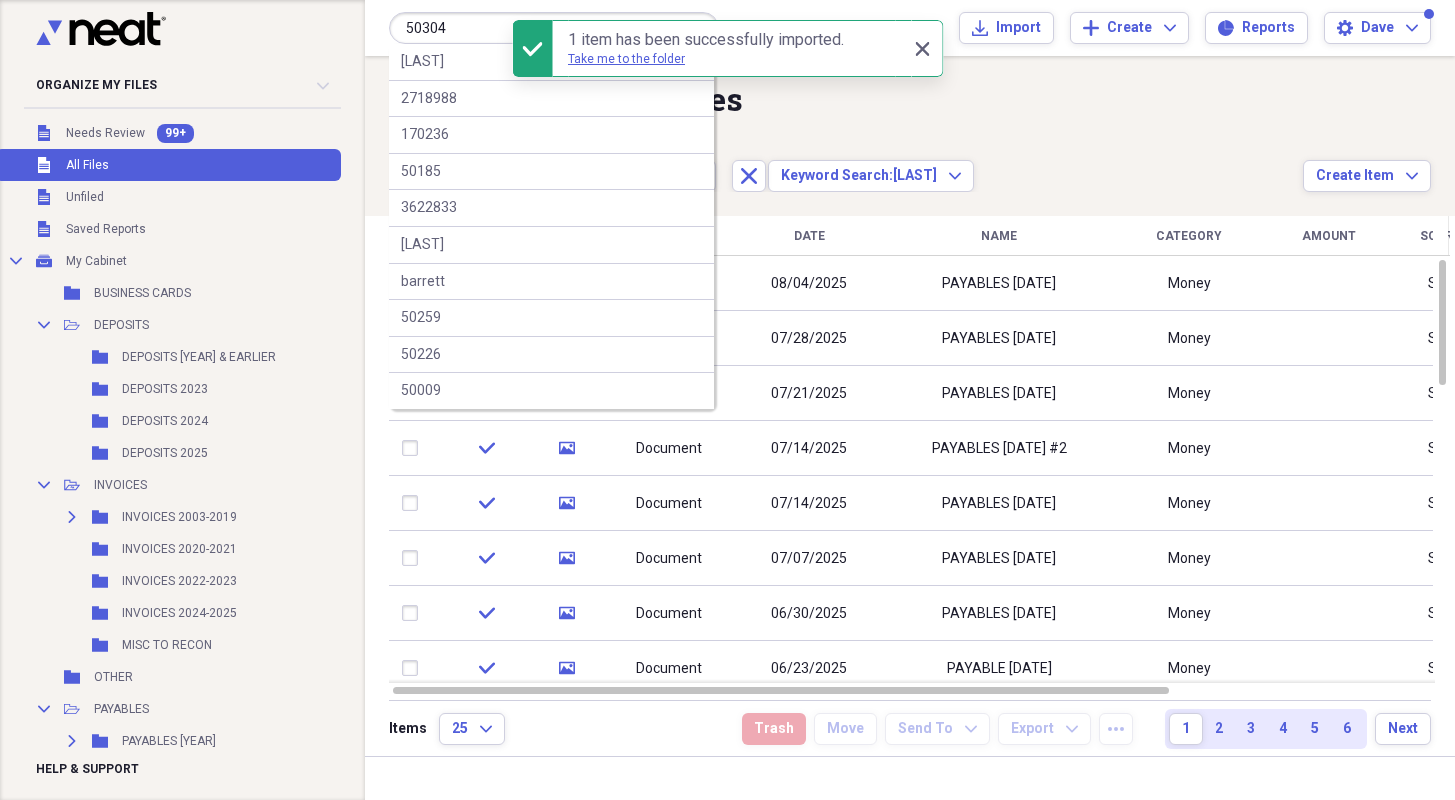 type on "50304" 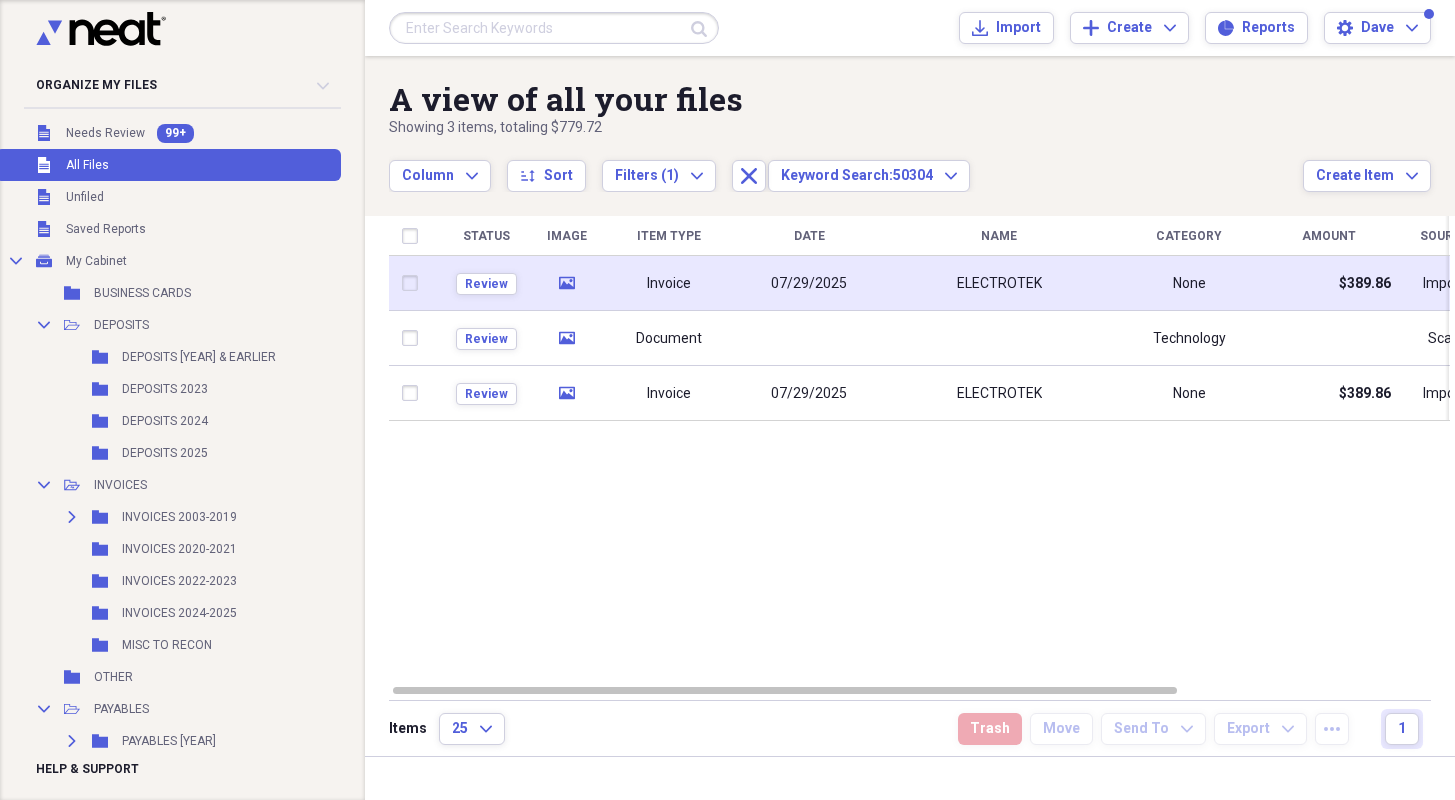 click on "media" 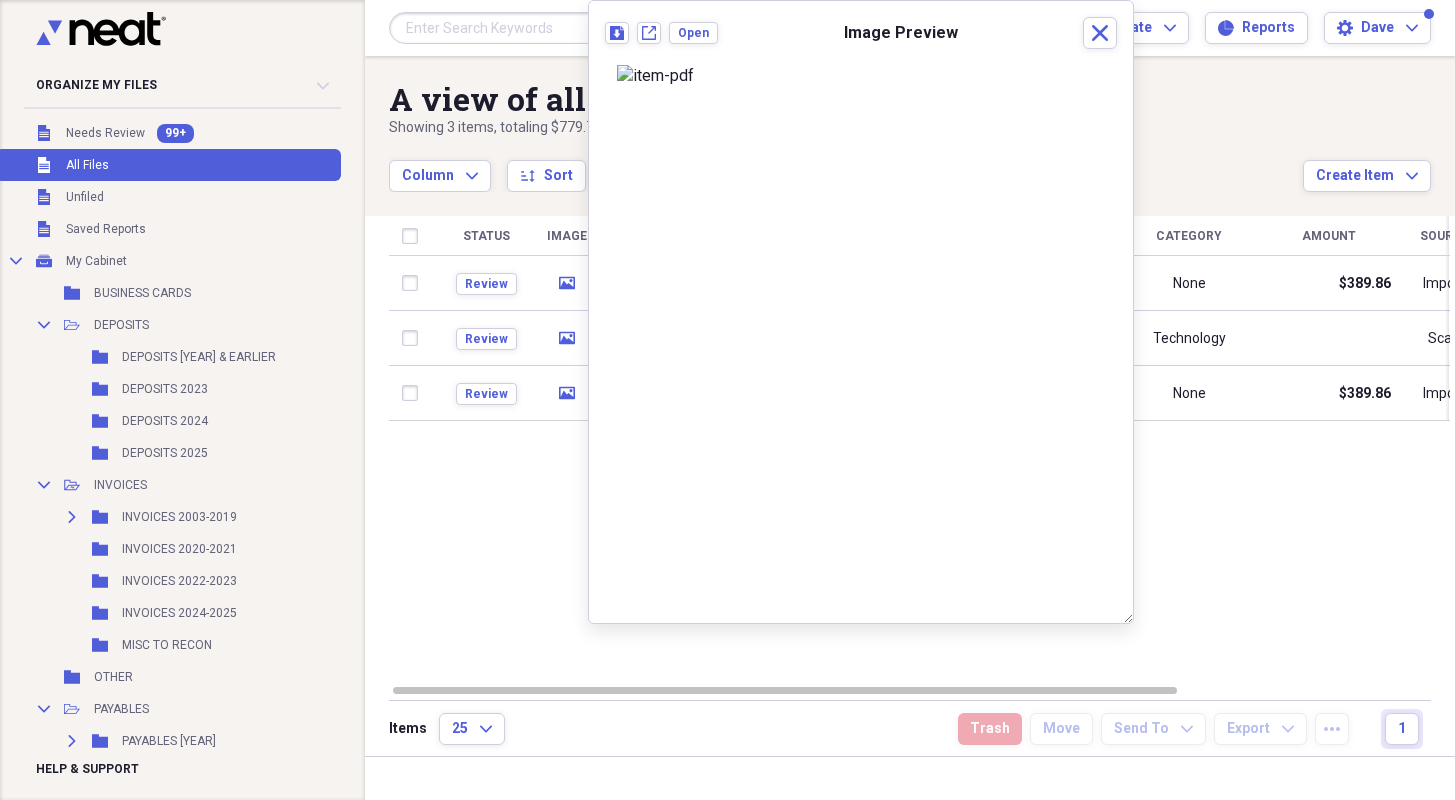 scroll, scrollTop: 0, scrollLeft: 0, axis: both 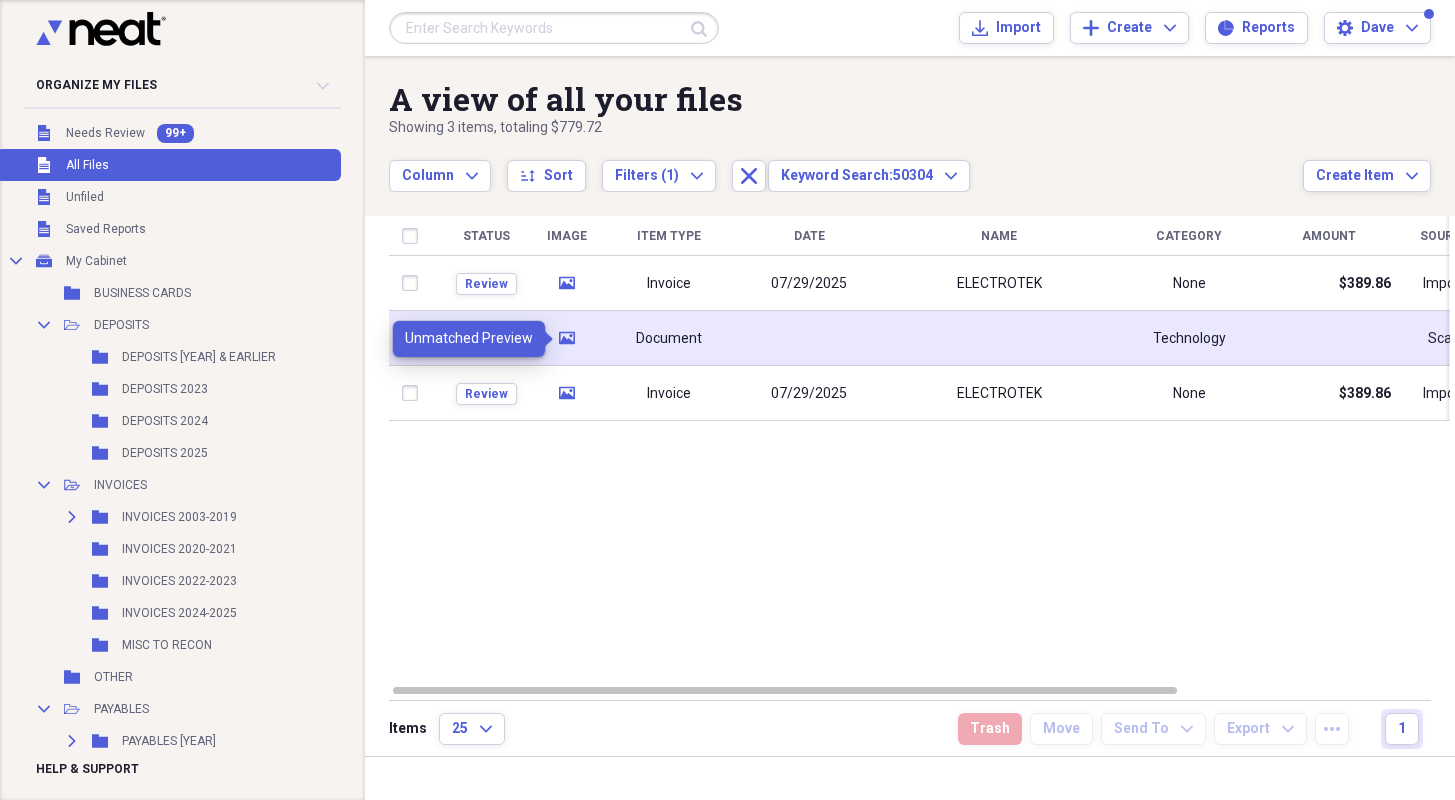click on "media" 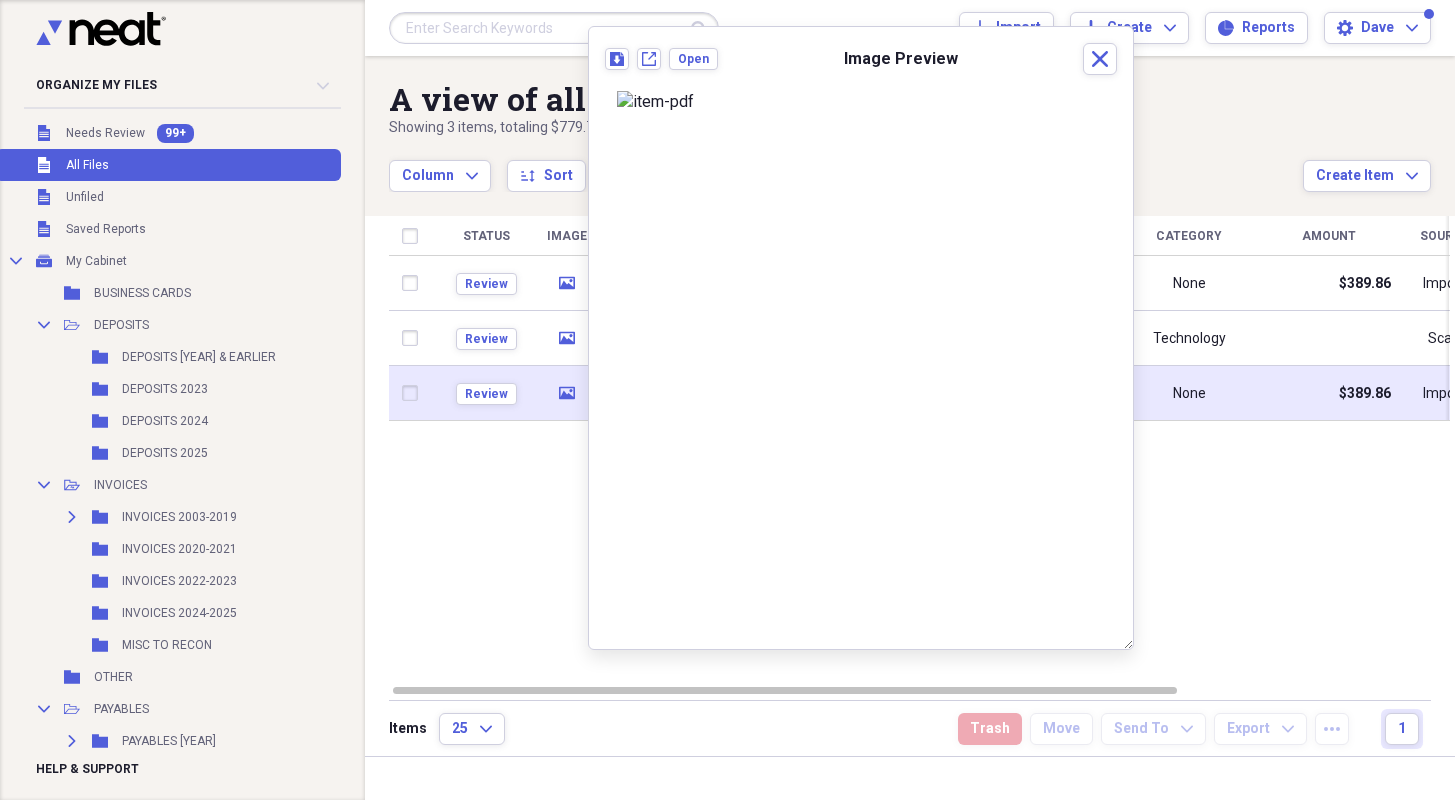 click on "media" 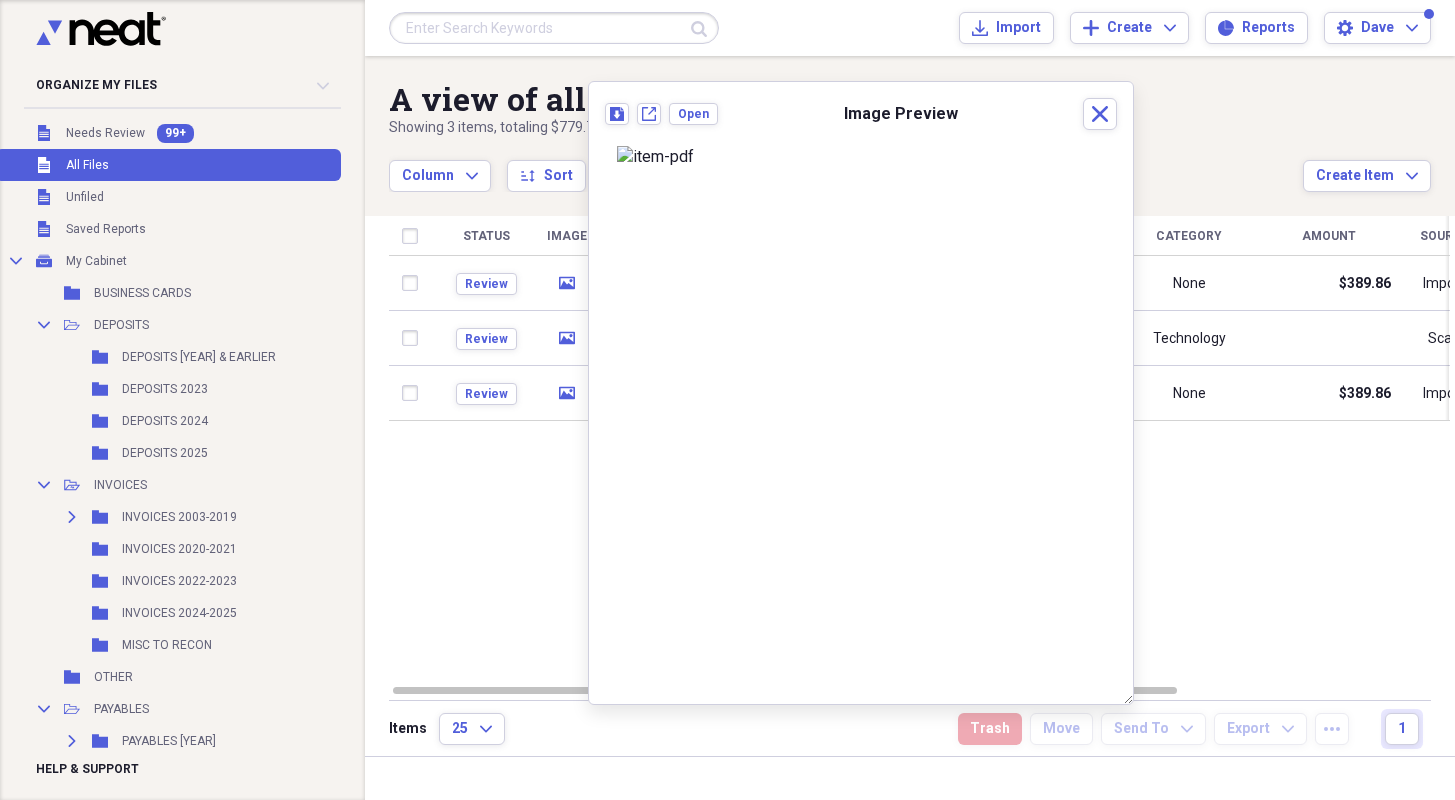 scroll, scrollTop: 54, scrollLeft: 0, axis: vertical 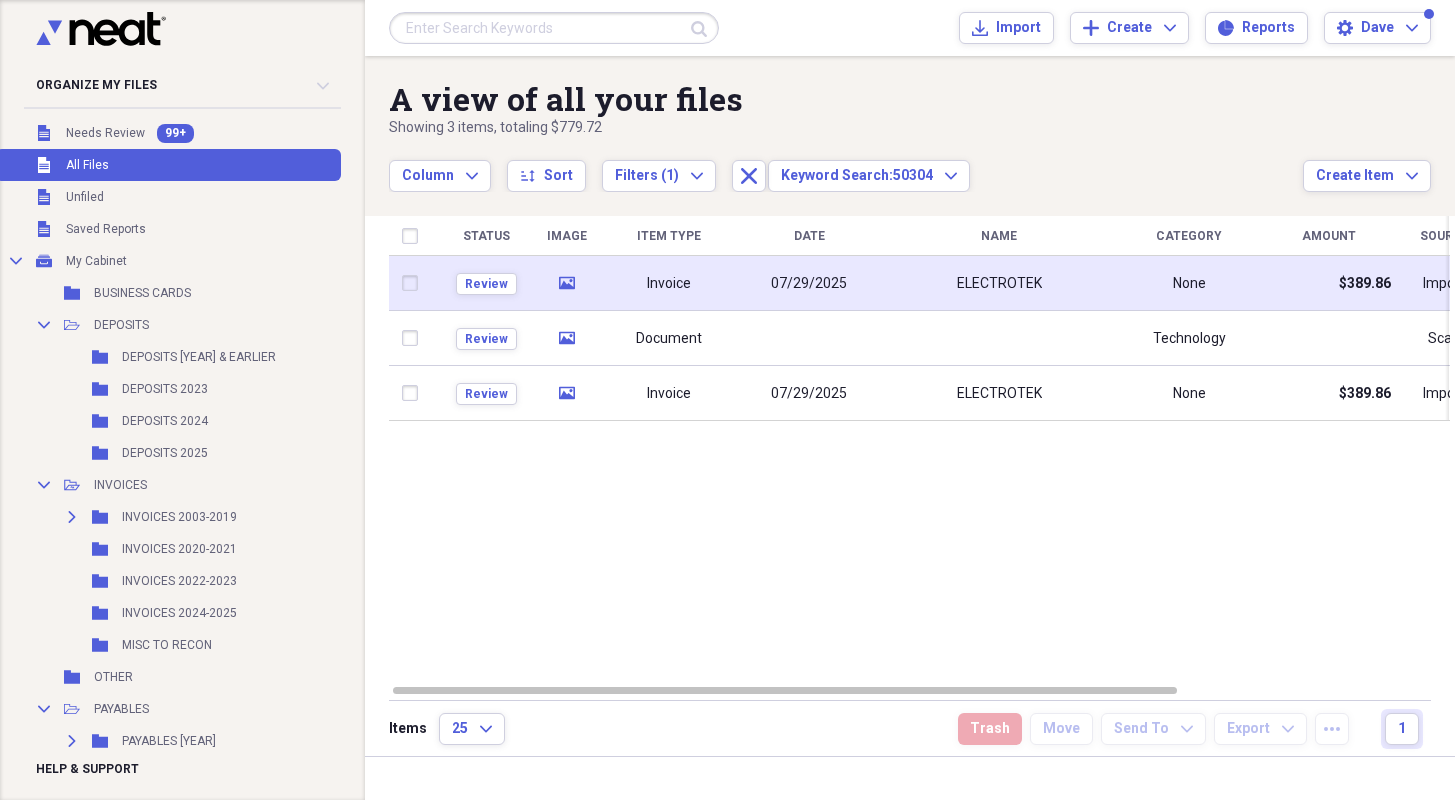 click on "media" 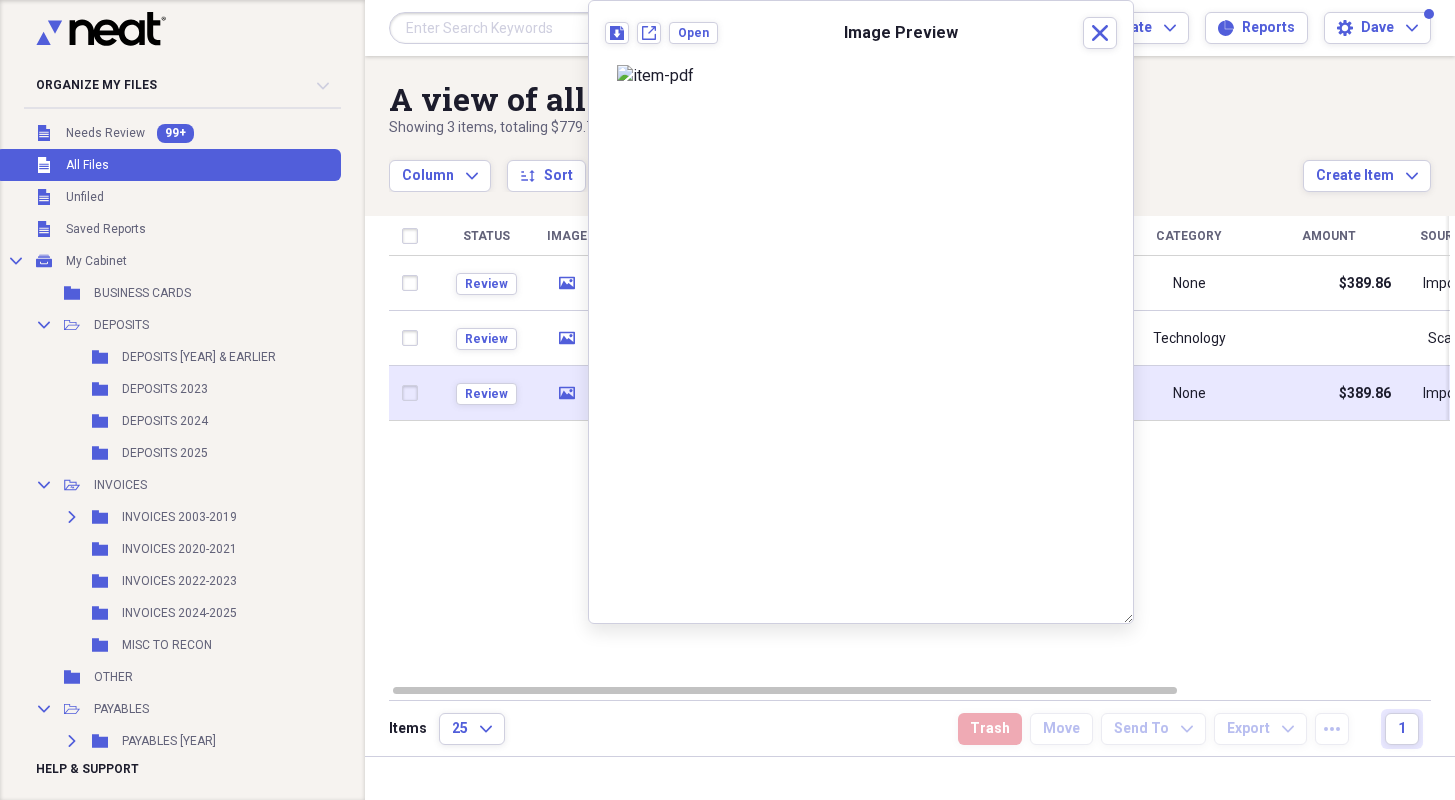 click on "media" at bounding box center (566, 393) 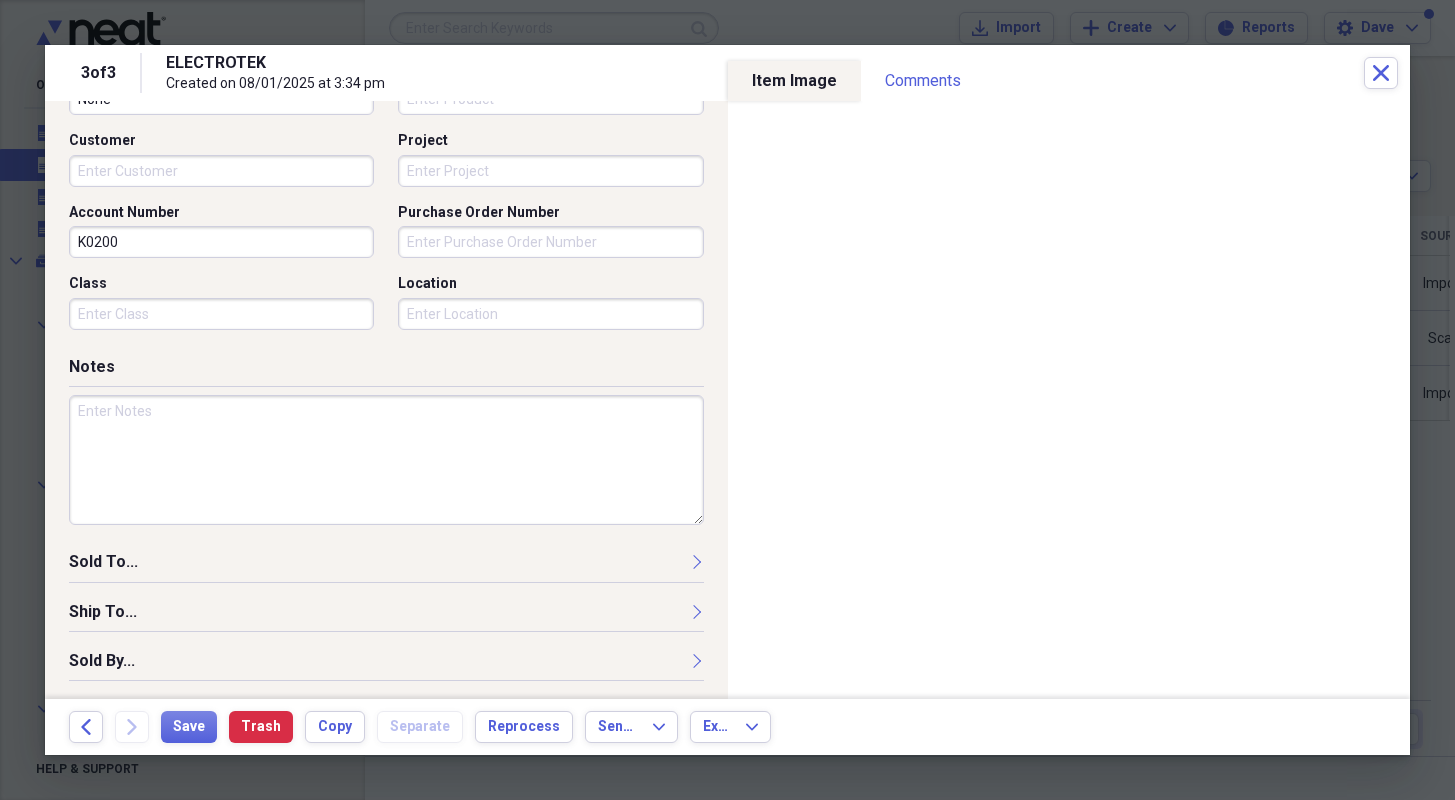 scroll, scrollTop: 182, scrollLeft: 0, axis: vertical 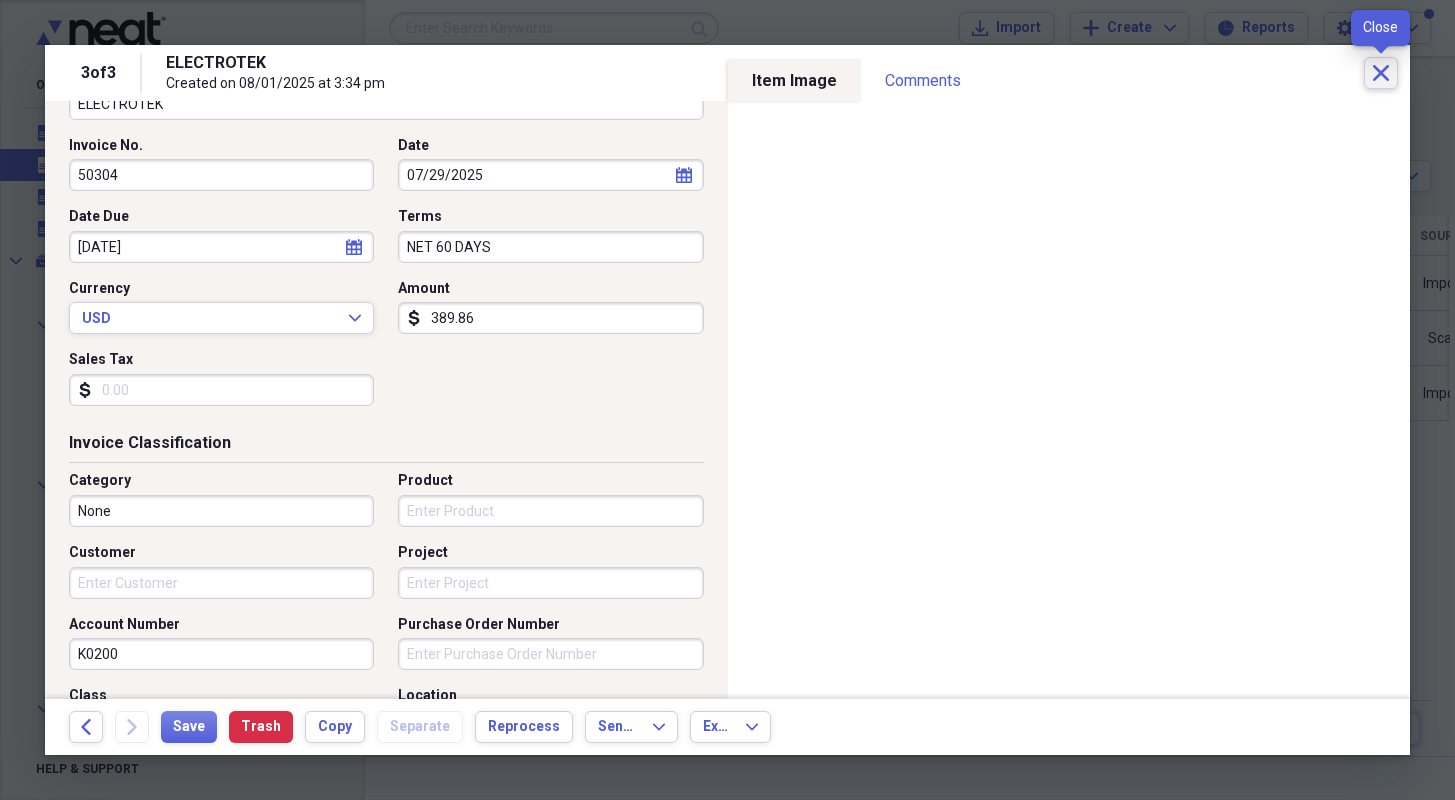 click 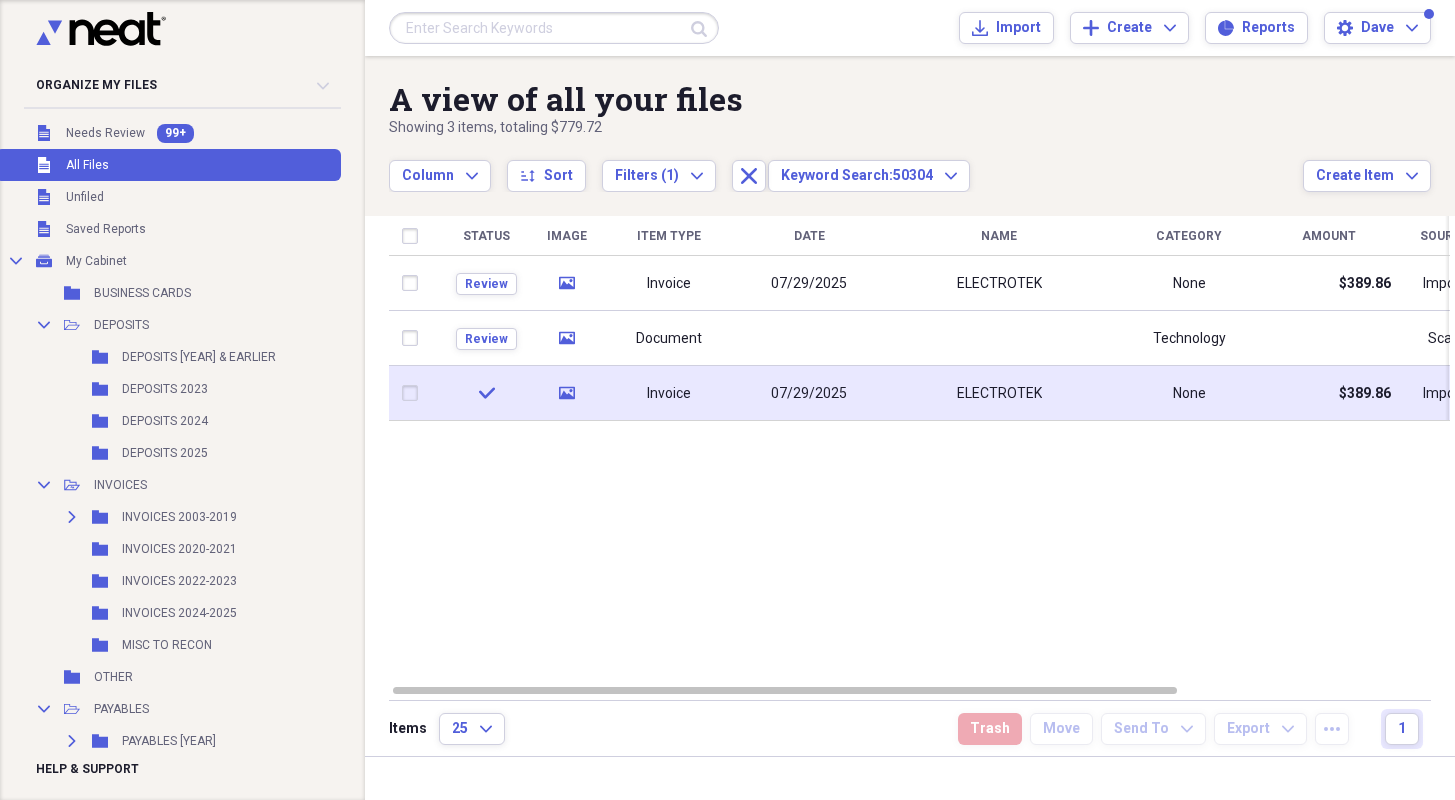 click 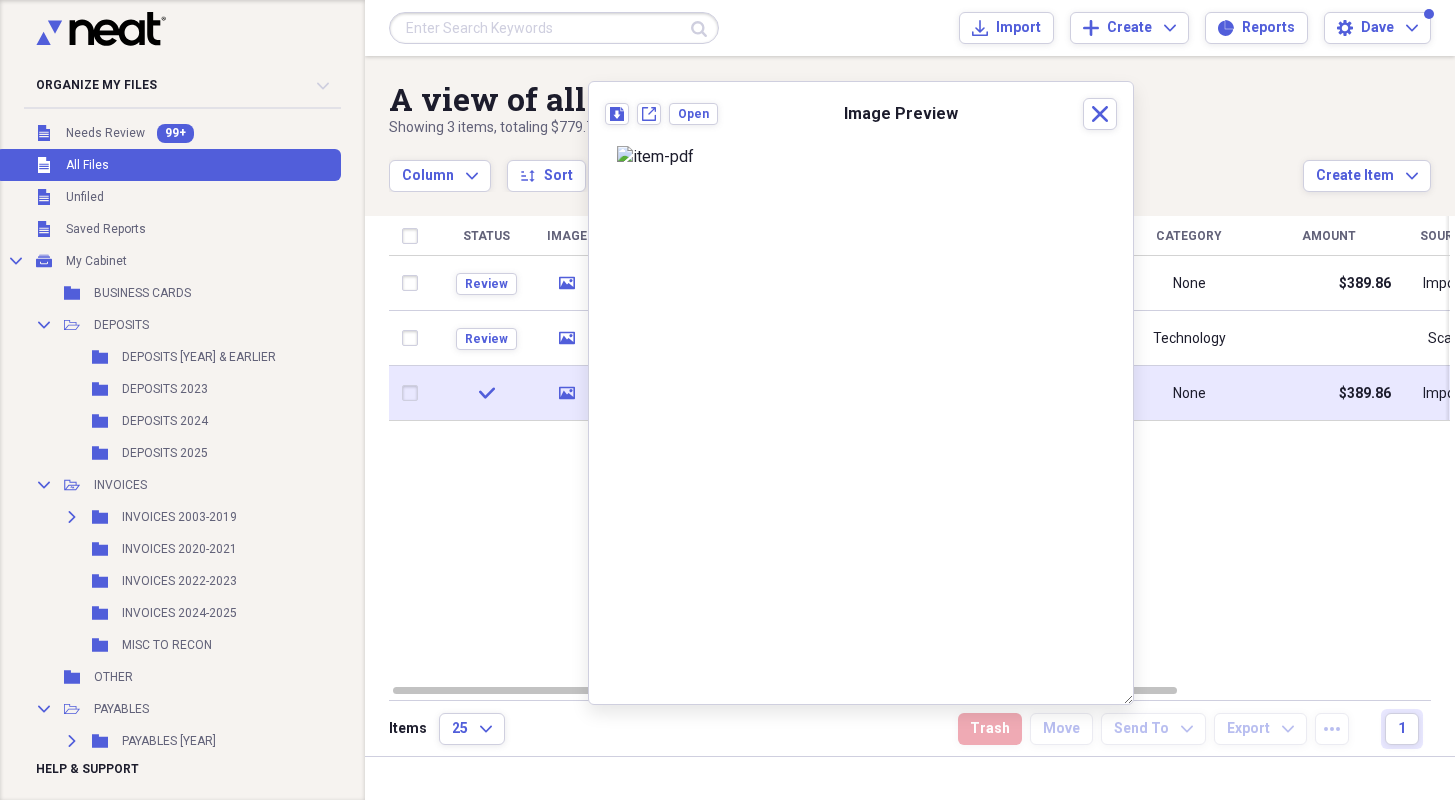 click at bounding box center (414, 393) 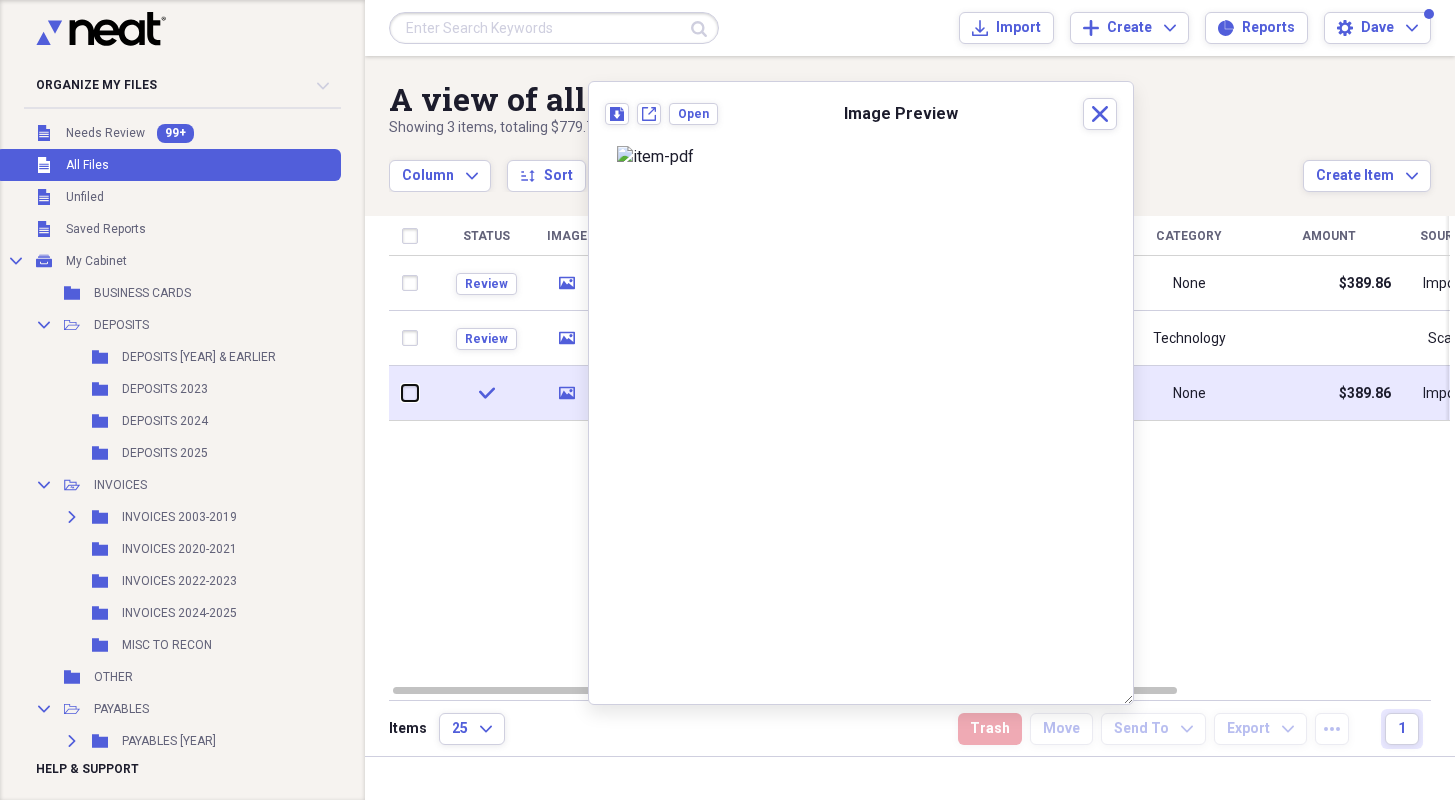 click at bounding box center [402, 393] 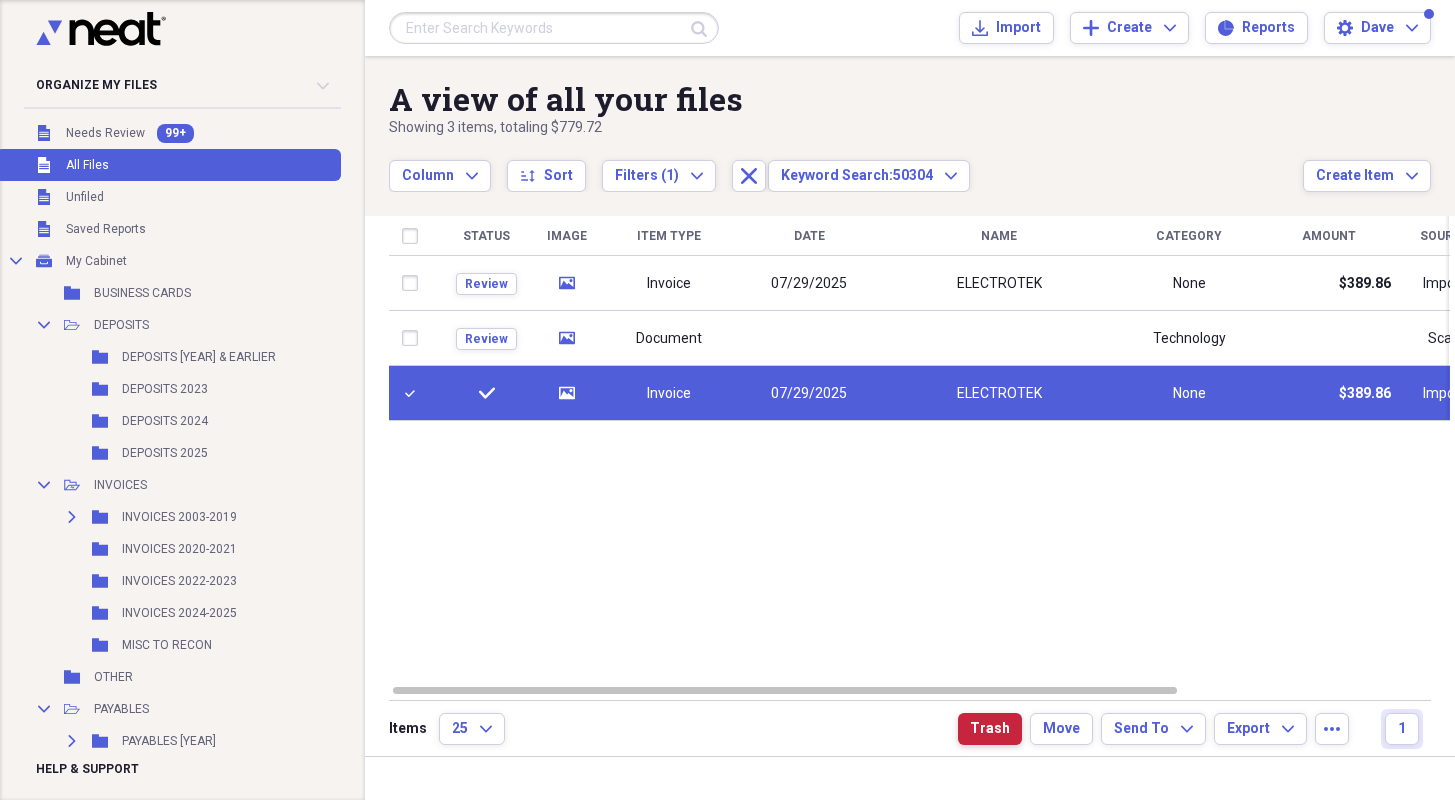 click on "Trash" at bounding box center (990, 729) 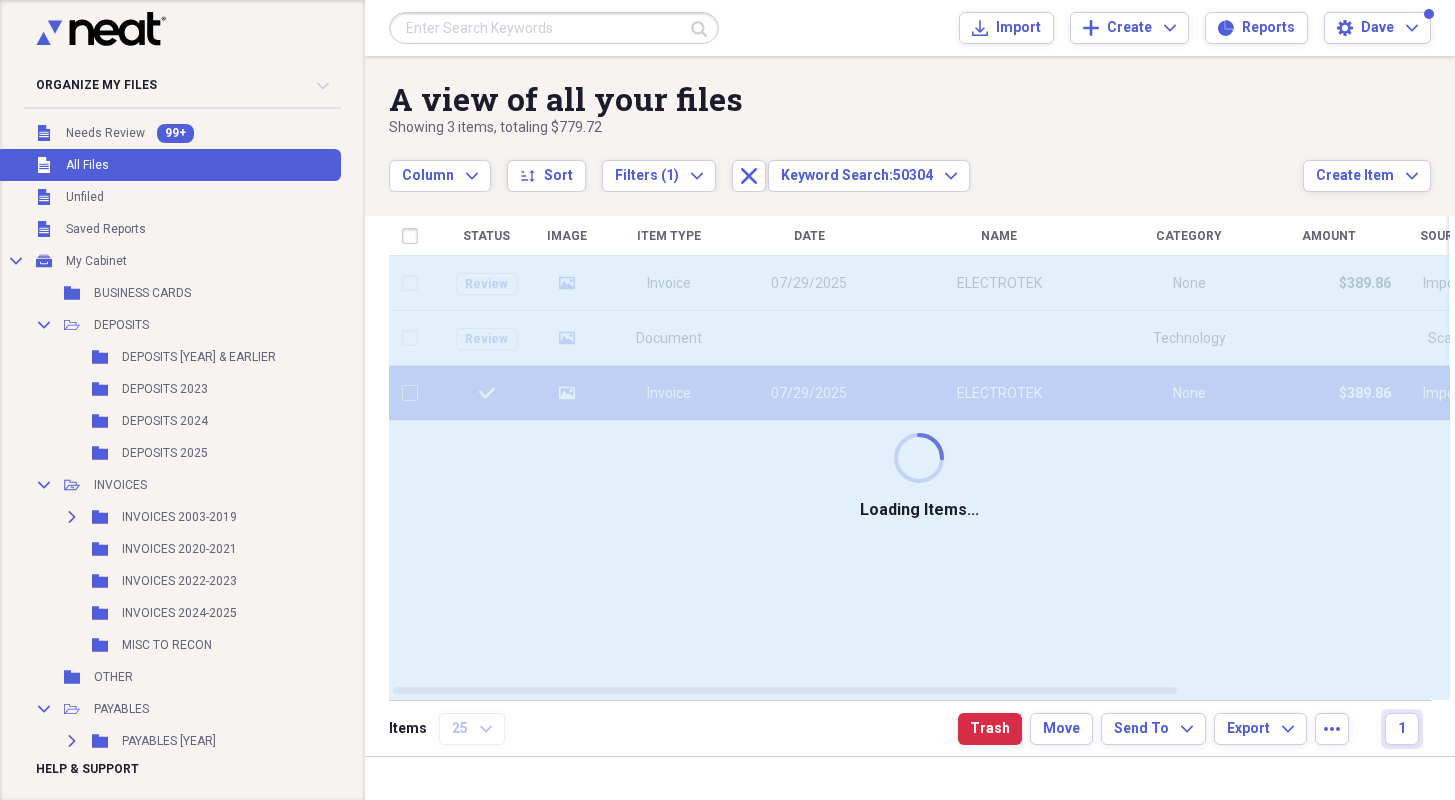 checkbox on "false" 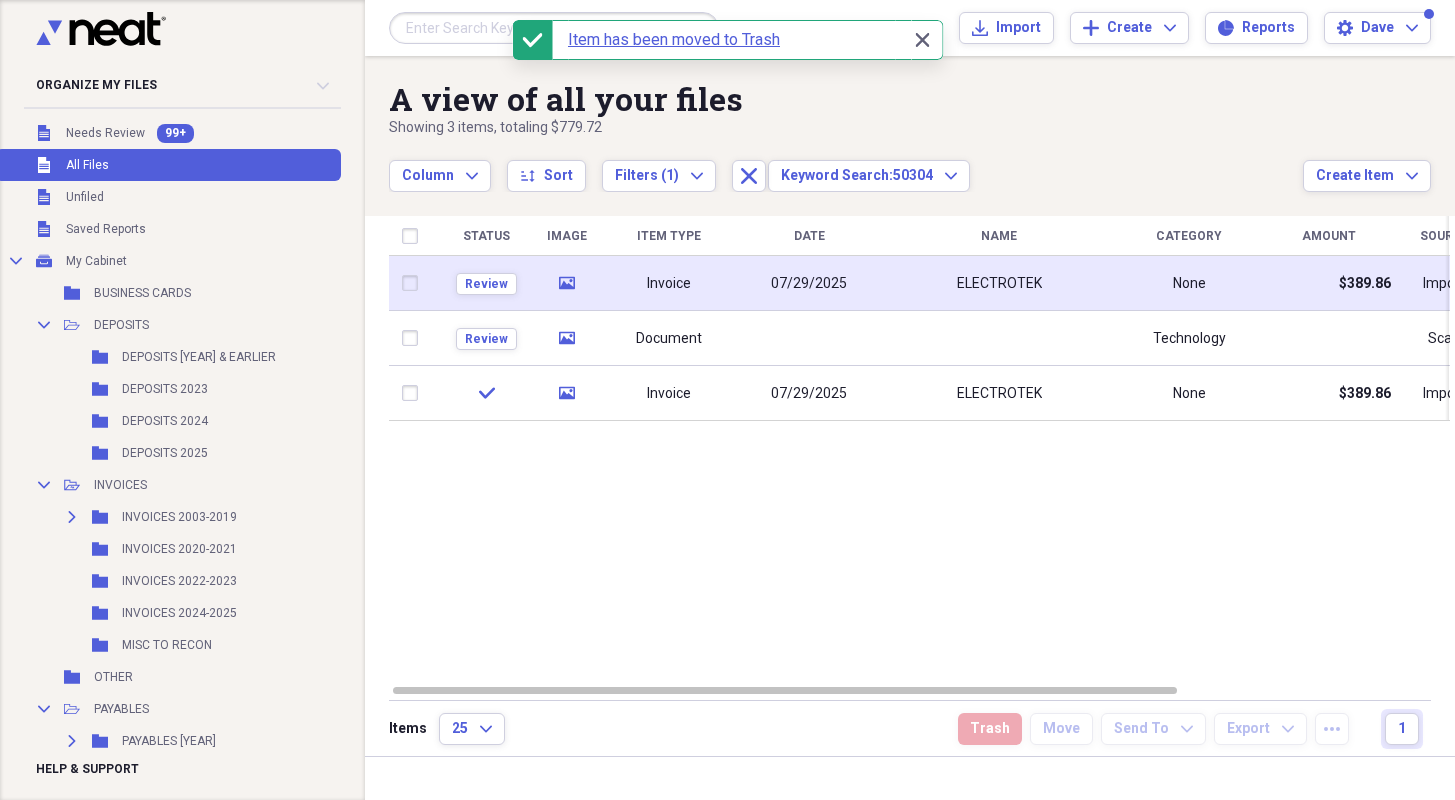 click on "media" 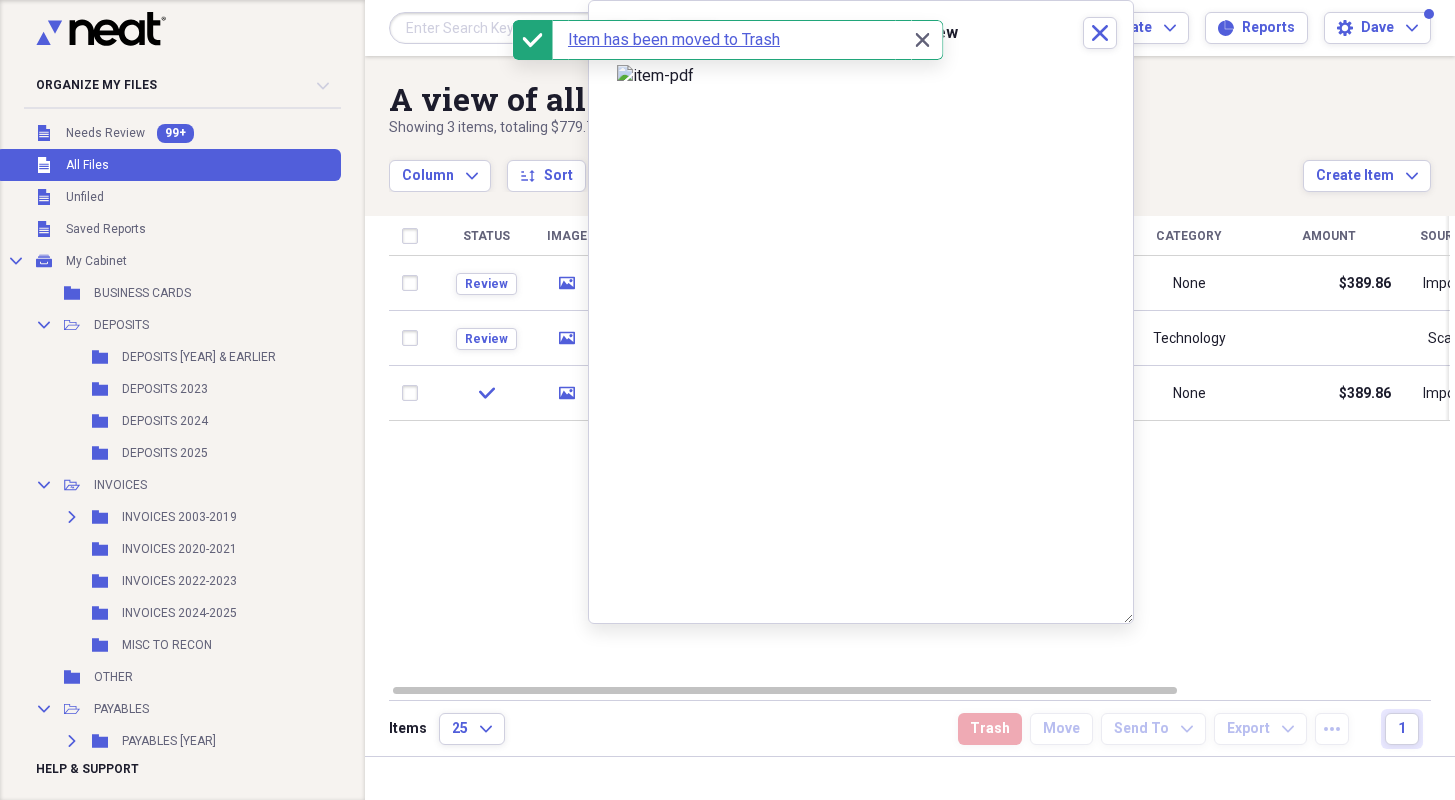scroll, scrollTop: 0, scrollLeft: 0, axis: both 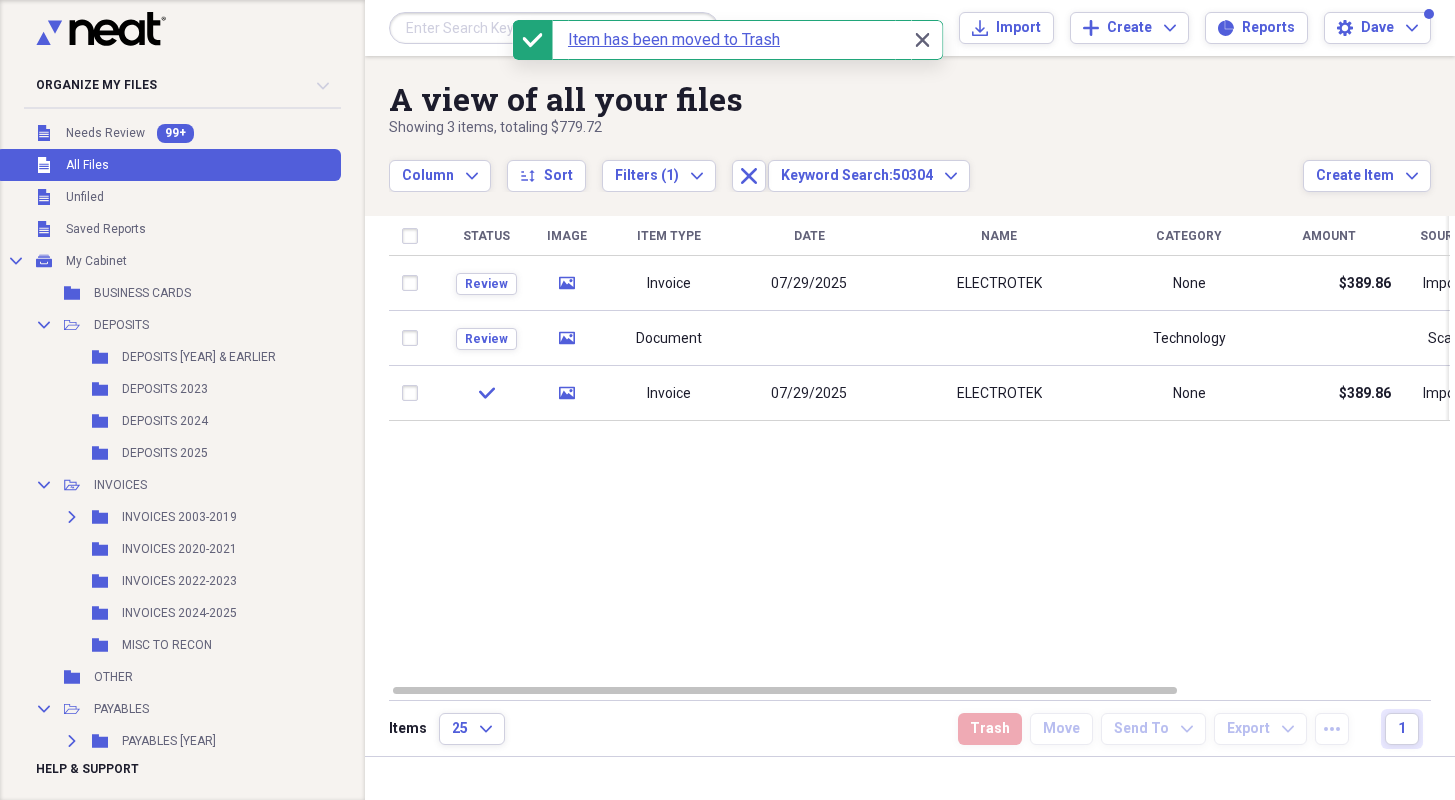 drag, startPoint x: 519, startPoint y: 518, endPoint x: 370, endPoint y: 190, distance: 360.25687 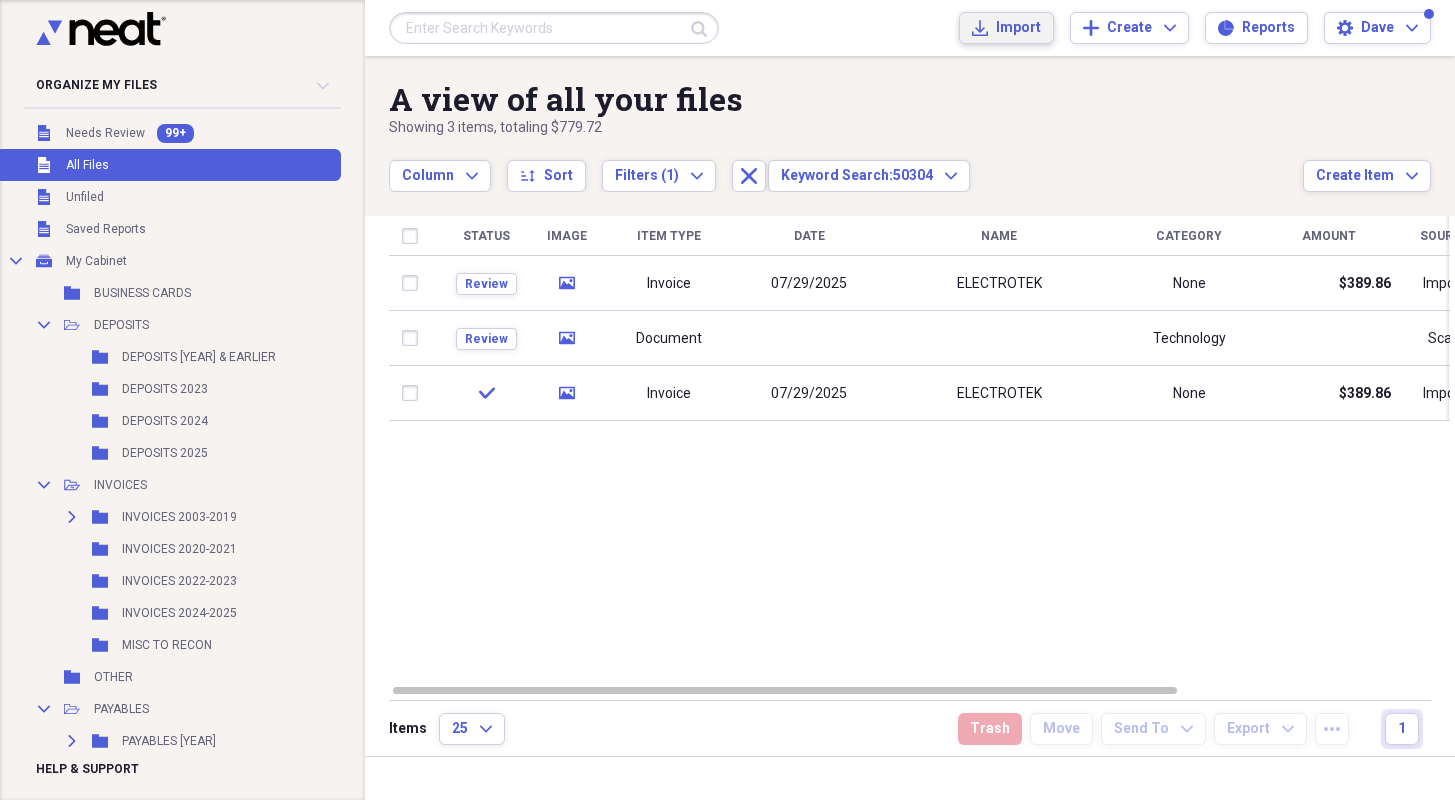 click on "Import" at bounding box center (1018, 28) 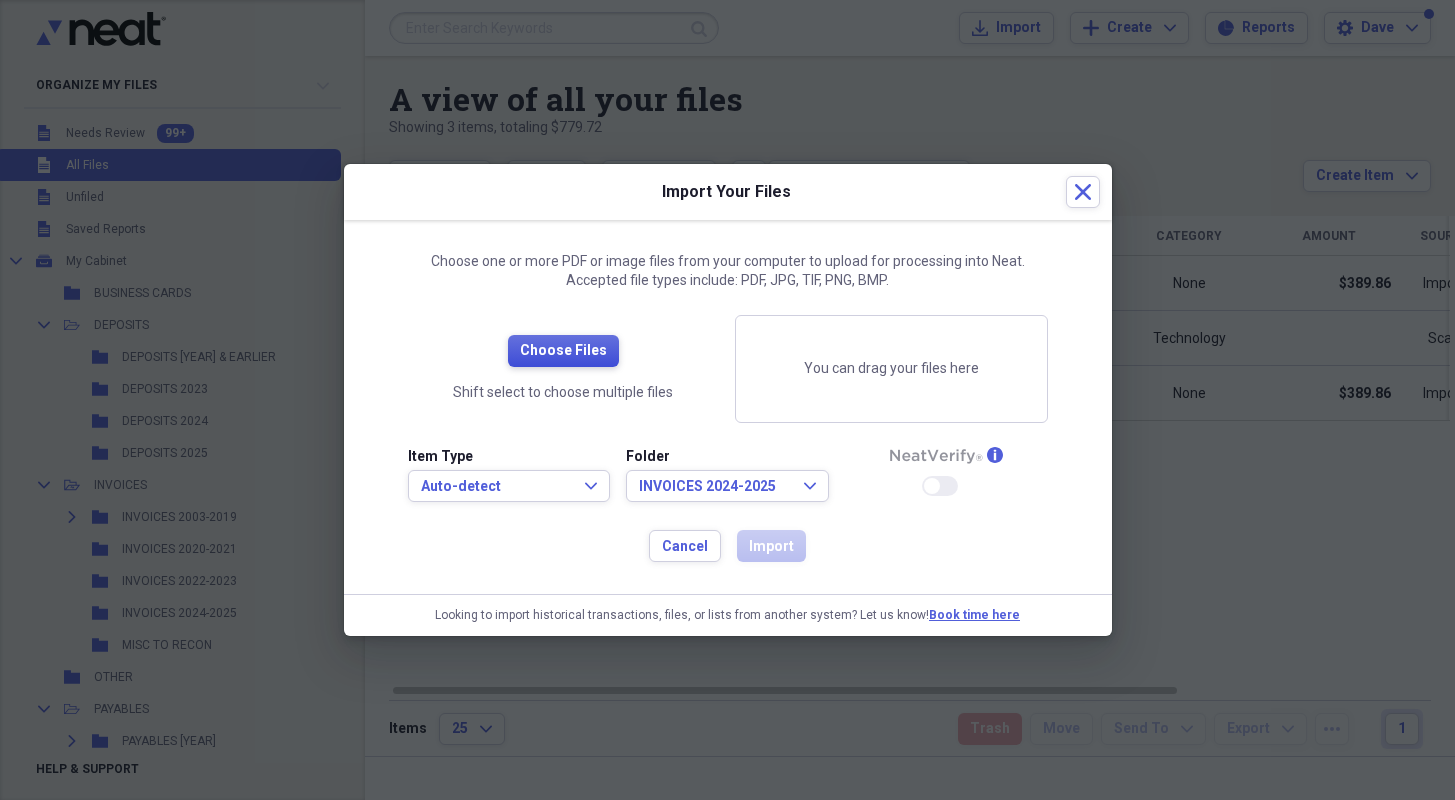 click on "Choose Files" at bounding box center [563, 351] 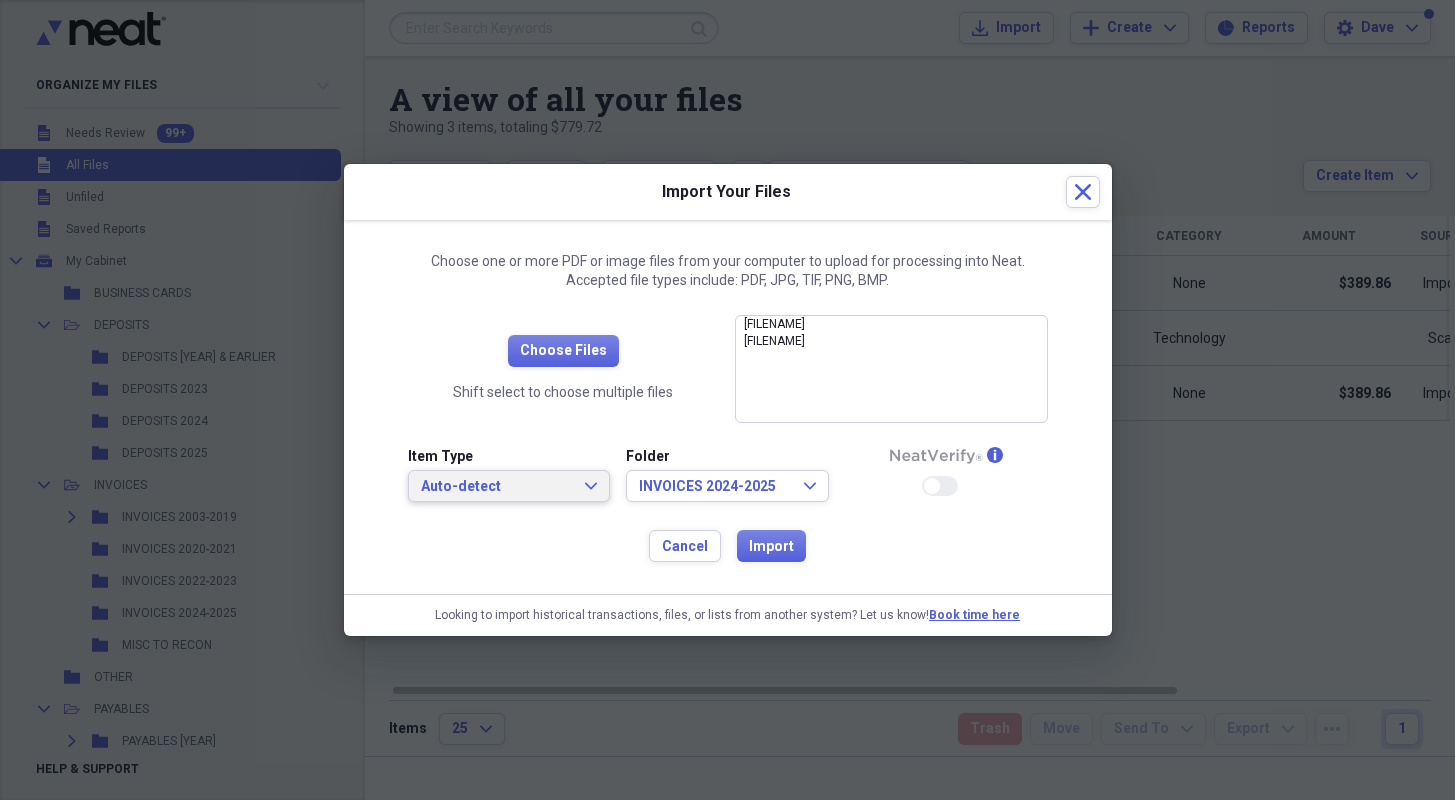 click on "Auto-detect" at bounding box center (497, 487) 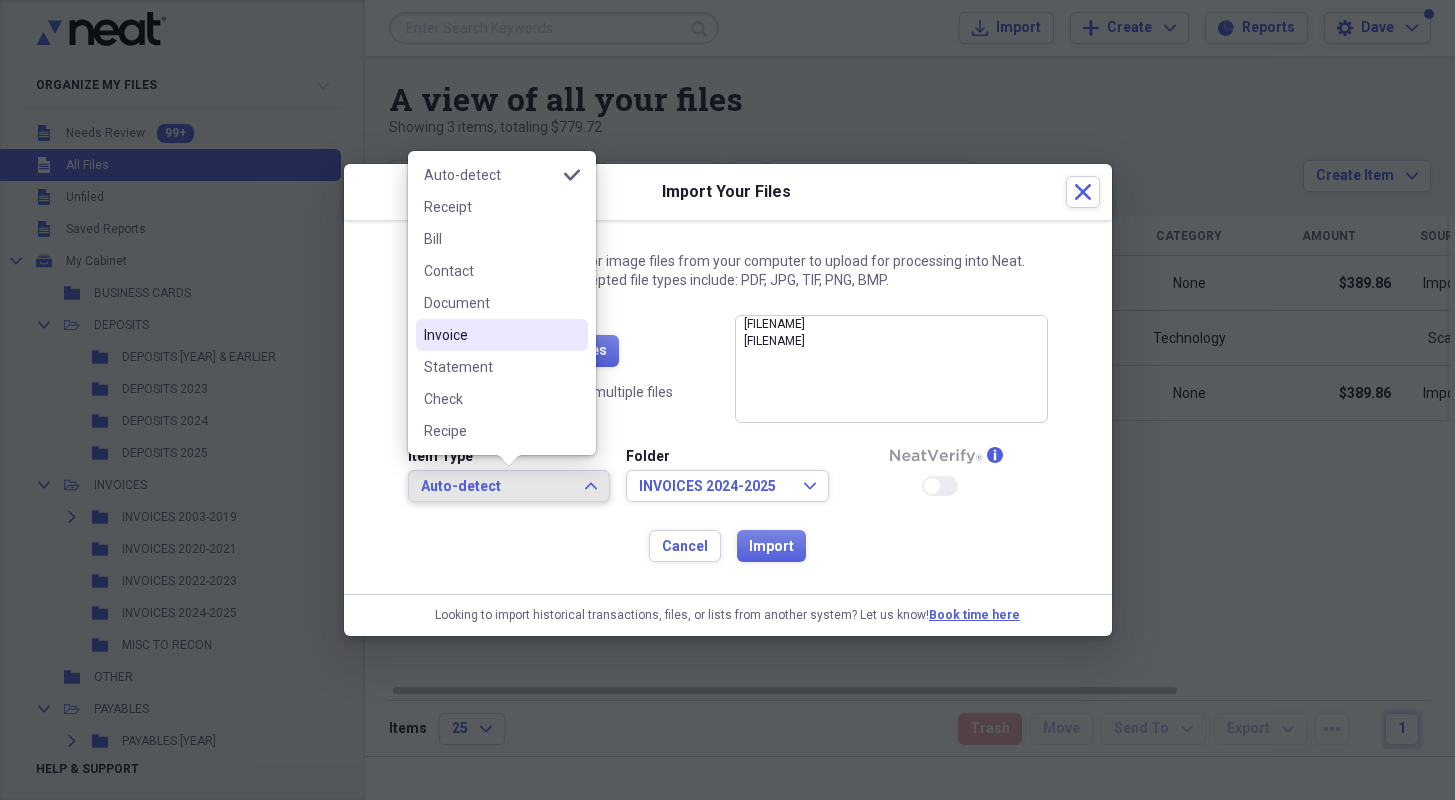 click on "Invoice" at bounding box center (502, 335) 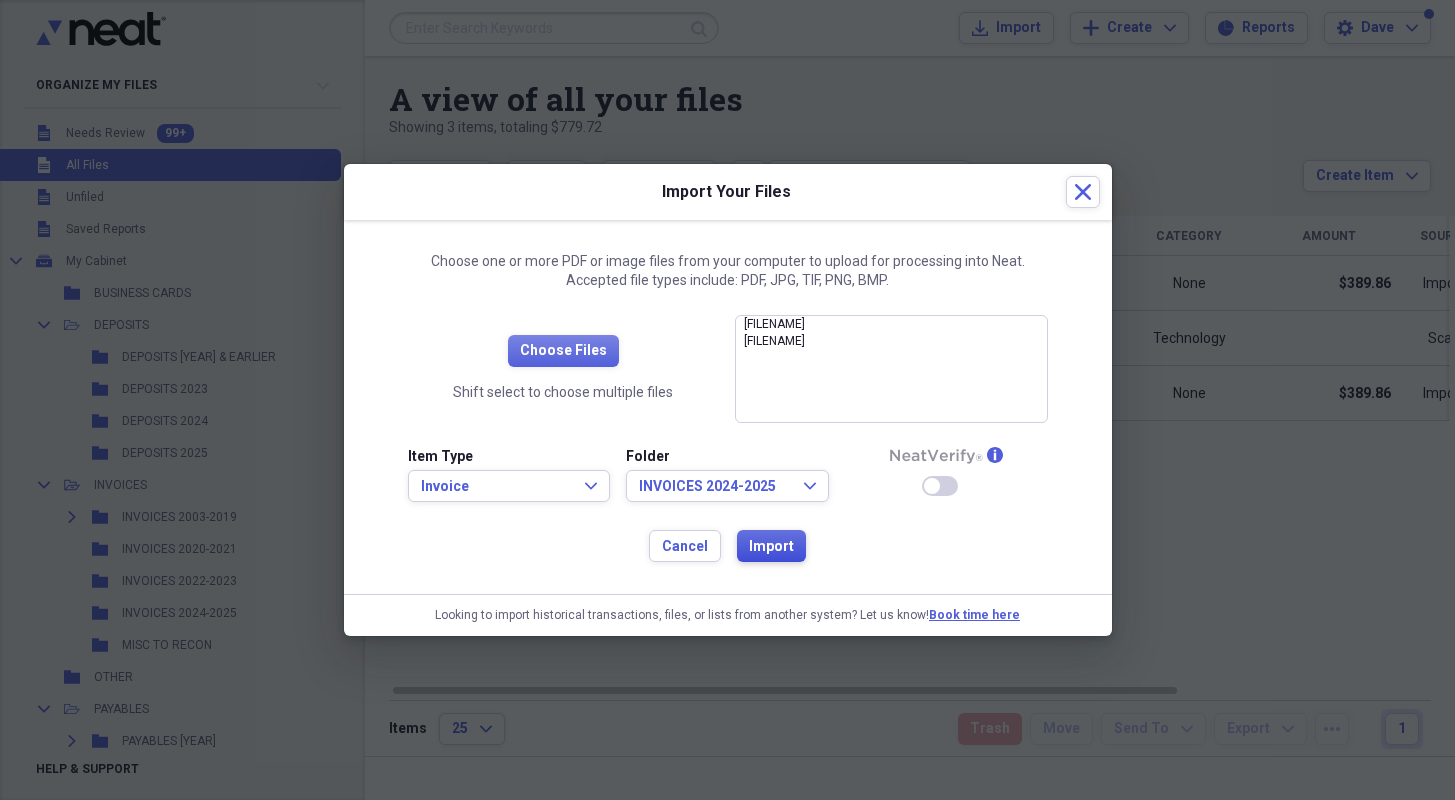 click on "Import" at bounding box center [771, 547] 